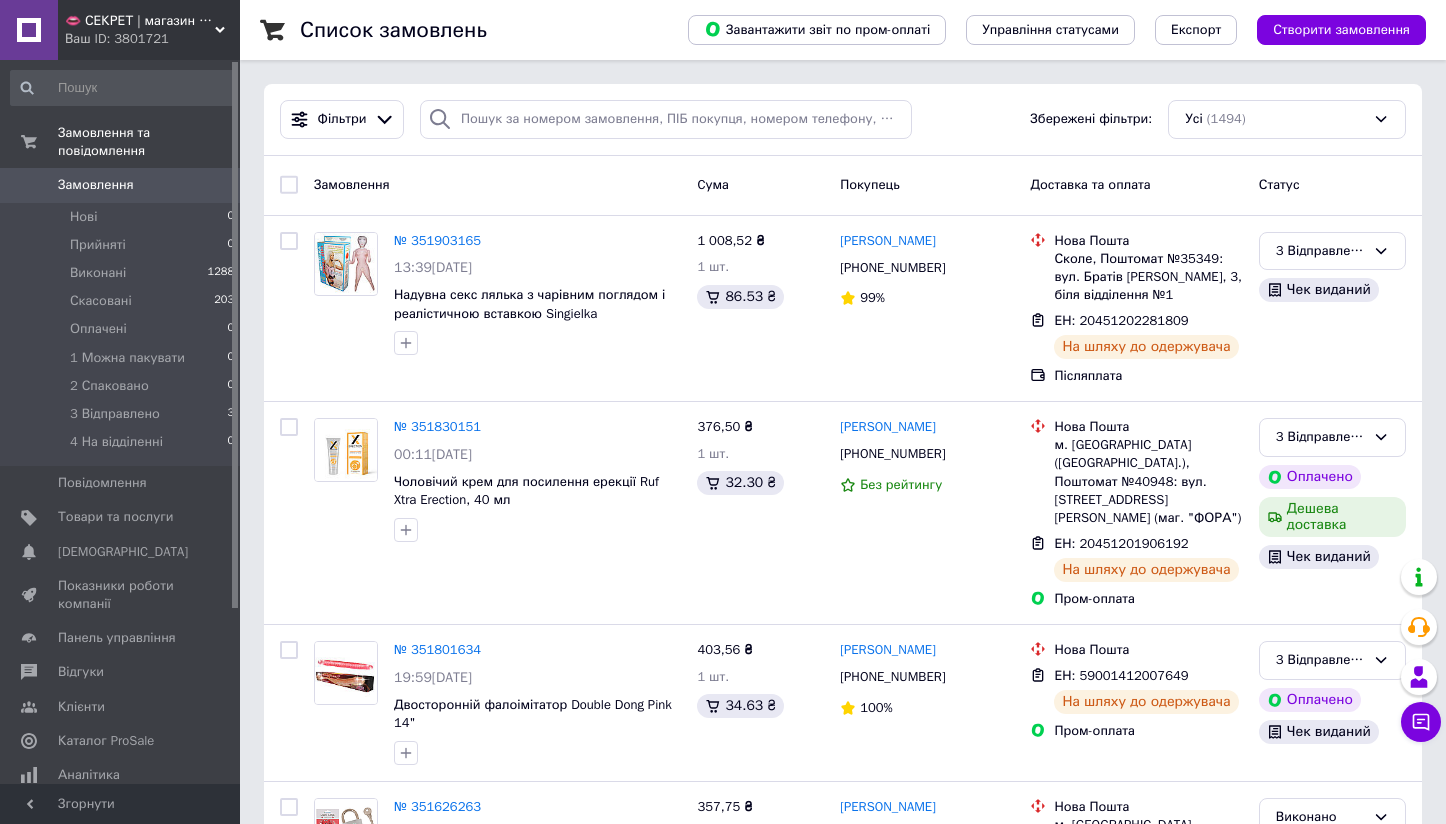 scroll, scrollTop: 0, scrollLeft: 0, axis: both 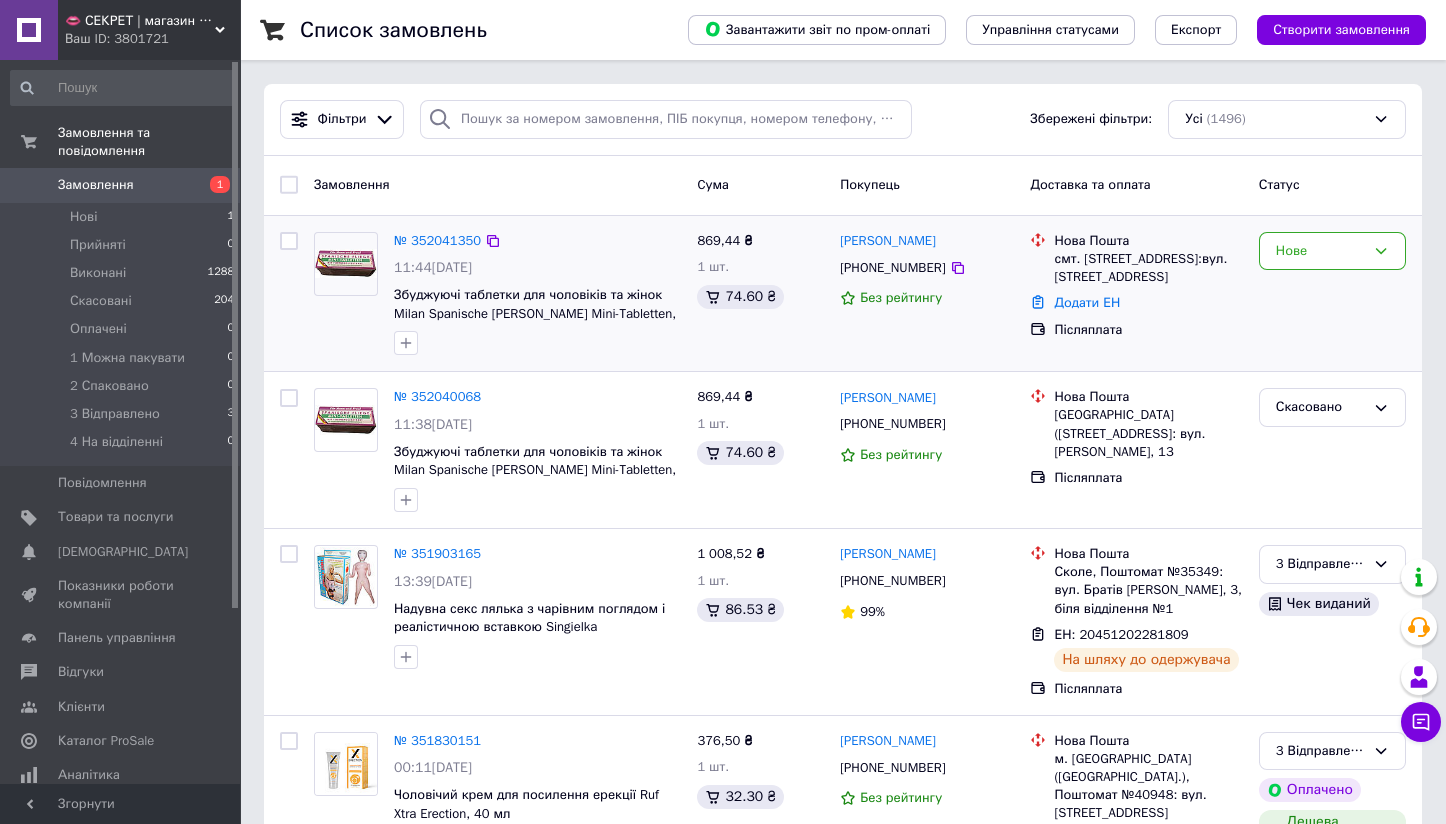 click on "Нове" at bounding box center (1332, 294) 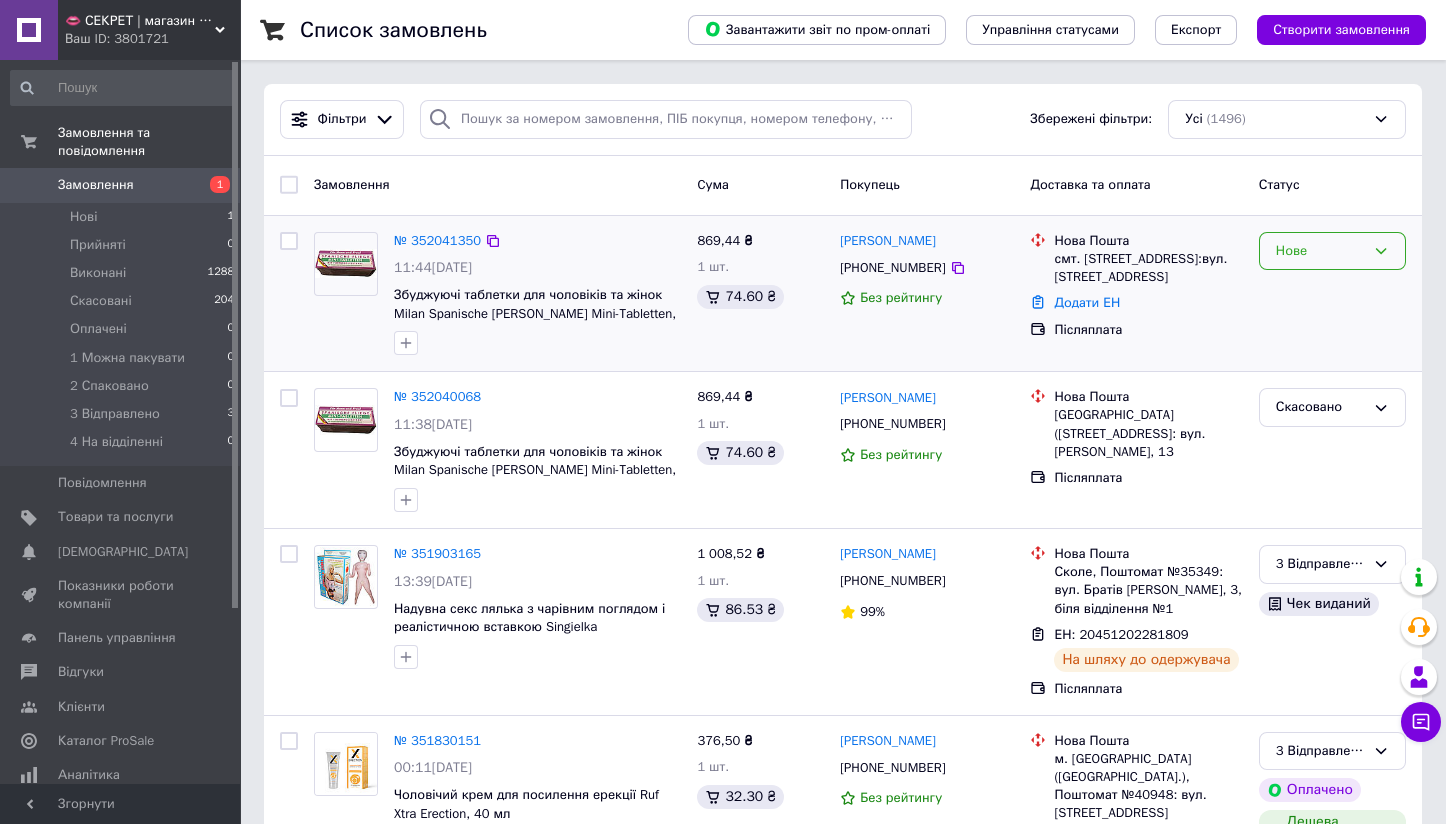 click on "Нове" at bounding box center (1332, 251) 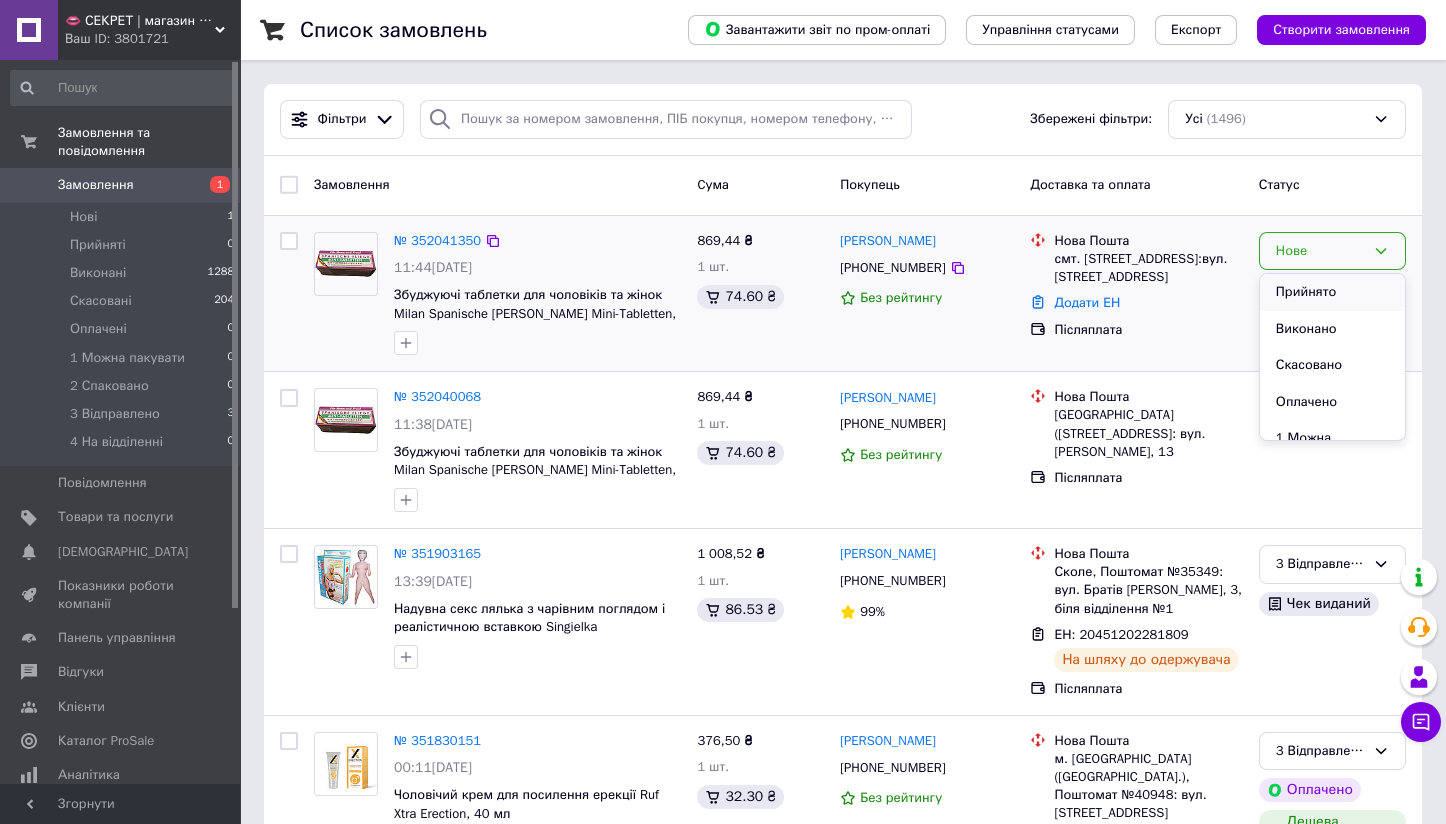 click on "Прийнято" at bounding box center [1332, 292] 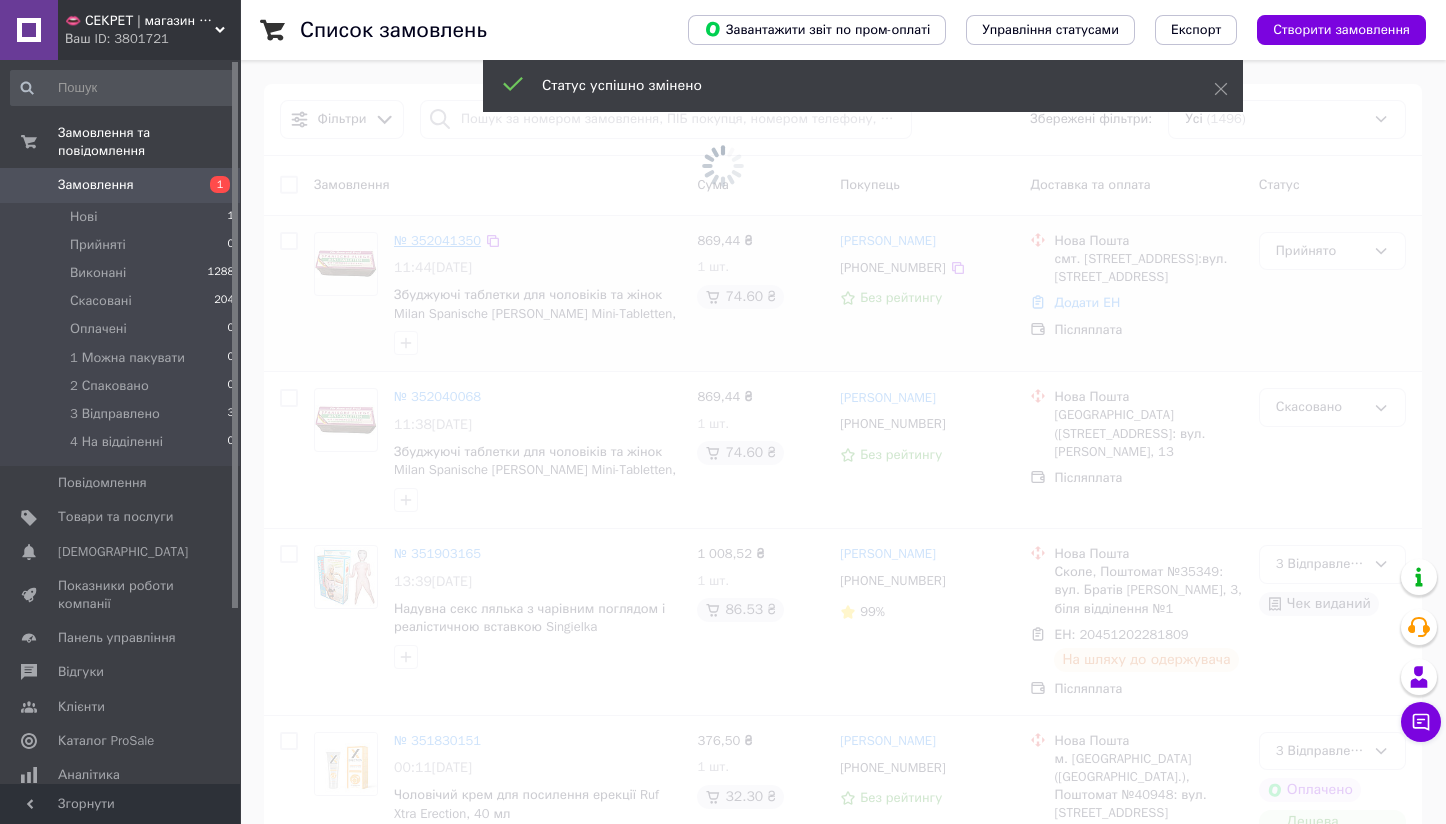 click at bounding box center (723, 166) 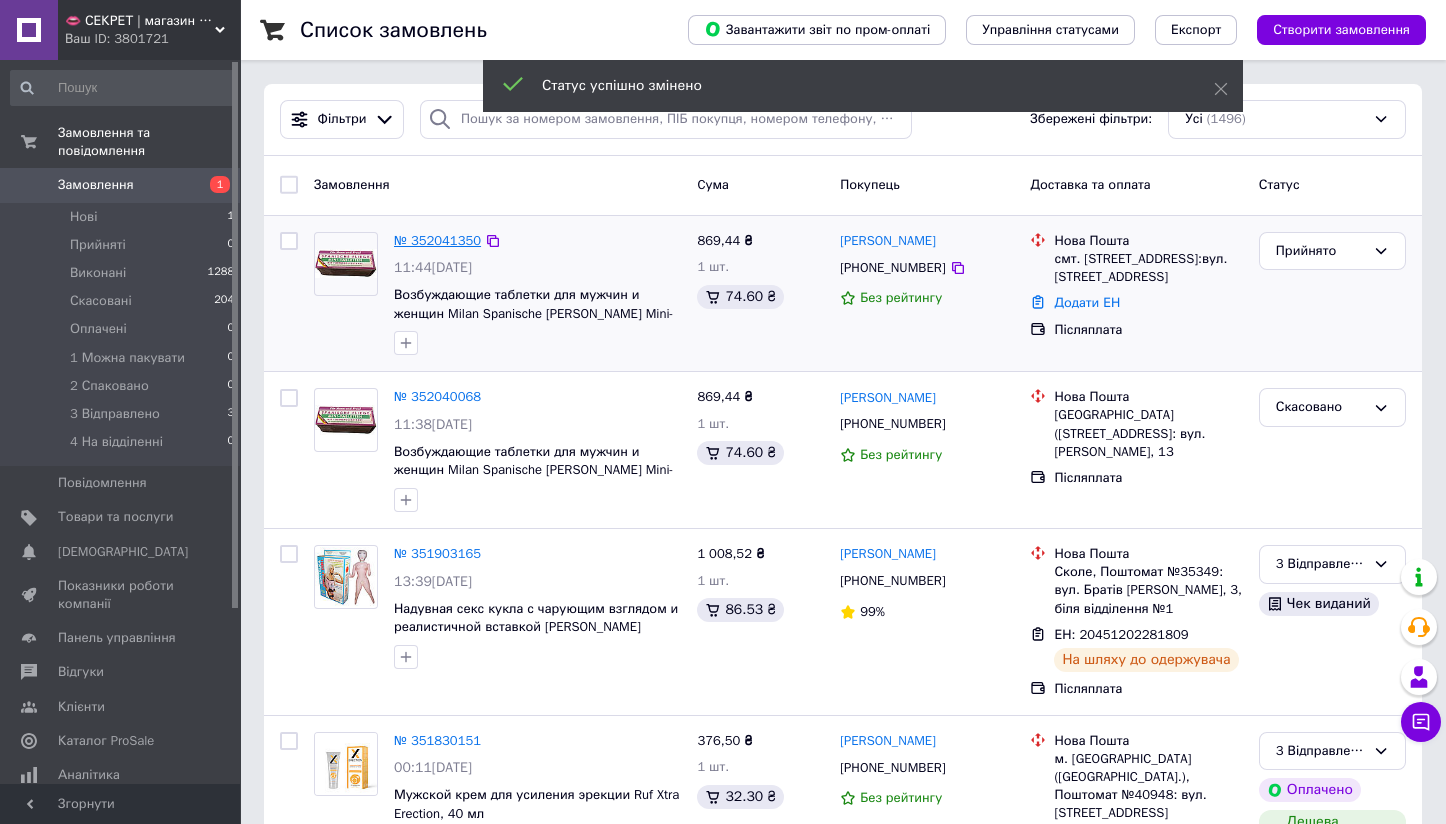 click on "№ 352041350" at bounding box center [437, 240] 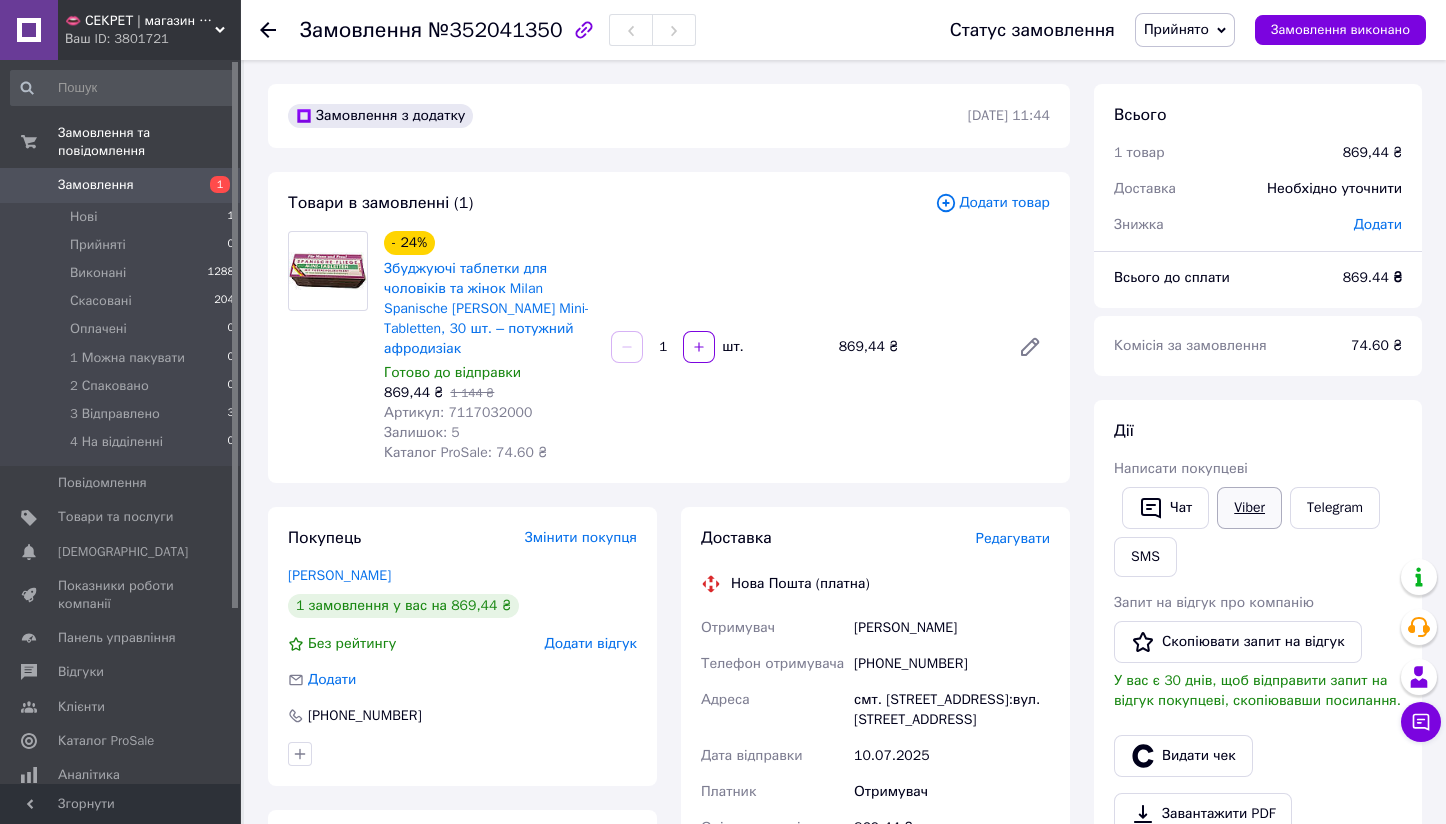 click on "Viber" at bounding box center [1249, 508] 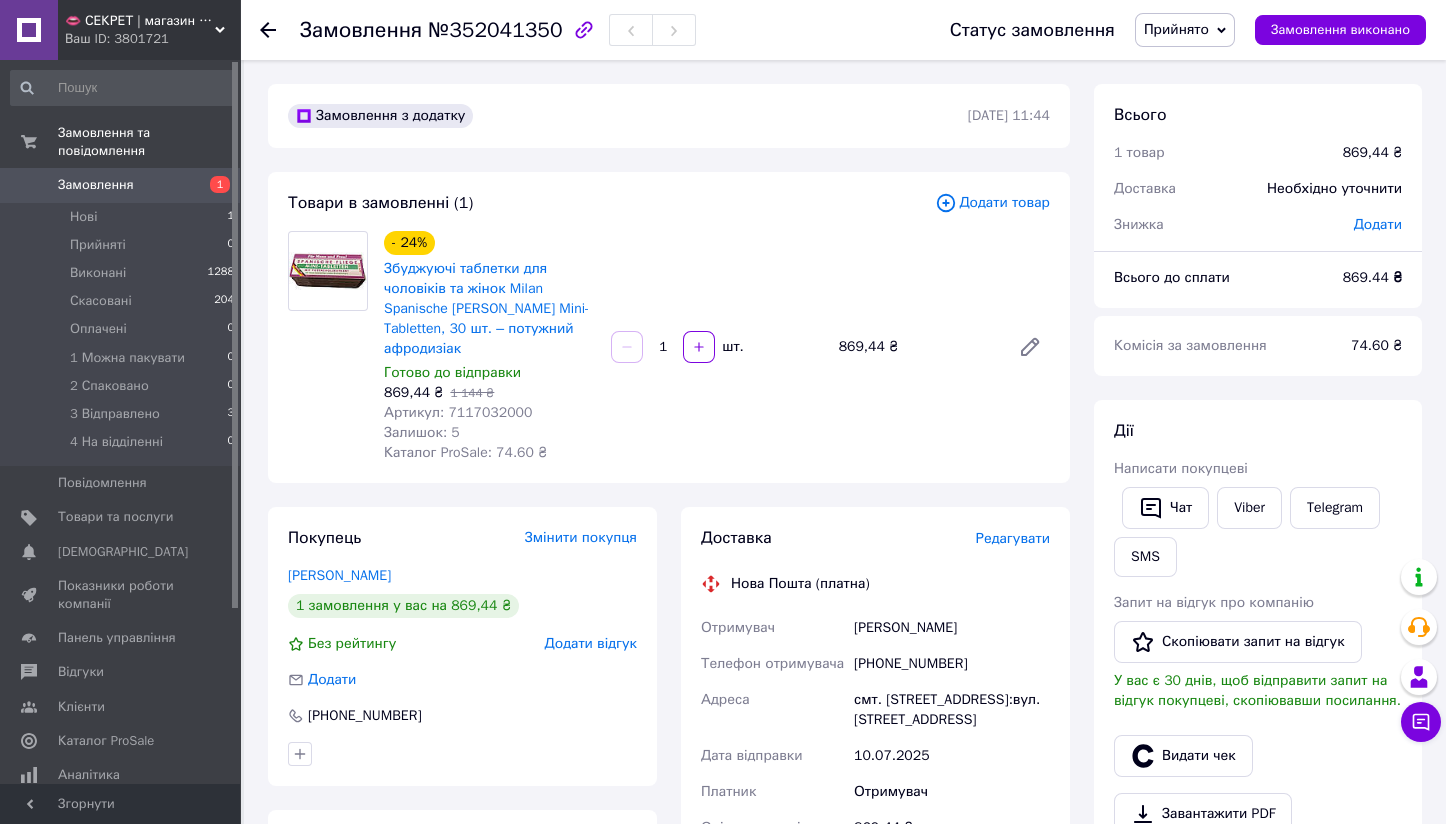 drag, startPoint x: 704, startPoint y: 812, endPoint x: 737, endPoint y: 795, distance: 37.12142 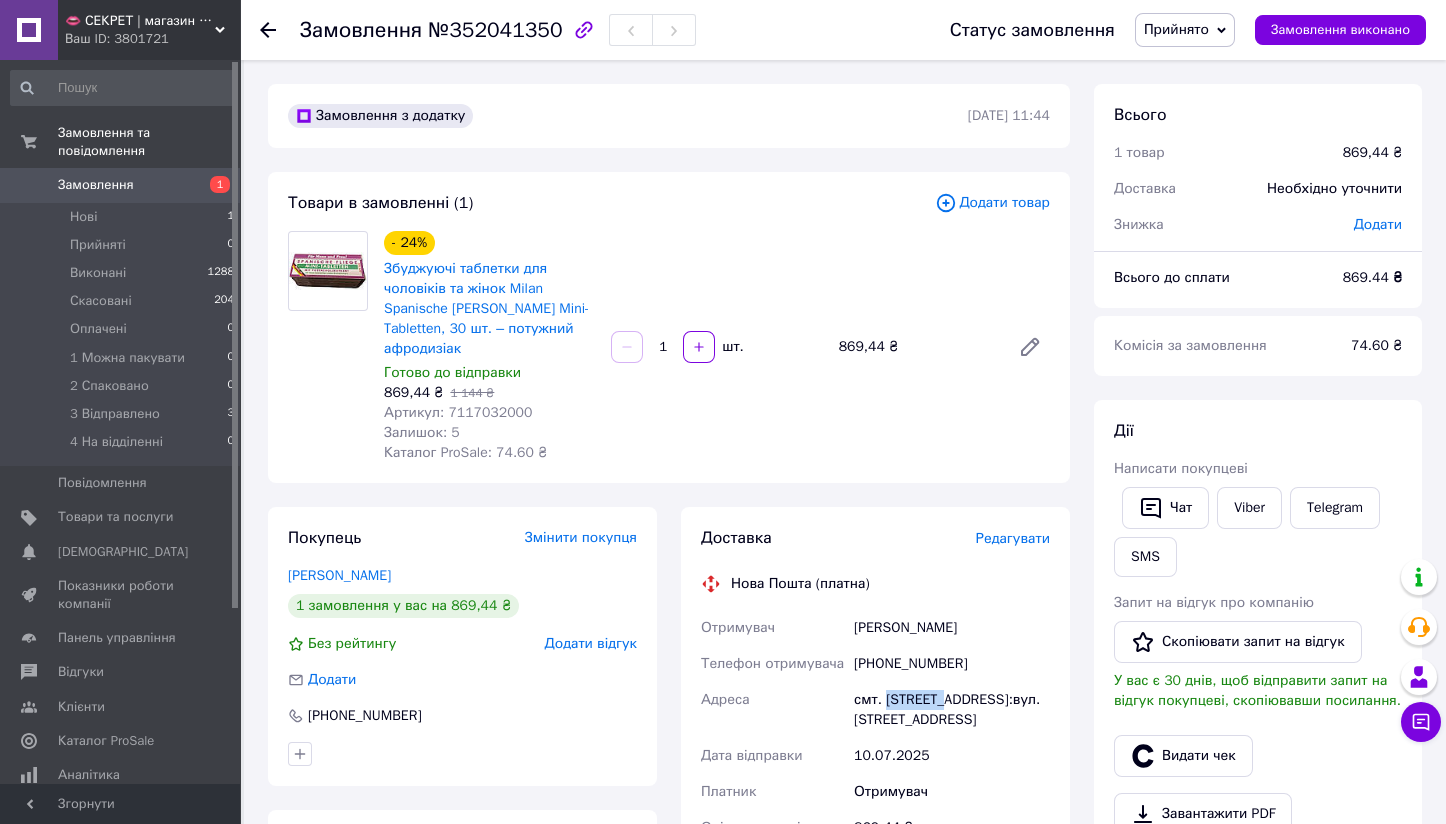 click on "смт. [STREET_ADDRESS]:вул. [STREET_ADDRESS]" at bounding box center (952, 710) 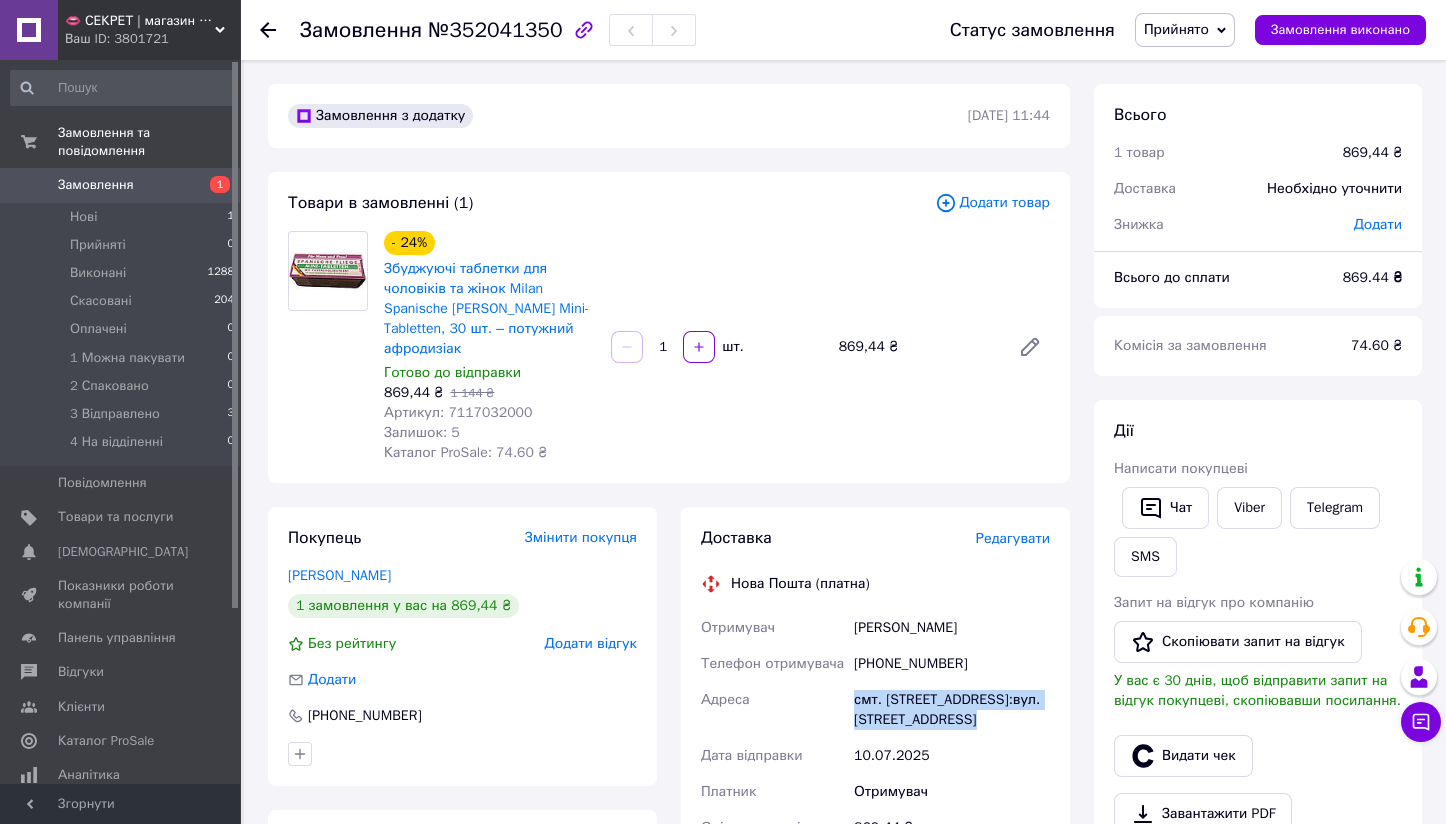 click on "смт. [STREET_ADDRESS]:вул. [STREET_ADDRESS]" at bounding box center [952, 710] 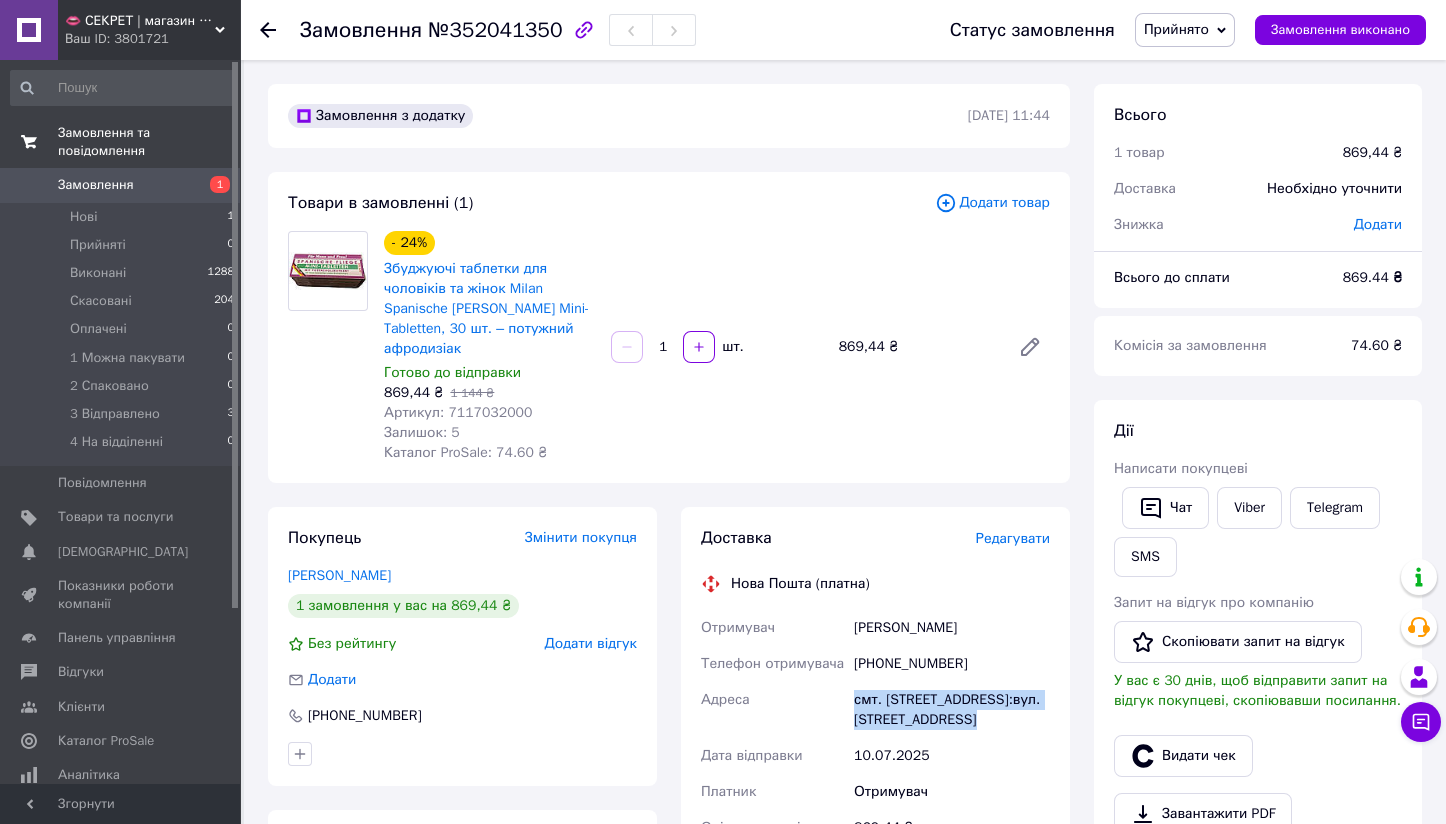 copy on "смт. [STREET_ADDRESS]:вул. [STREET_ADDRESS]" 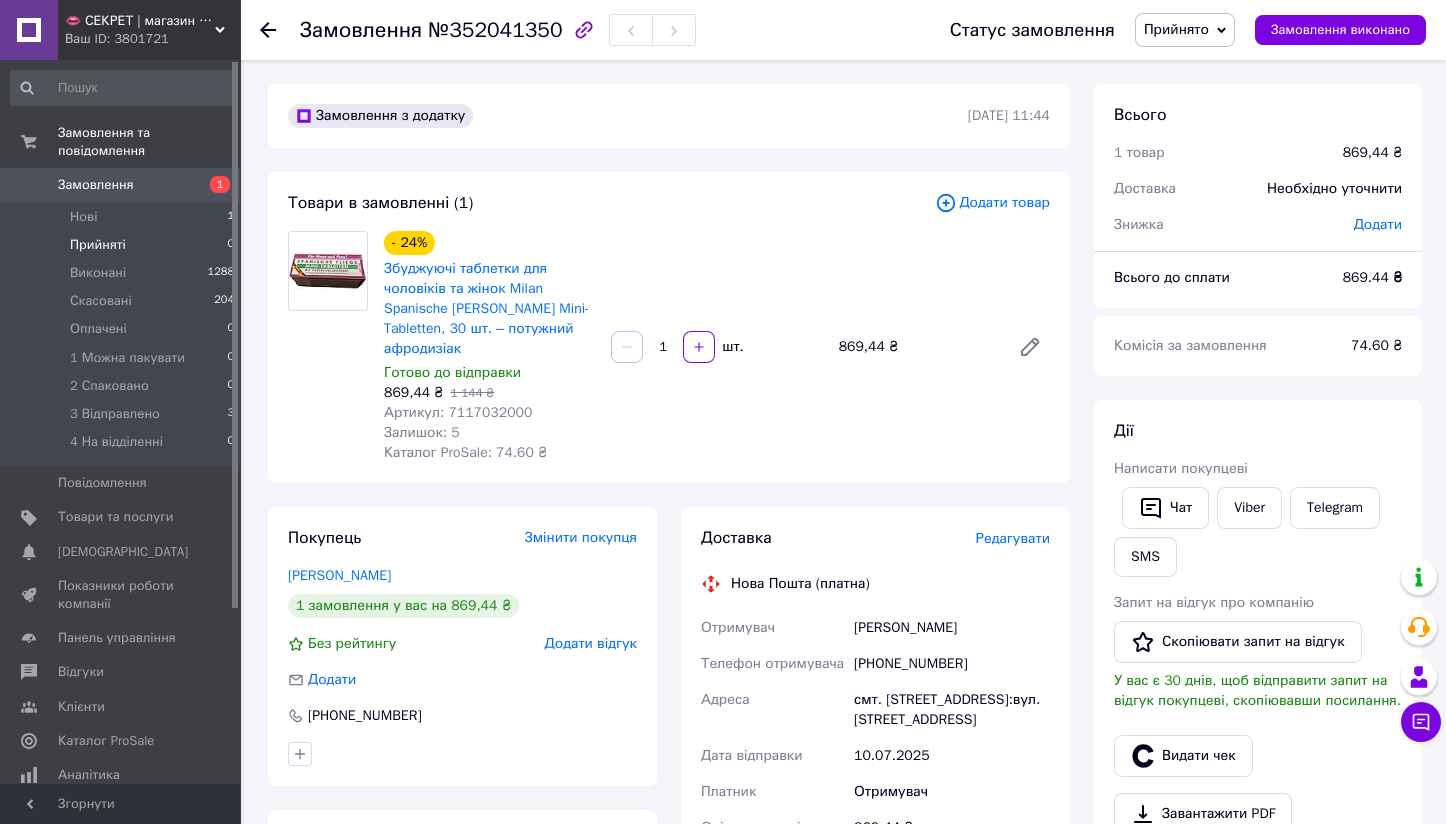 click on "Прийняті 0" at bounding box center (123, 245) 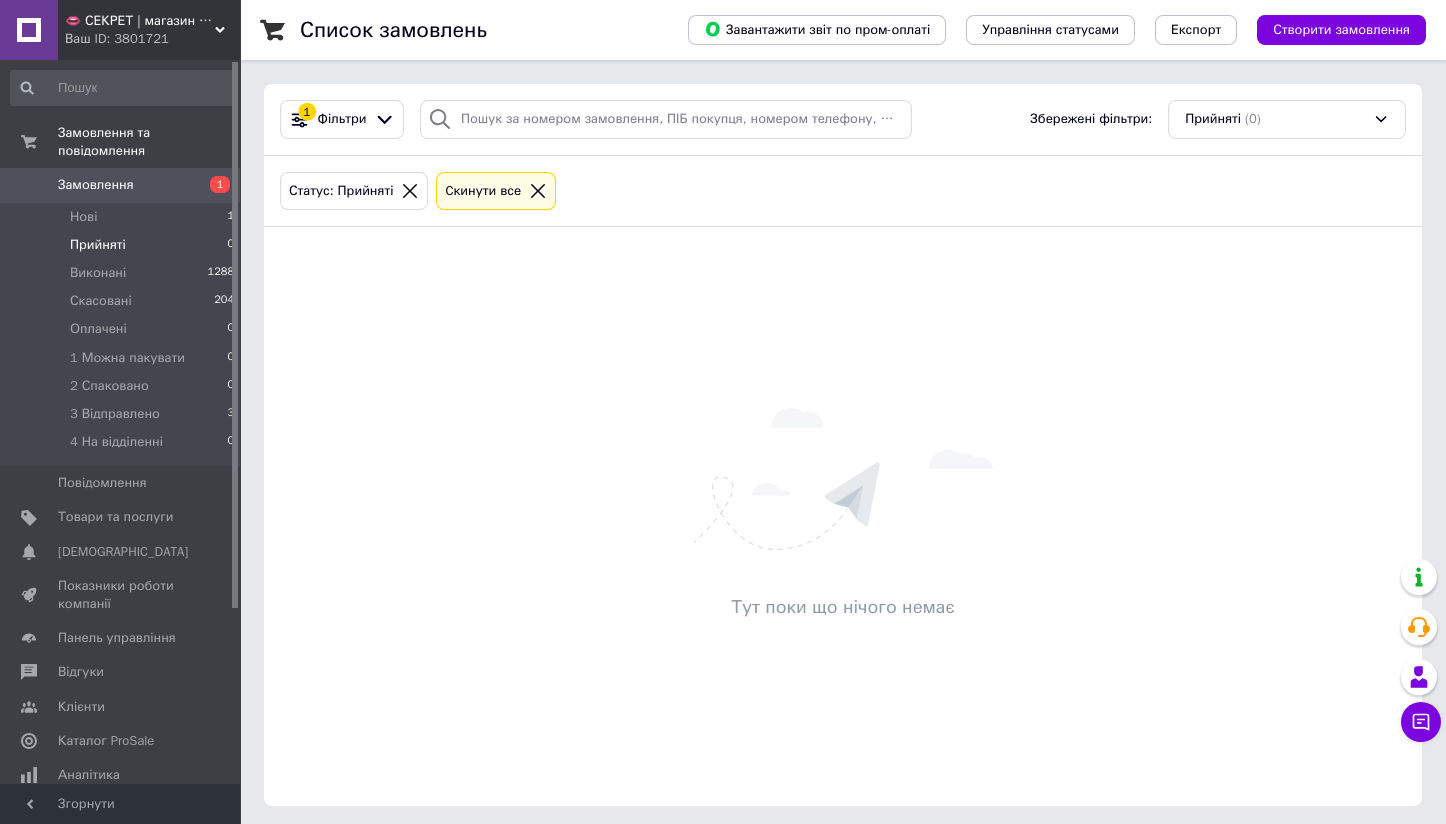 click on "Замовлення 1" at bounding box center (123, 185) 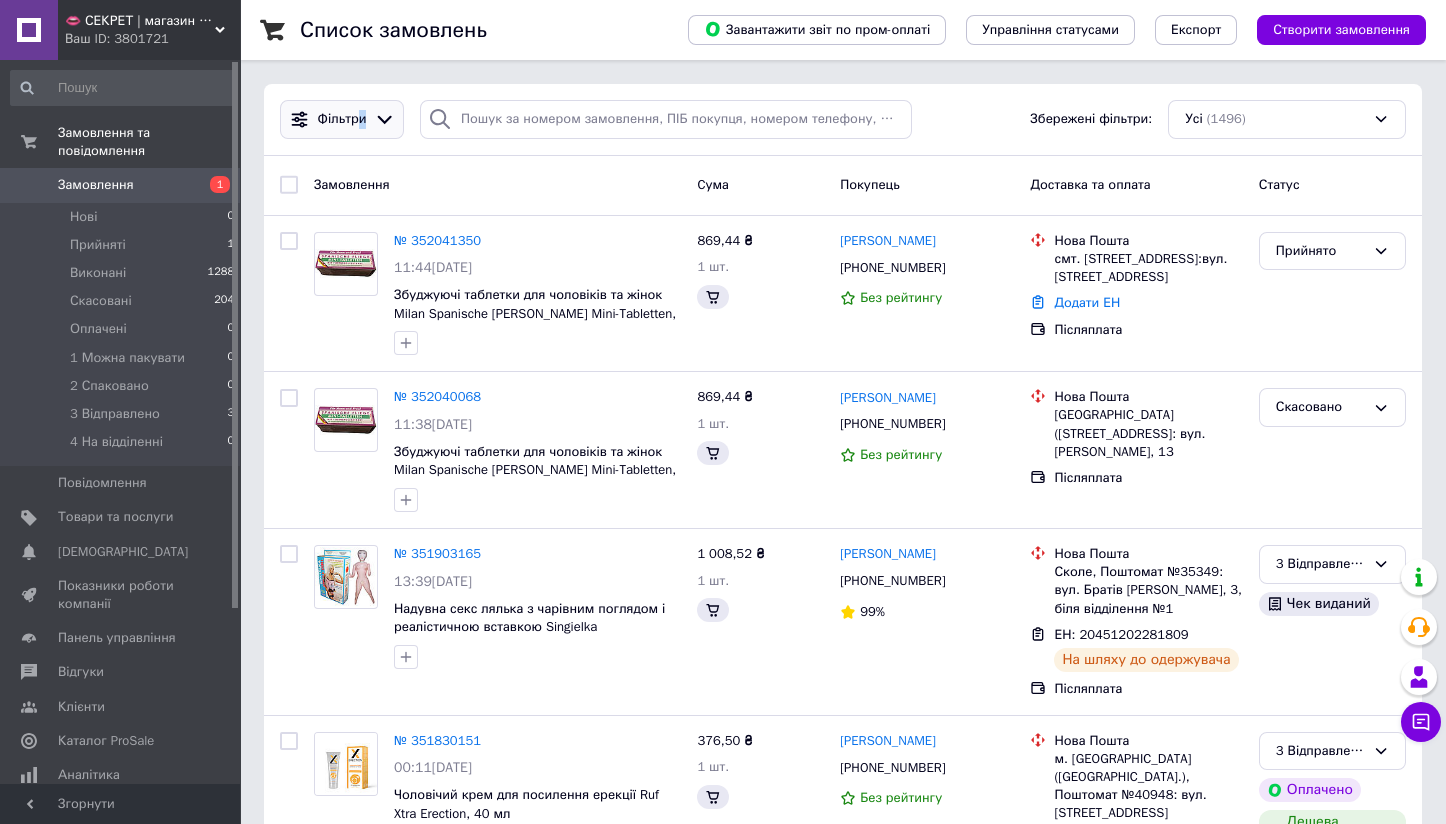 click on "Фільтри" at bounding box center [342, 119] 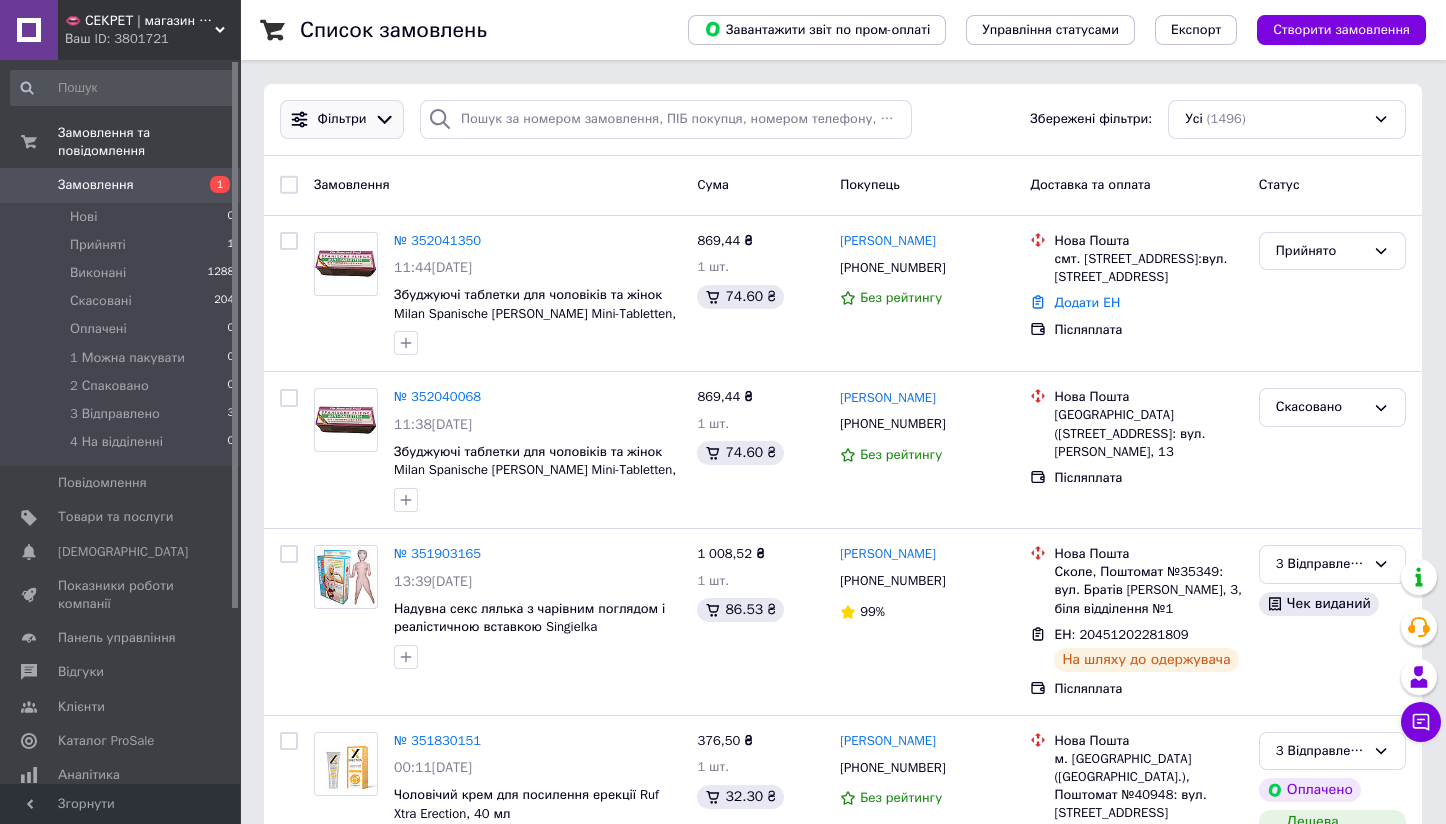 click at bounding box center (384, 119) 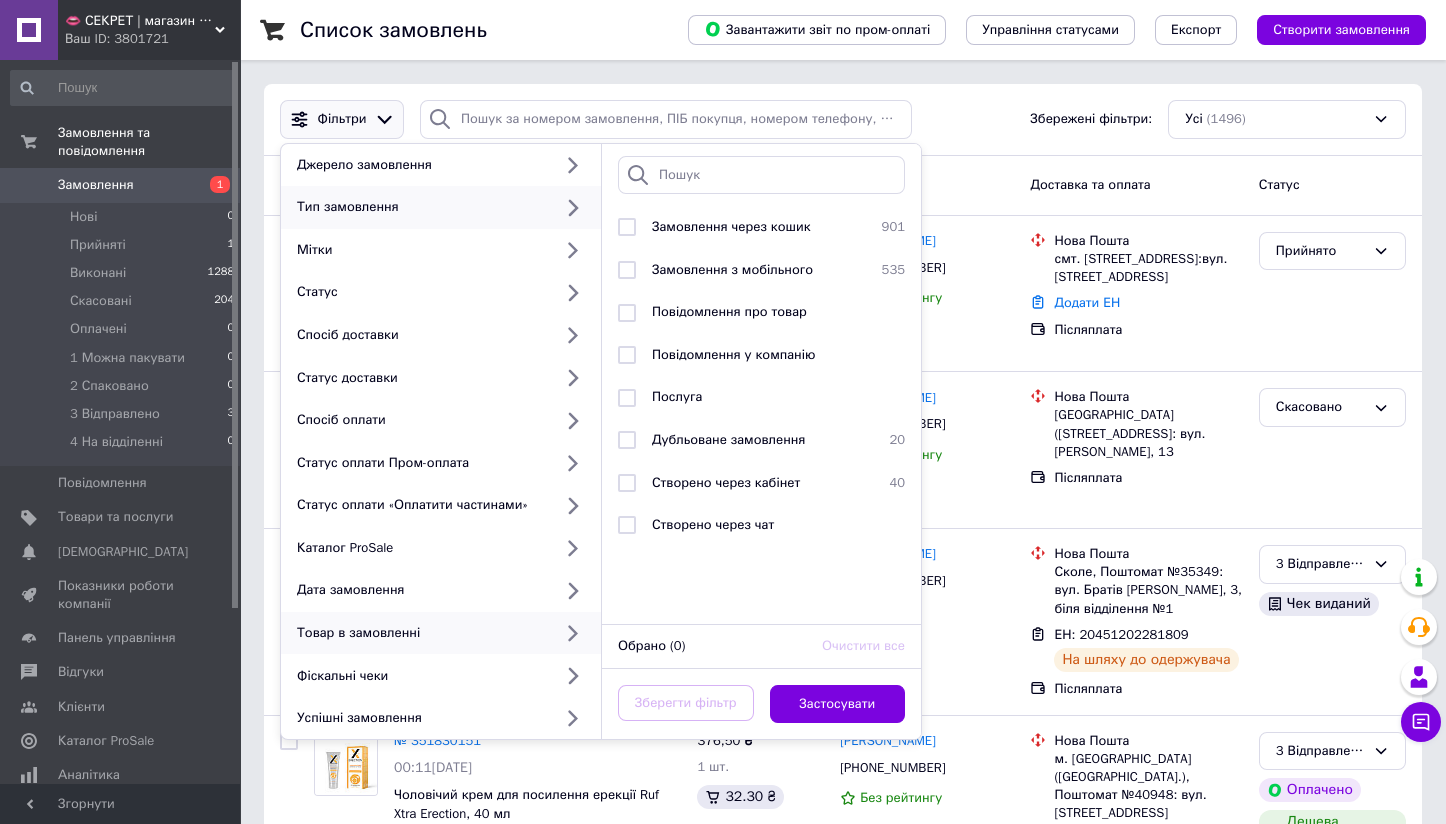 click on "Товар в замовленні" at bounding box center (420, 633) 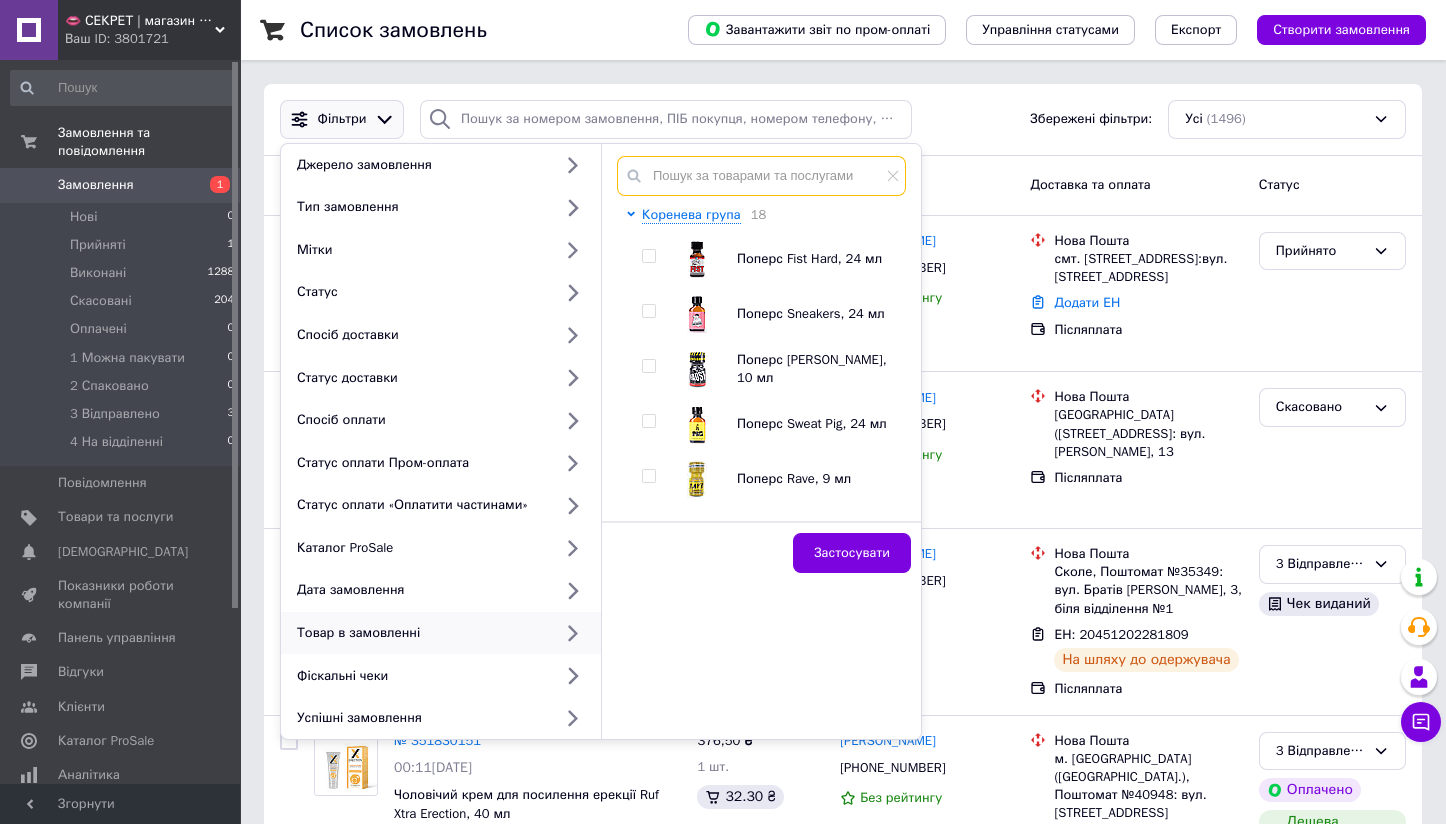 click at bounding box center [761, 176] 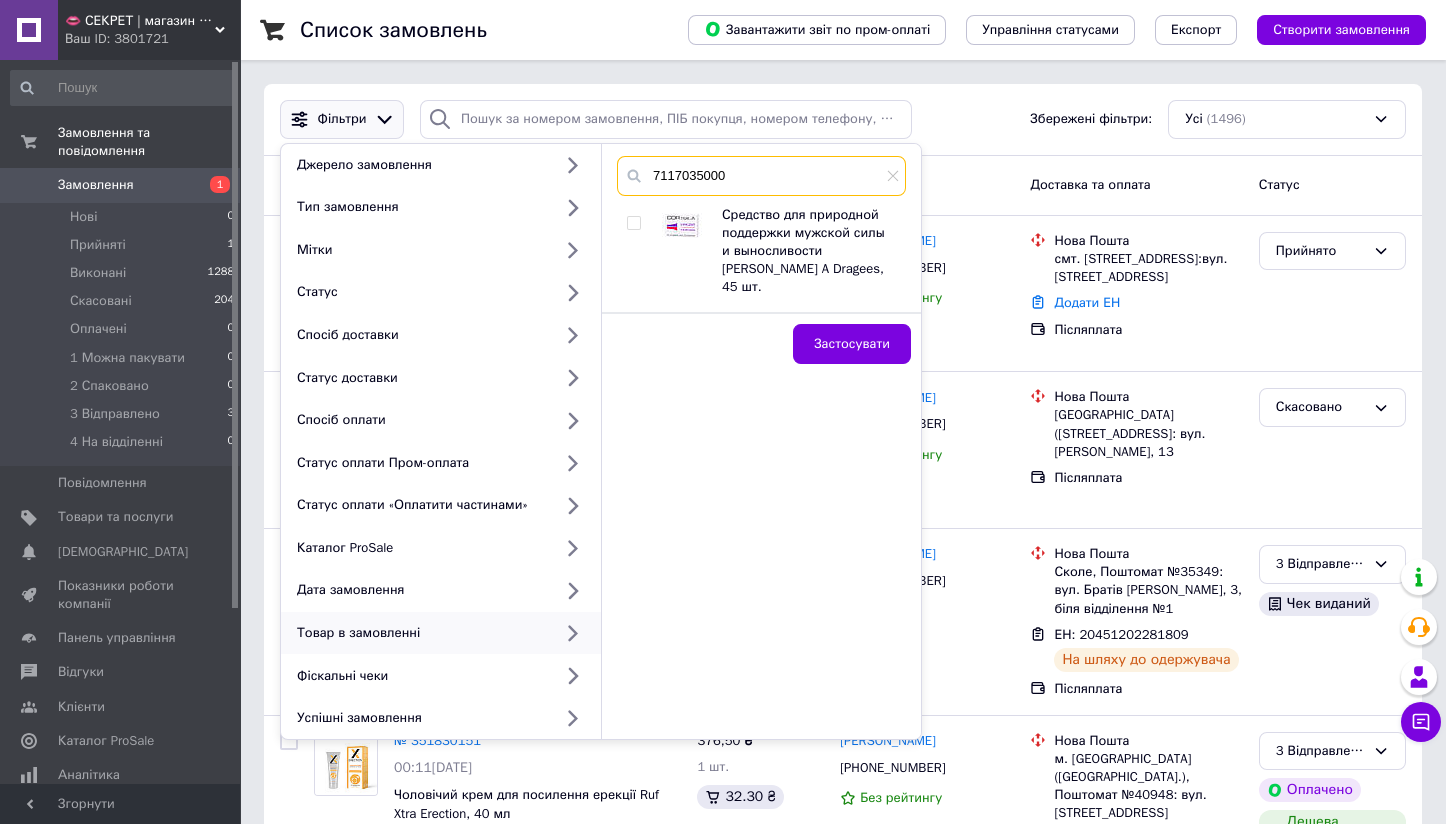 type on "7117035000" 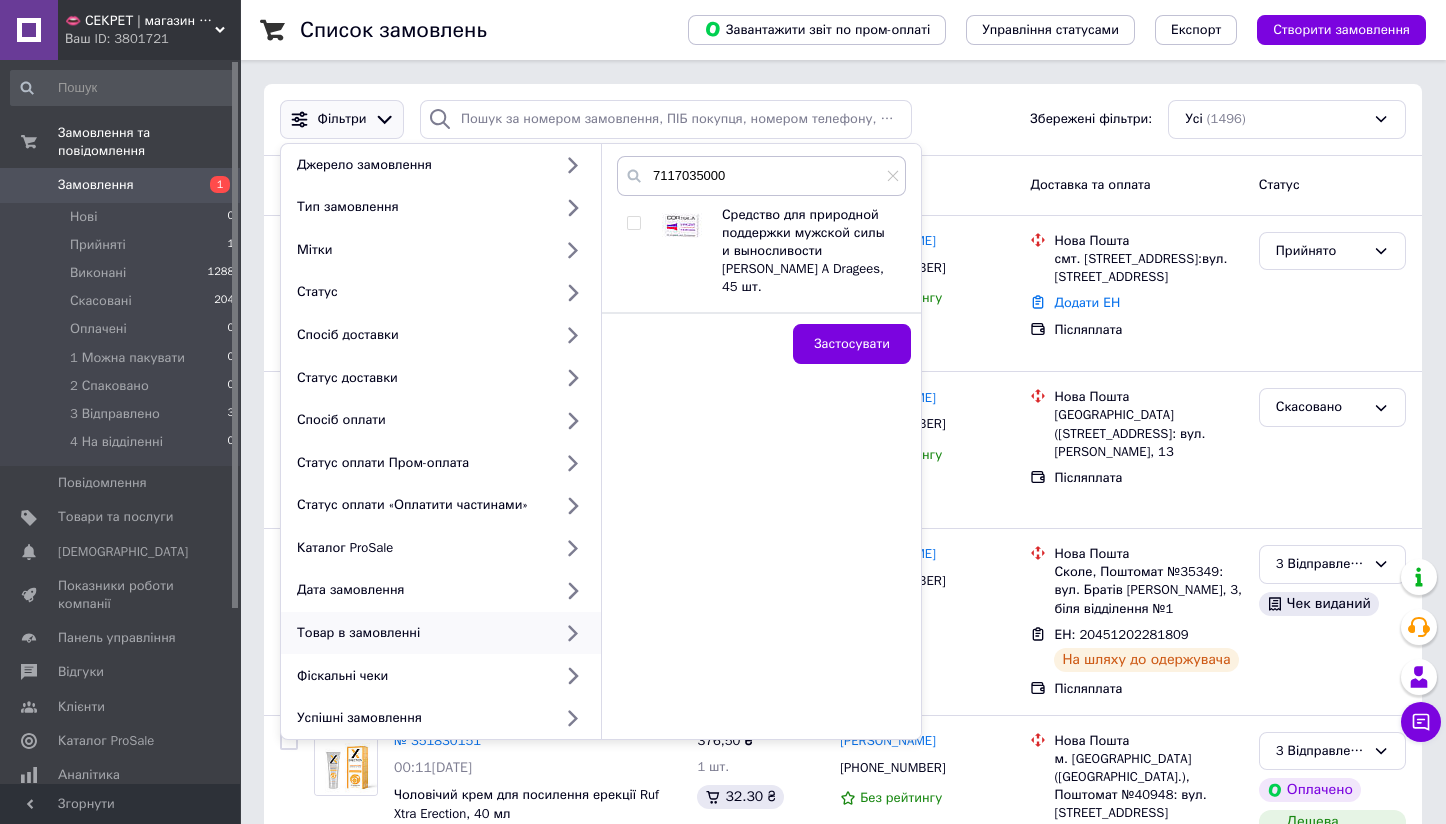 click at bounding box center [634, 223] 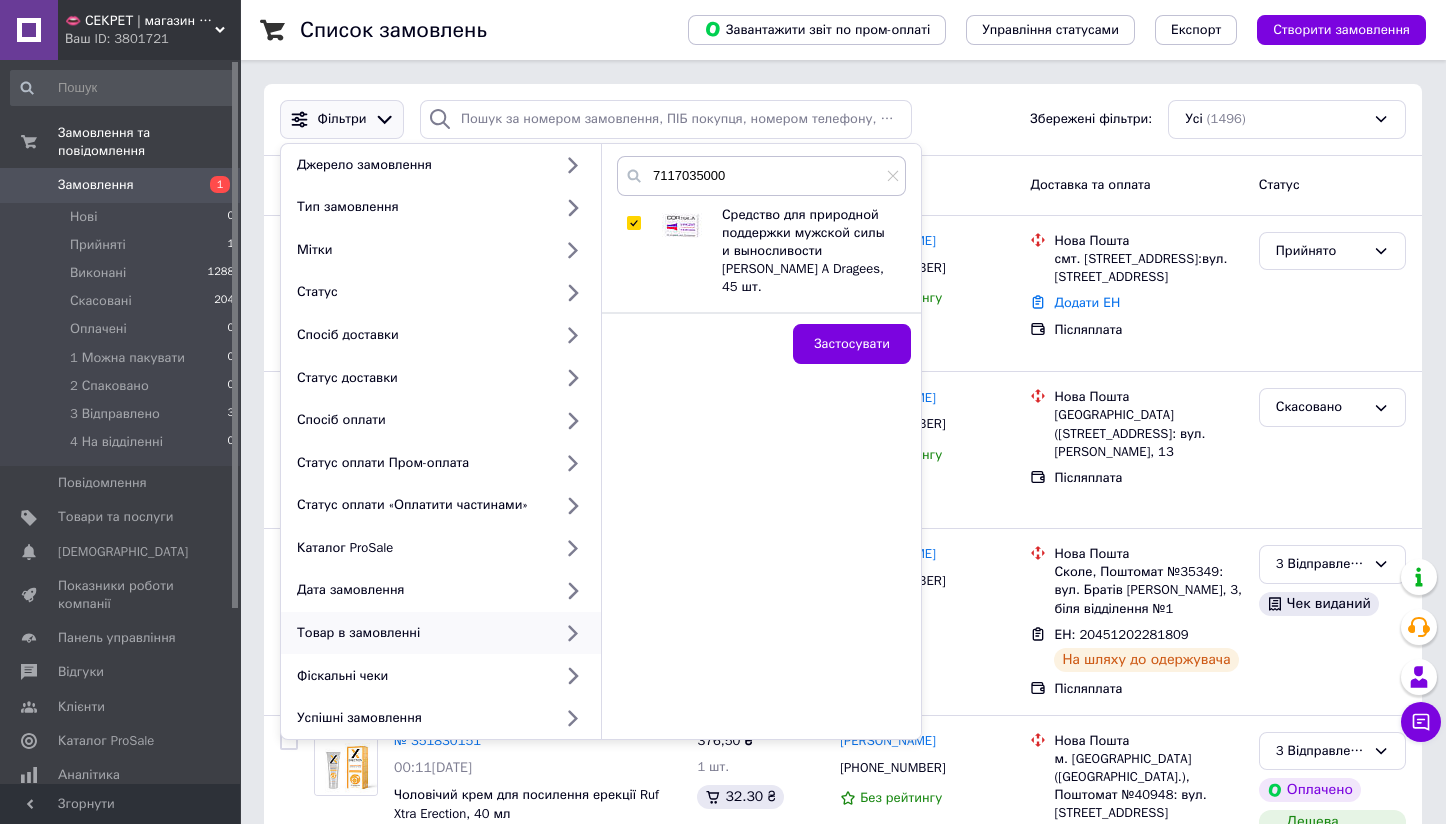 checkbox on "true" 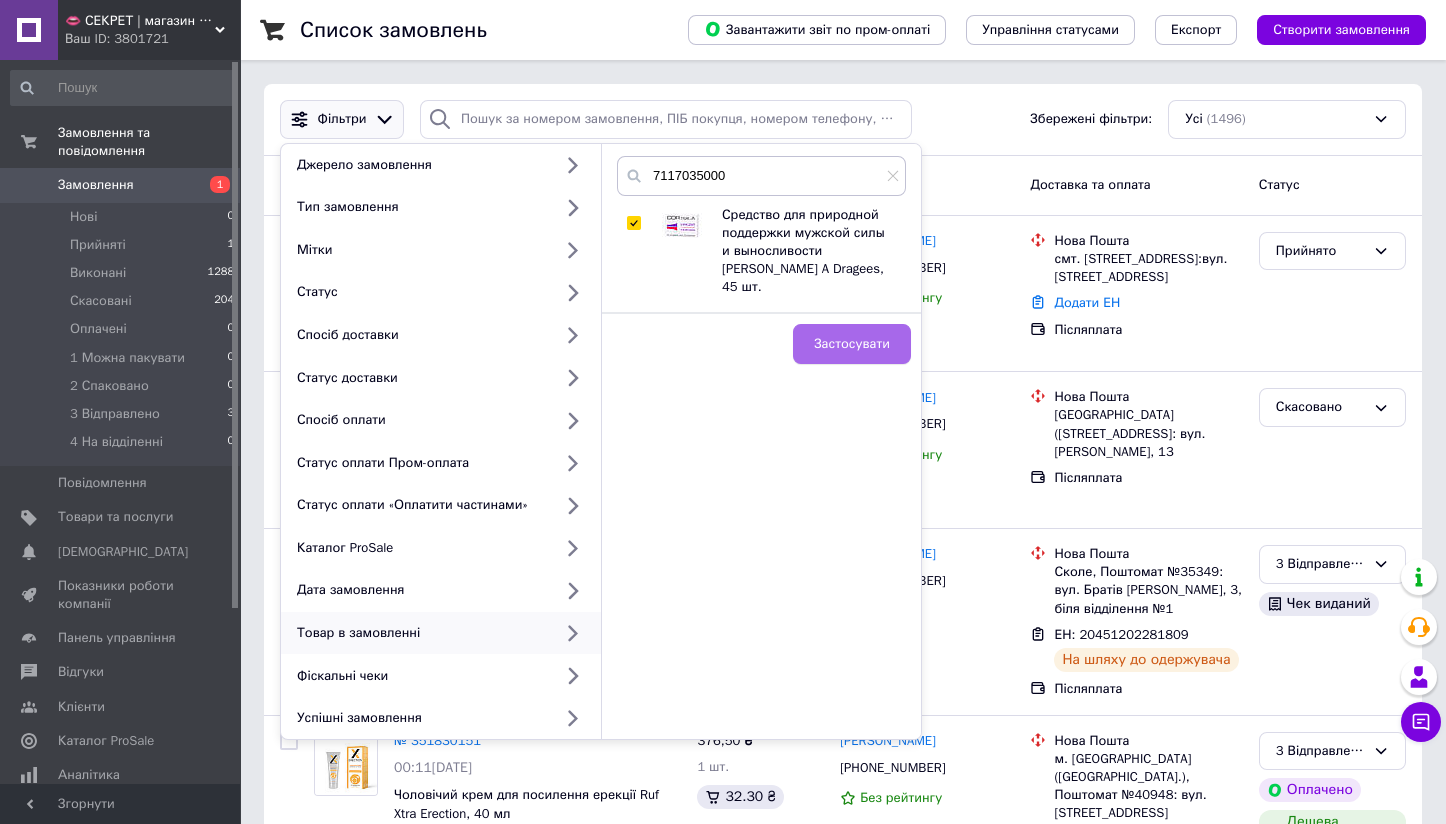 click on "Застосувати" at bounding box center [852, 344] 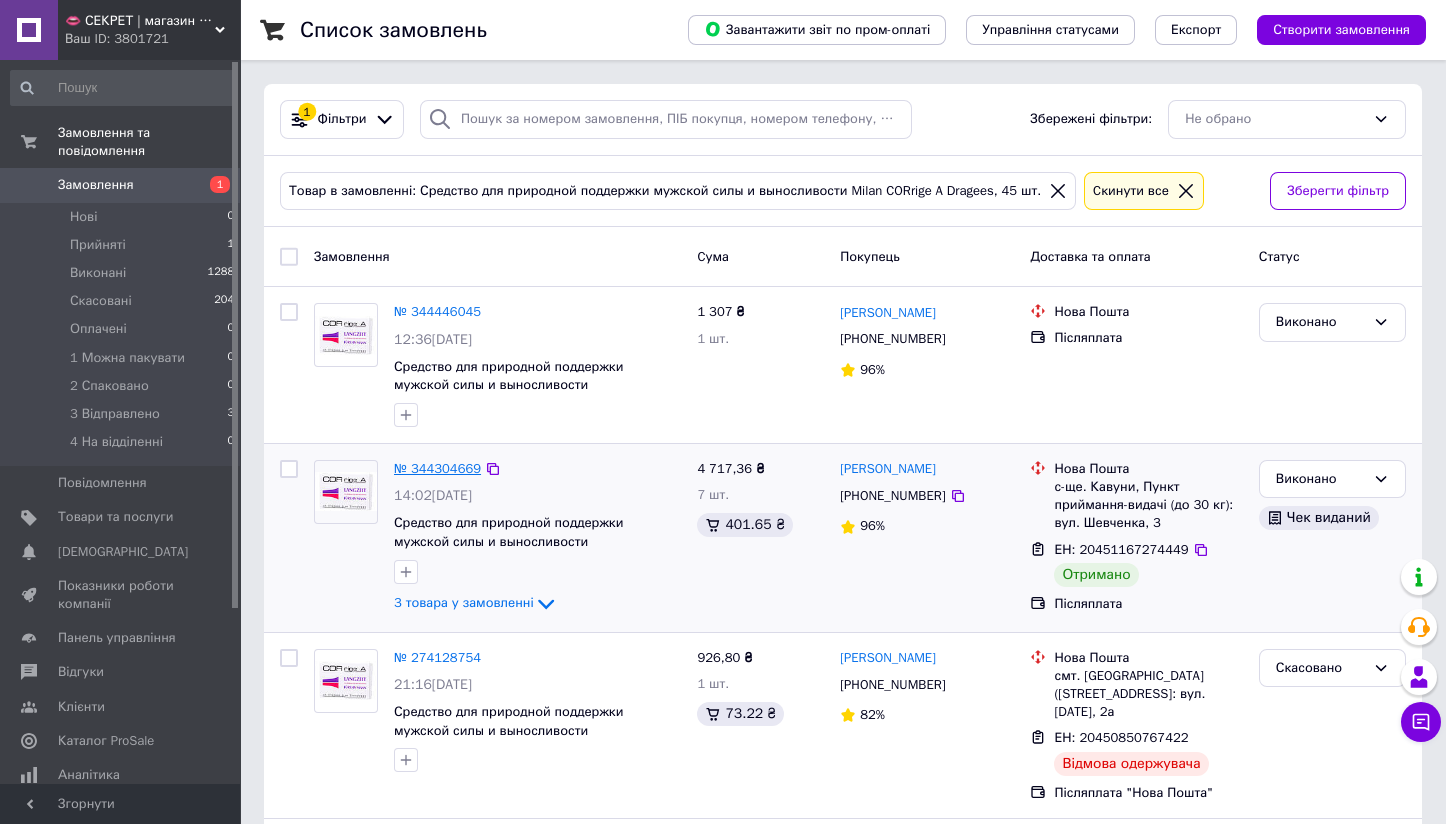 click on "№ 344304669" at bounding box center (437, 468) 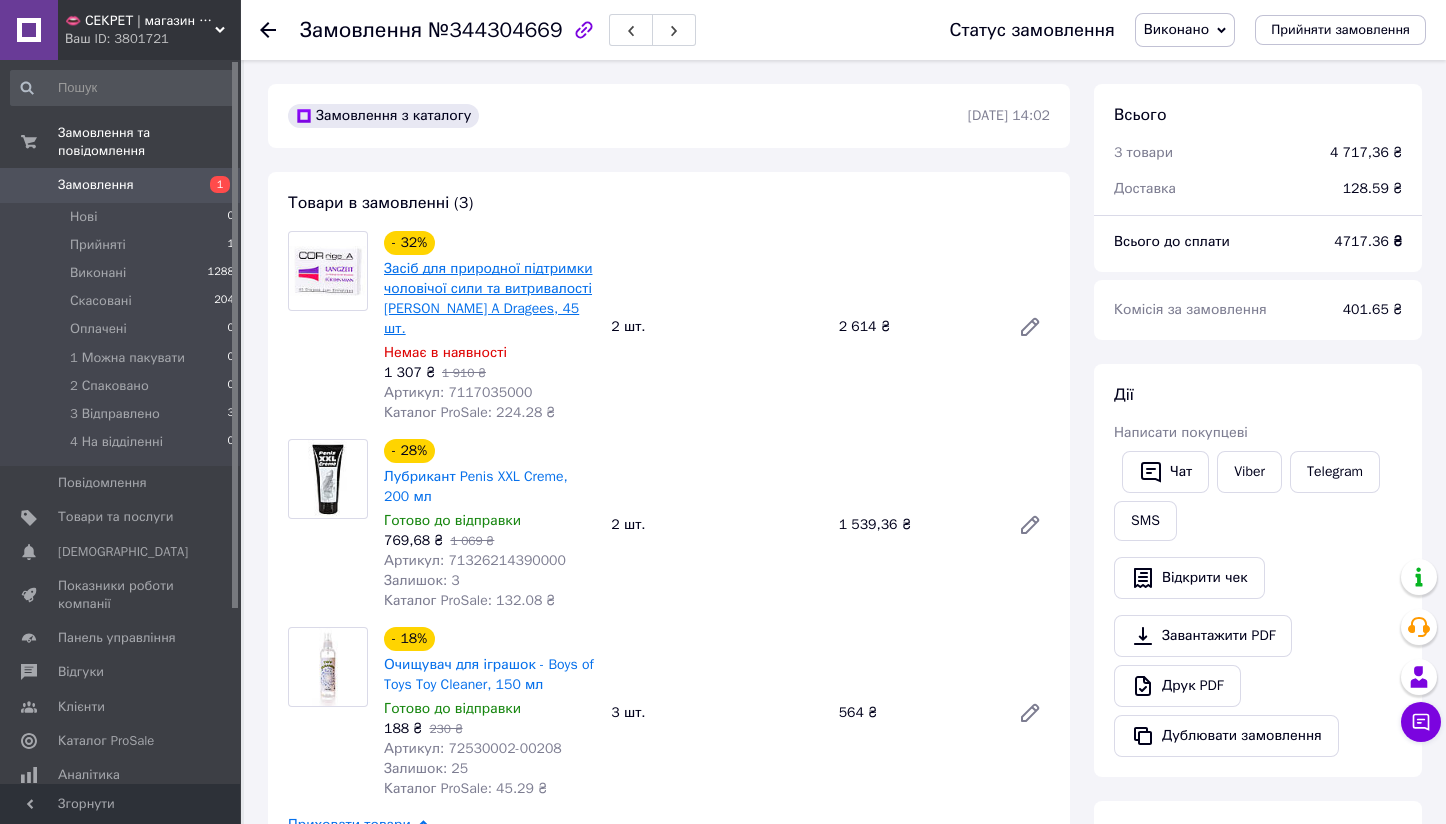 scroll, scrollTop: 1628, scrollLeft: 0, axis: vertical 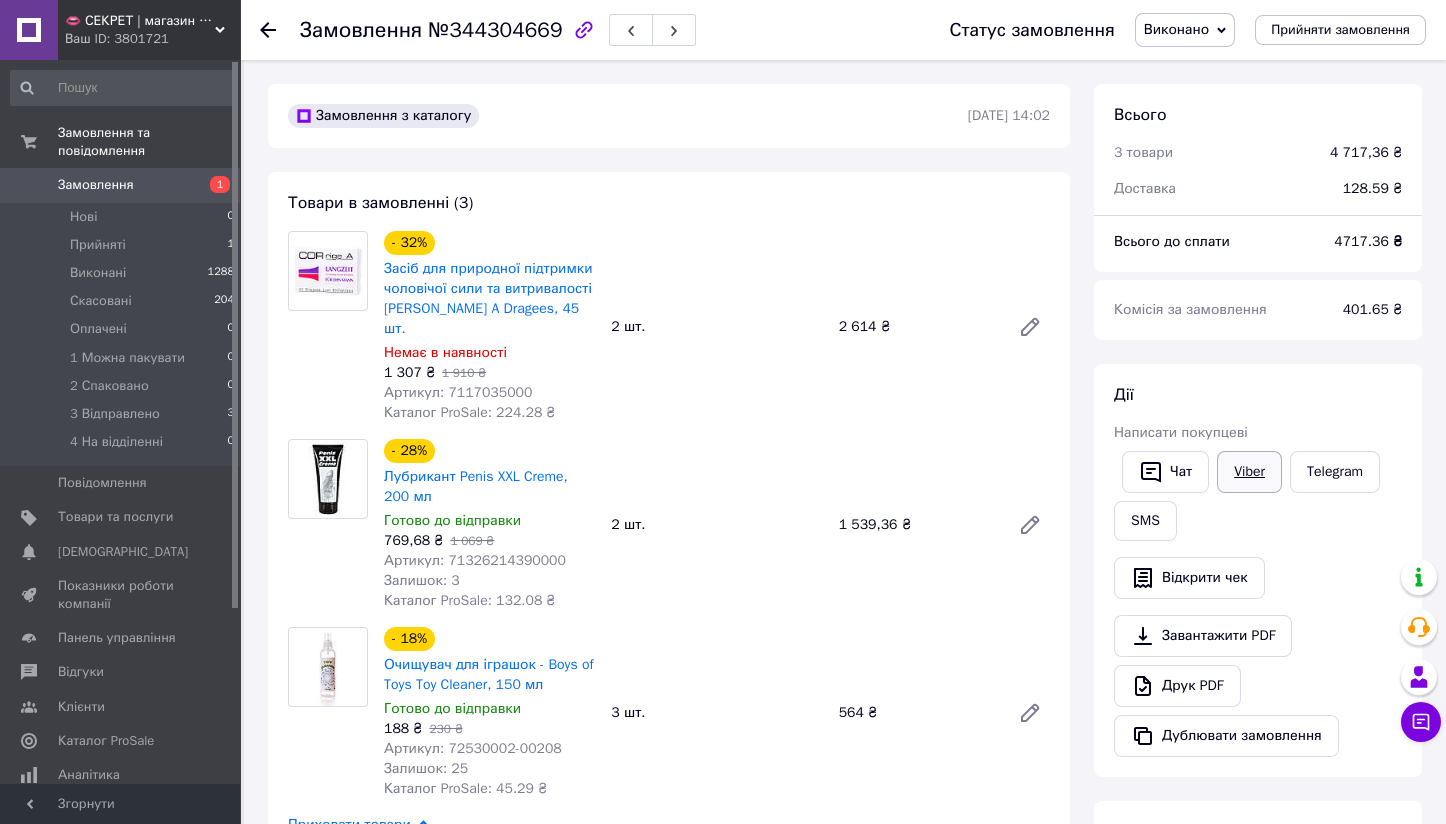 click on "Viber" at bounding box center [1249, 472] 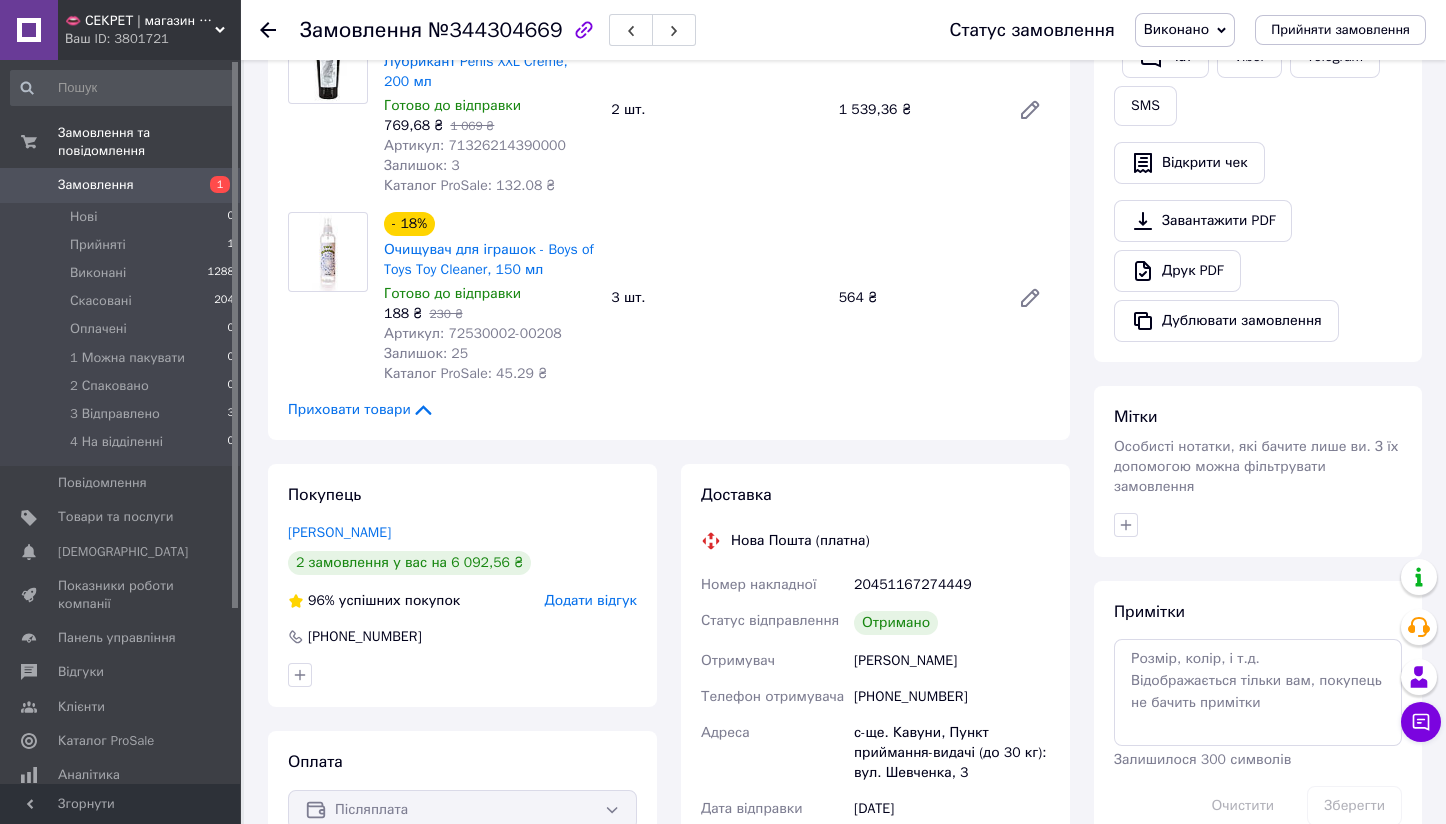 scroll, scrollTop: 749, scrollLeft: 0, axis: vertical 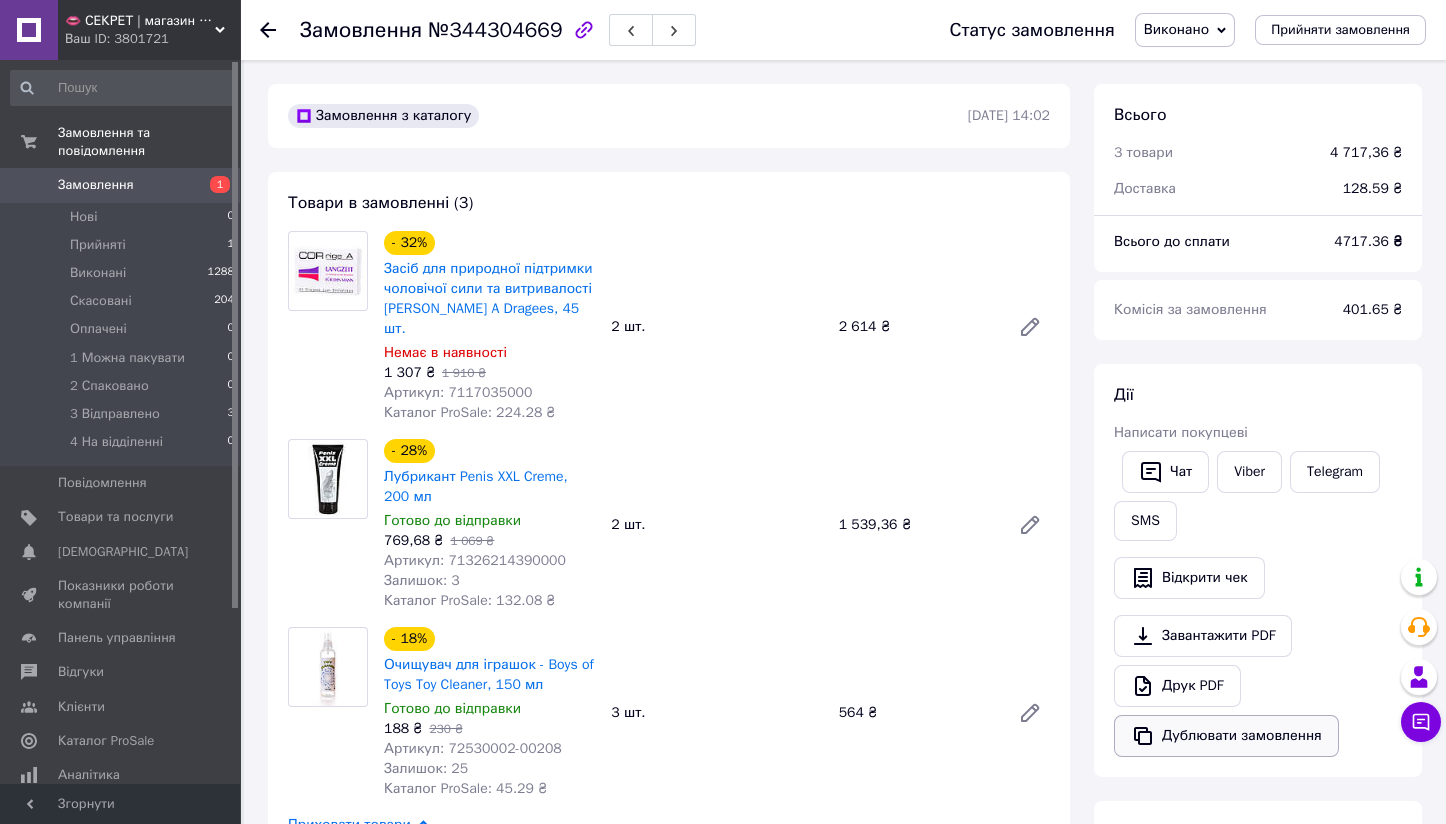click on "Дублювати замовлення" at bounding box center [1226, 736] 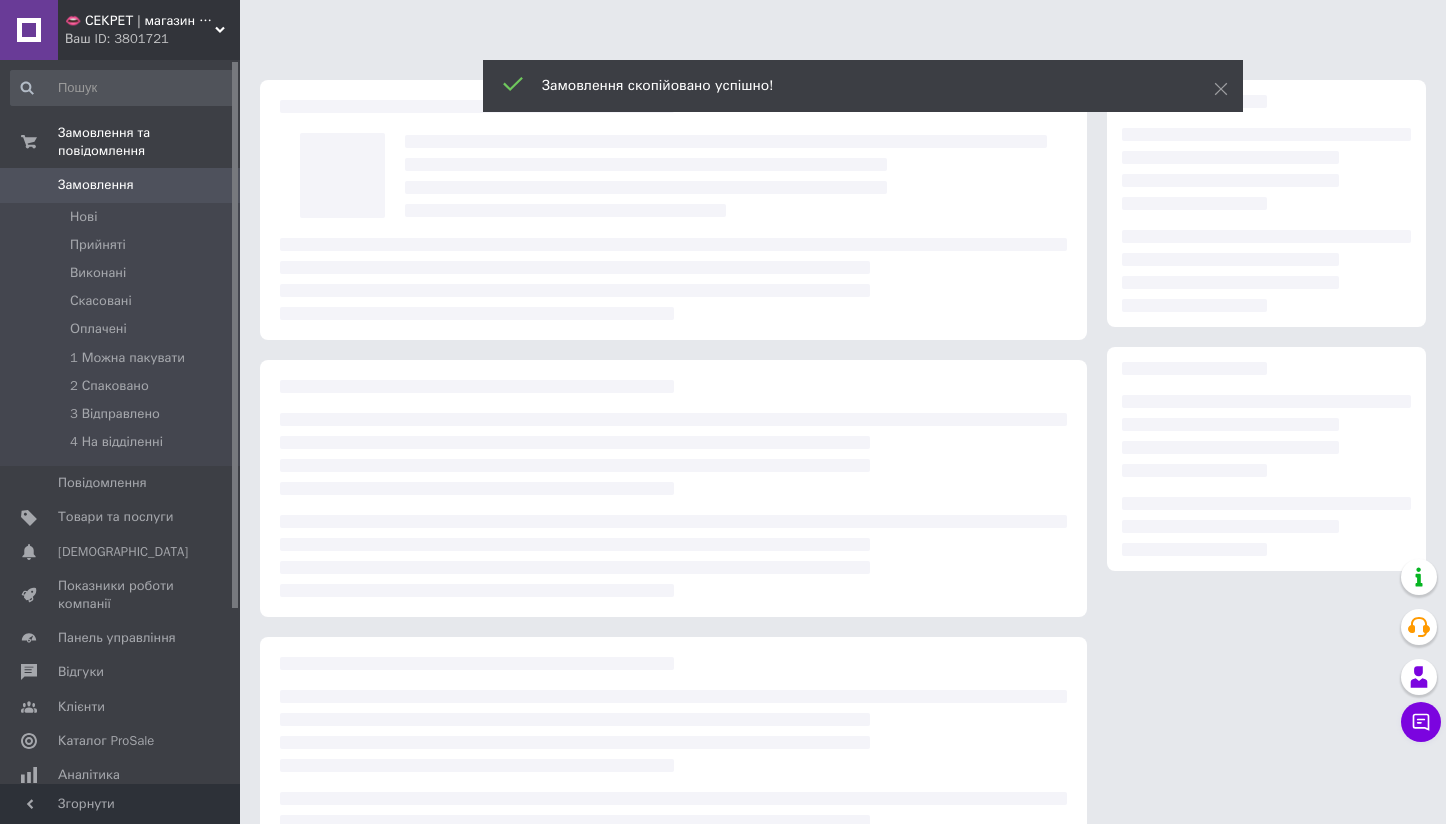 scroll, scrollTop: 0, scrollLeft: 0, axis: both 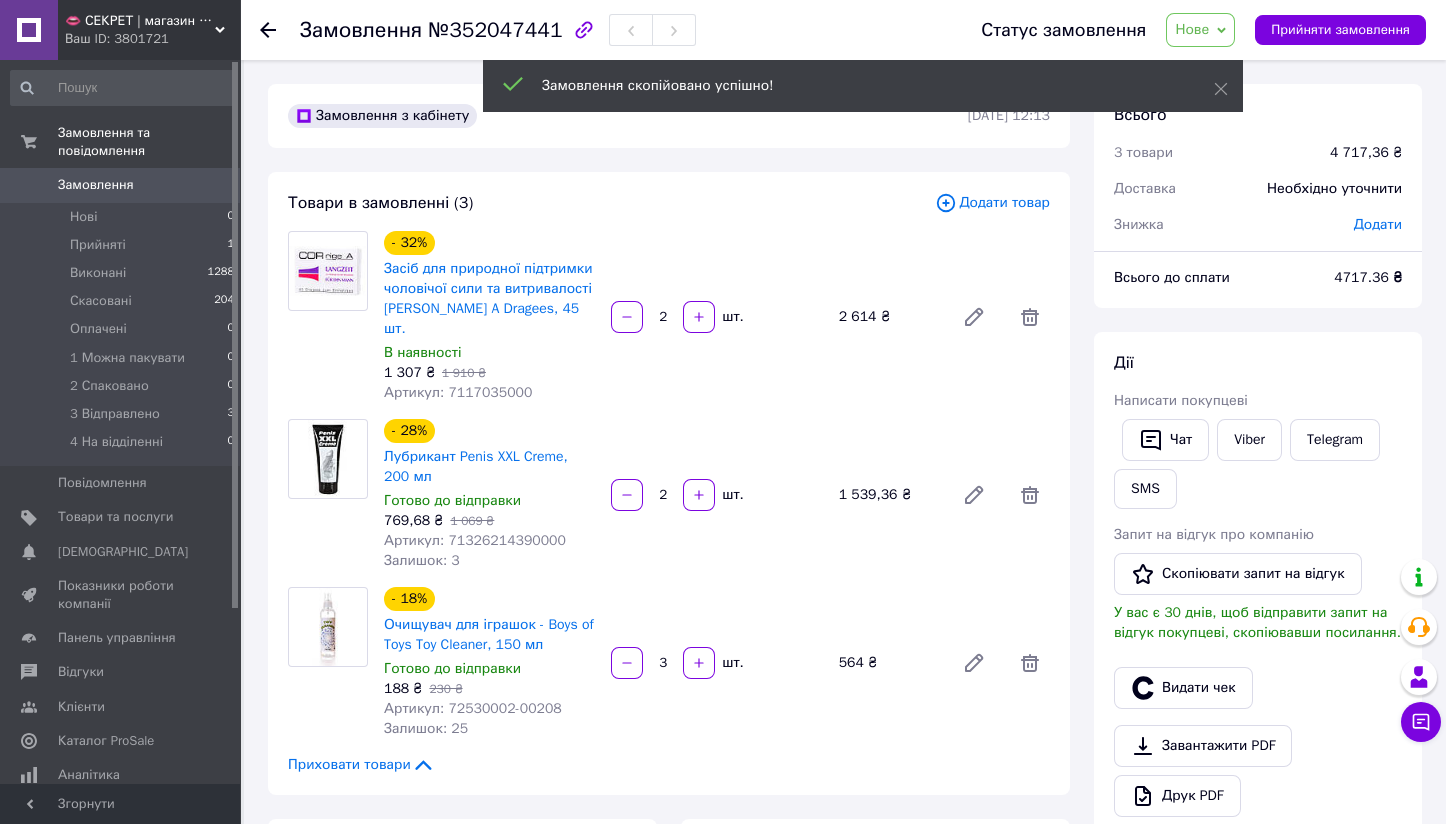 drag, startPoint x: 1028, startPoint y: 309, endPoint x: 1033, endPoint y: 501, distance: 192.0651 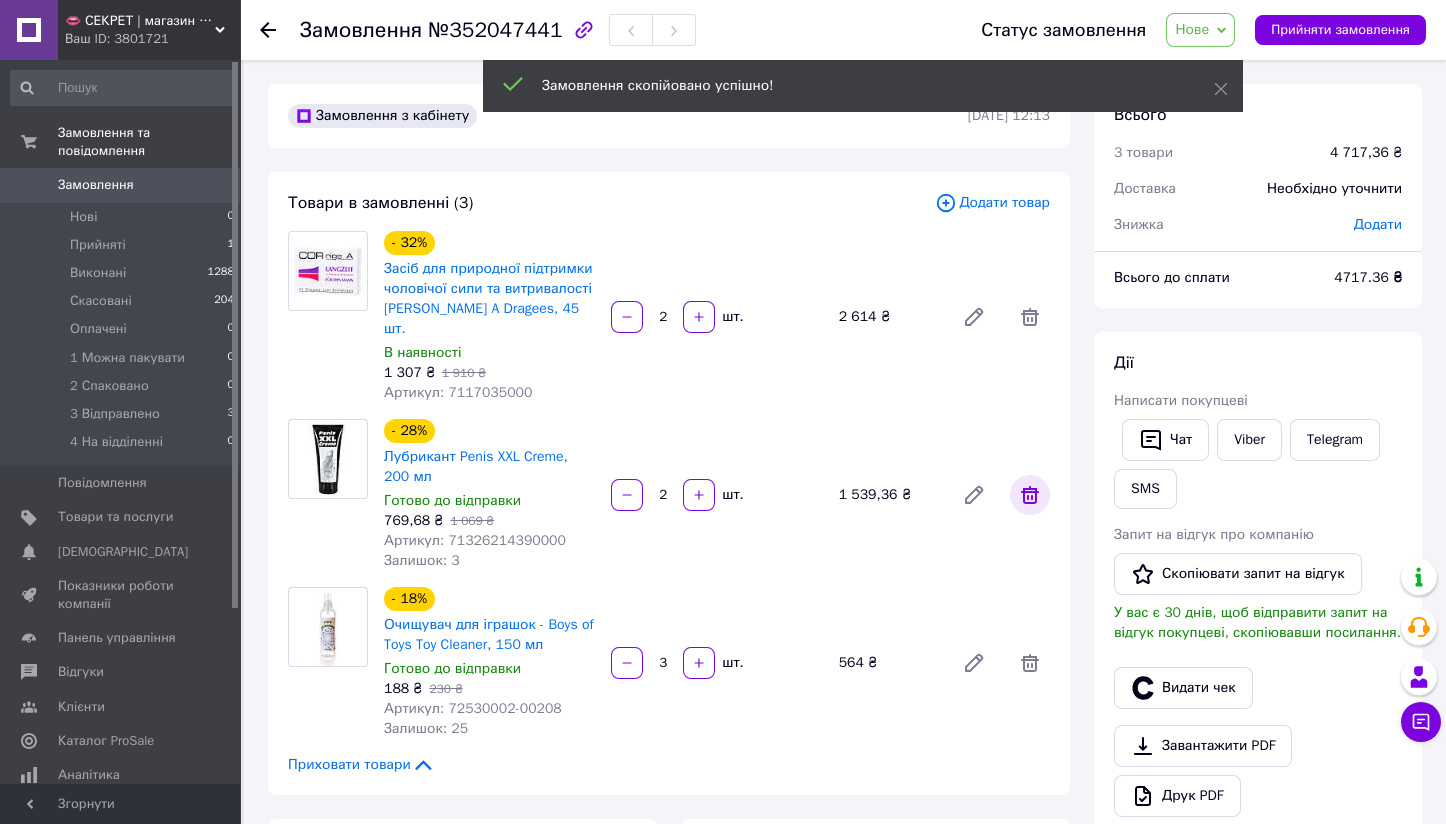 click 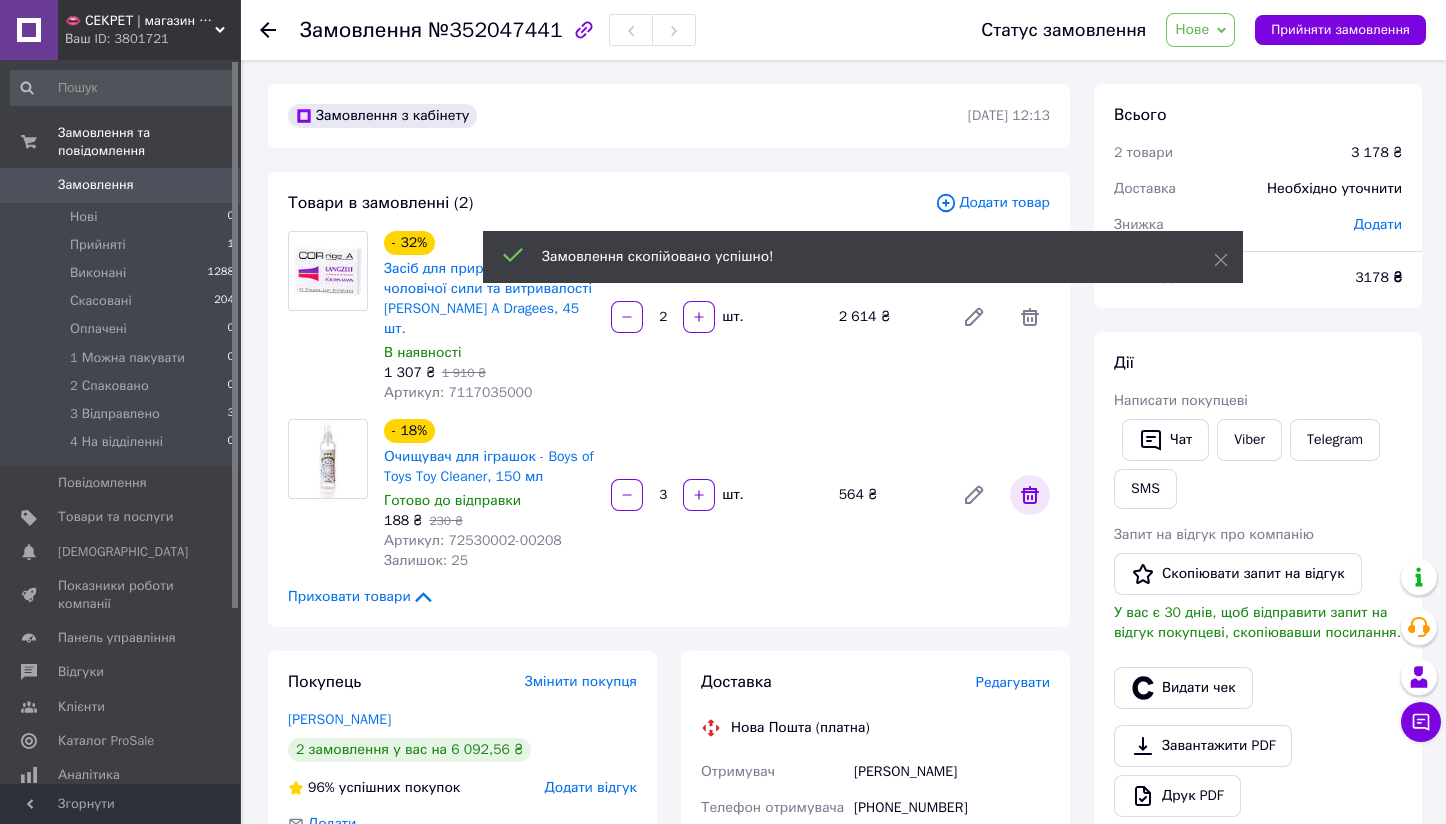 click 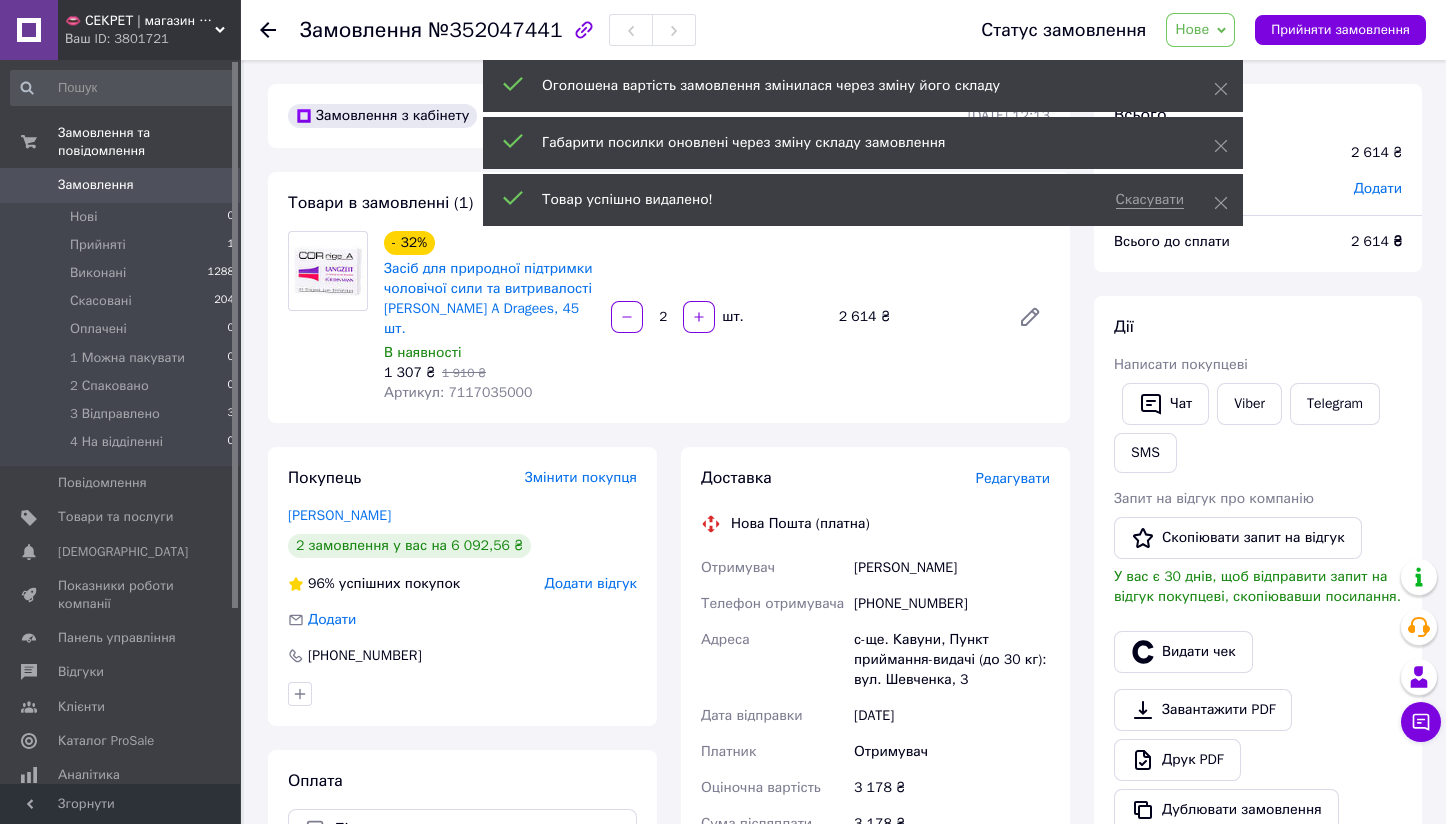 click 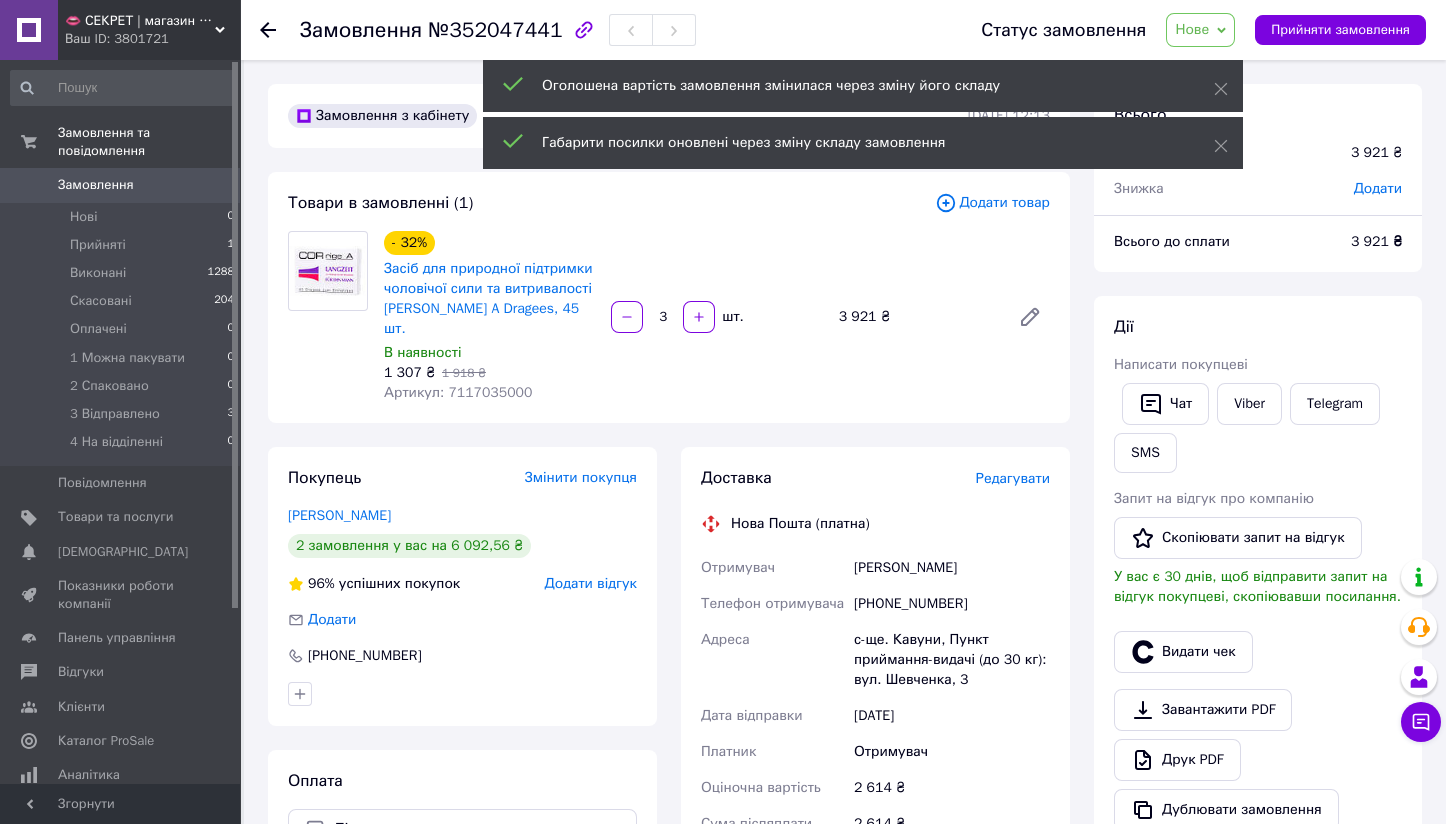 click on "Нове" at bounding box center [1192, 29] 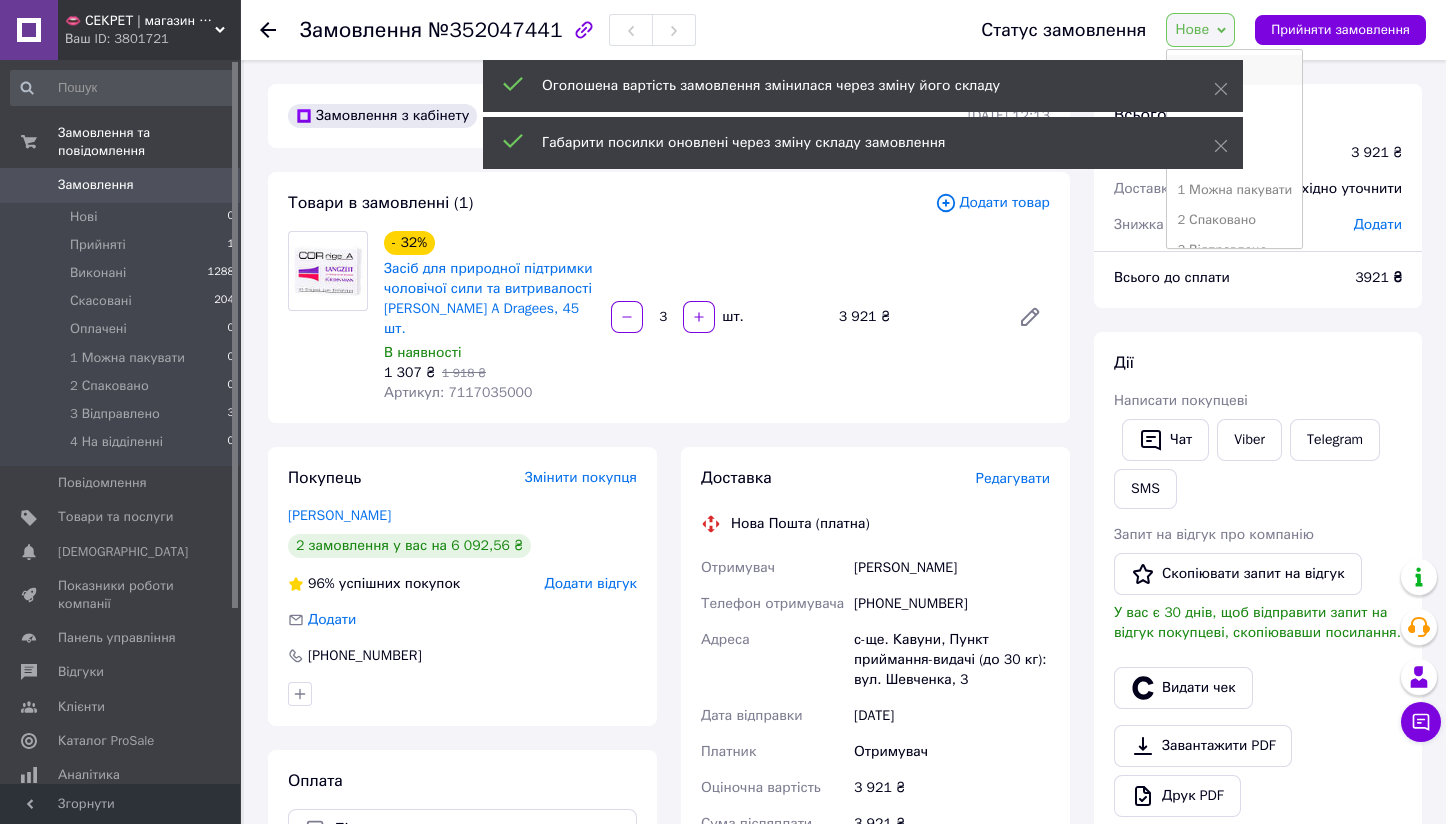 click on "Прийнято" at bounding box center (1234, 70) 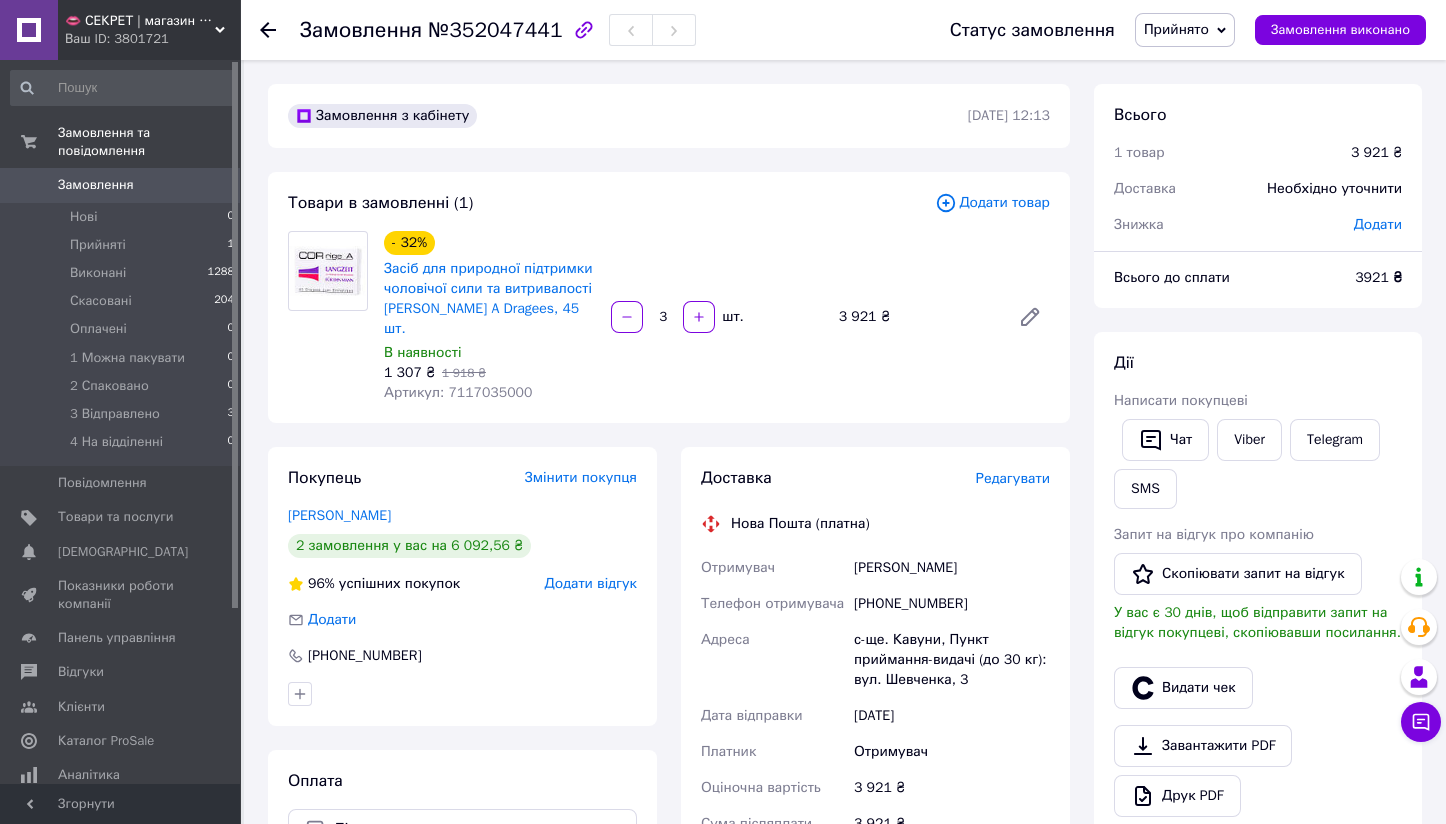 click on "Анваров Васиб" at bounding box center [952, 568] 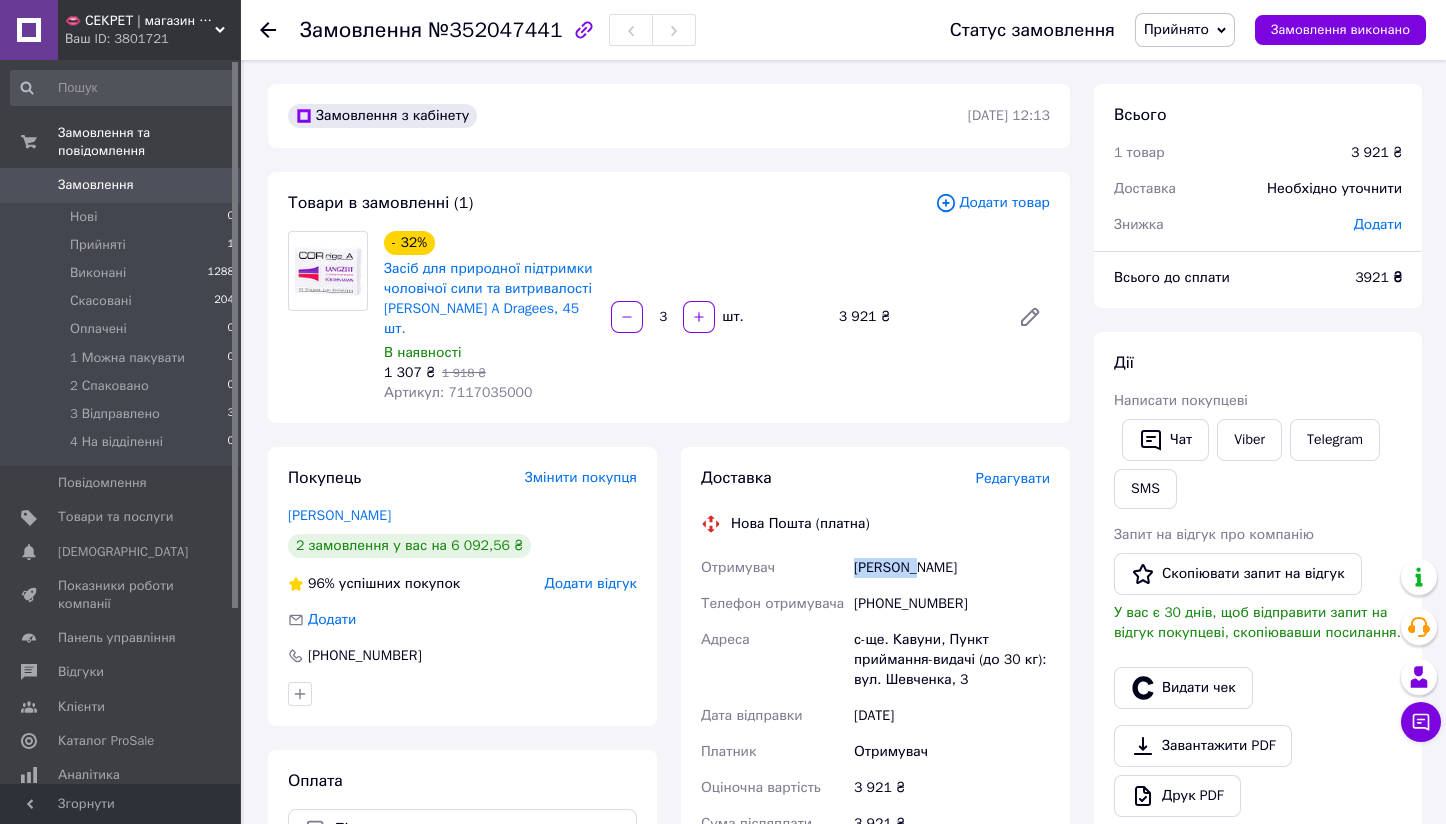 click on "Анваров Васиб" at bounding box center (952, 568) 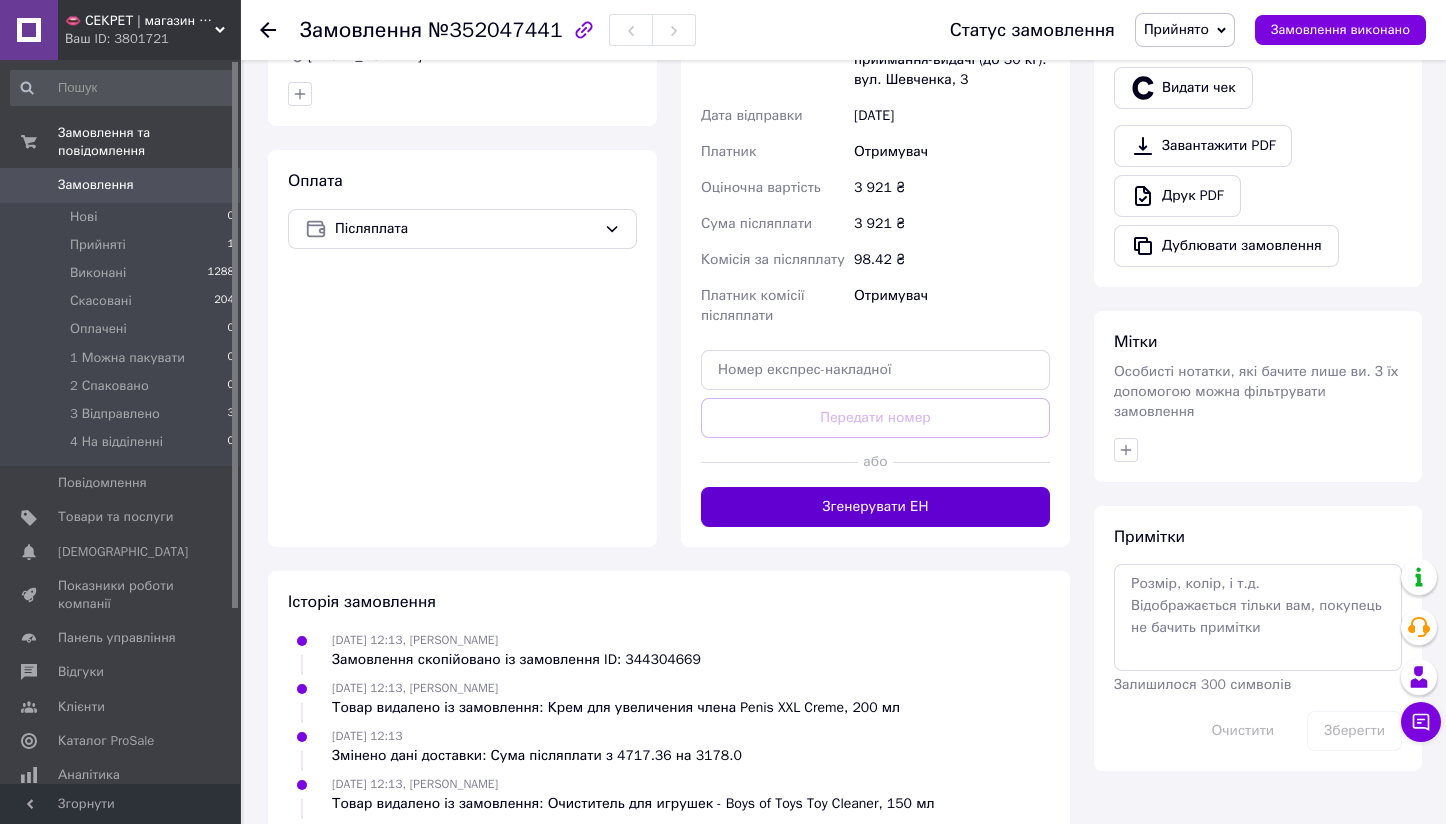 click on "Згенерувати ЕН" at bounding box center (875, 507) 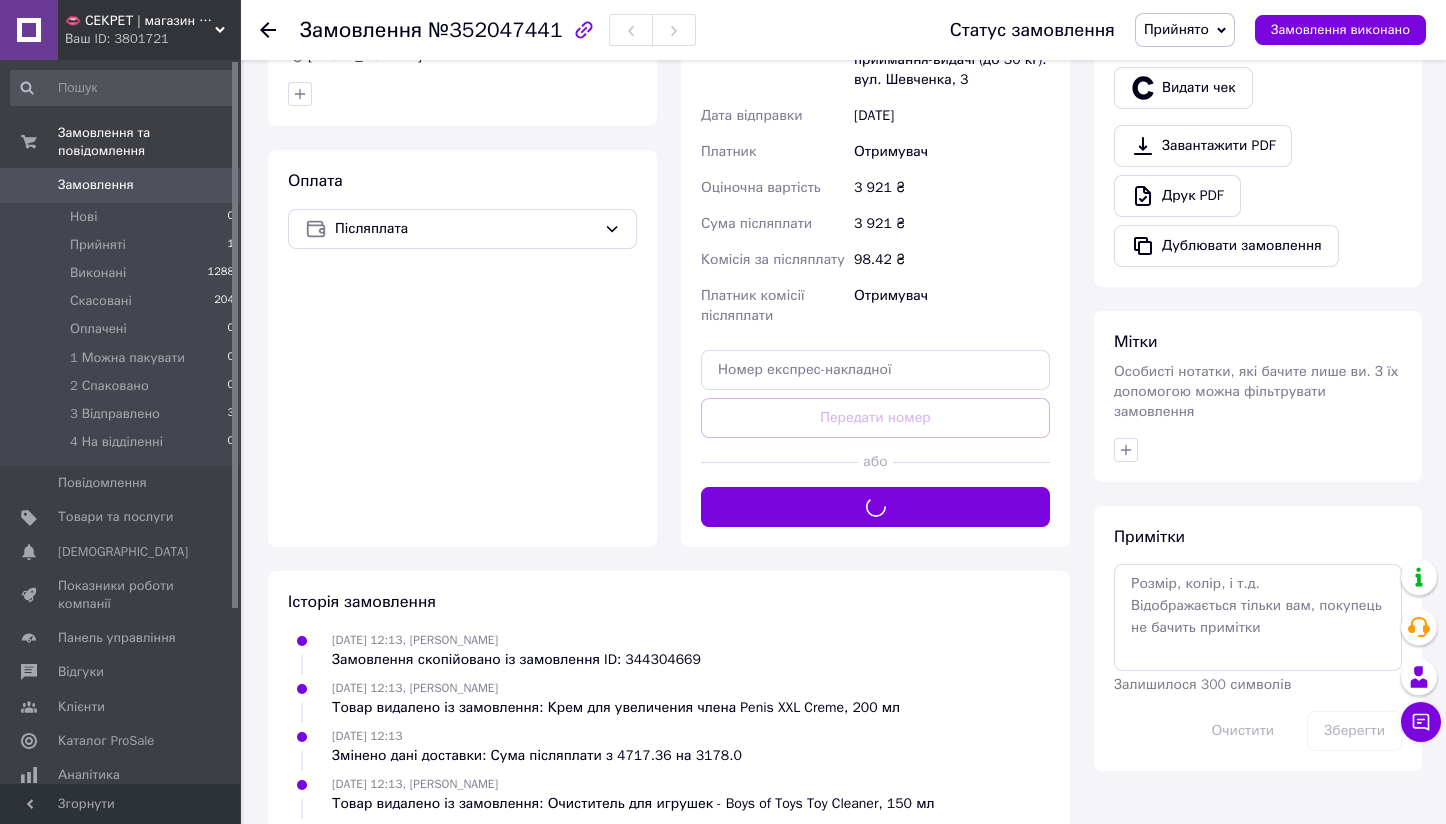scroll, scrollTop: 300, scrollLeft: 0, axis: vertical 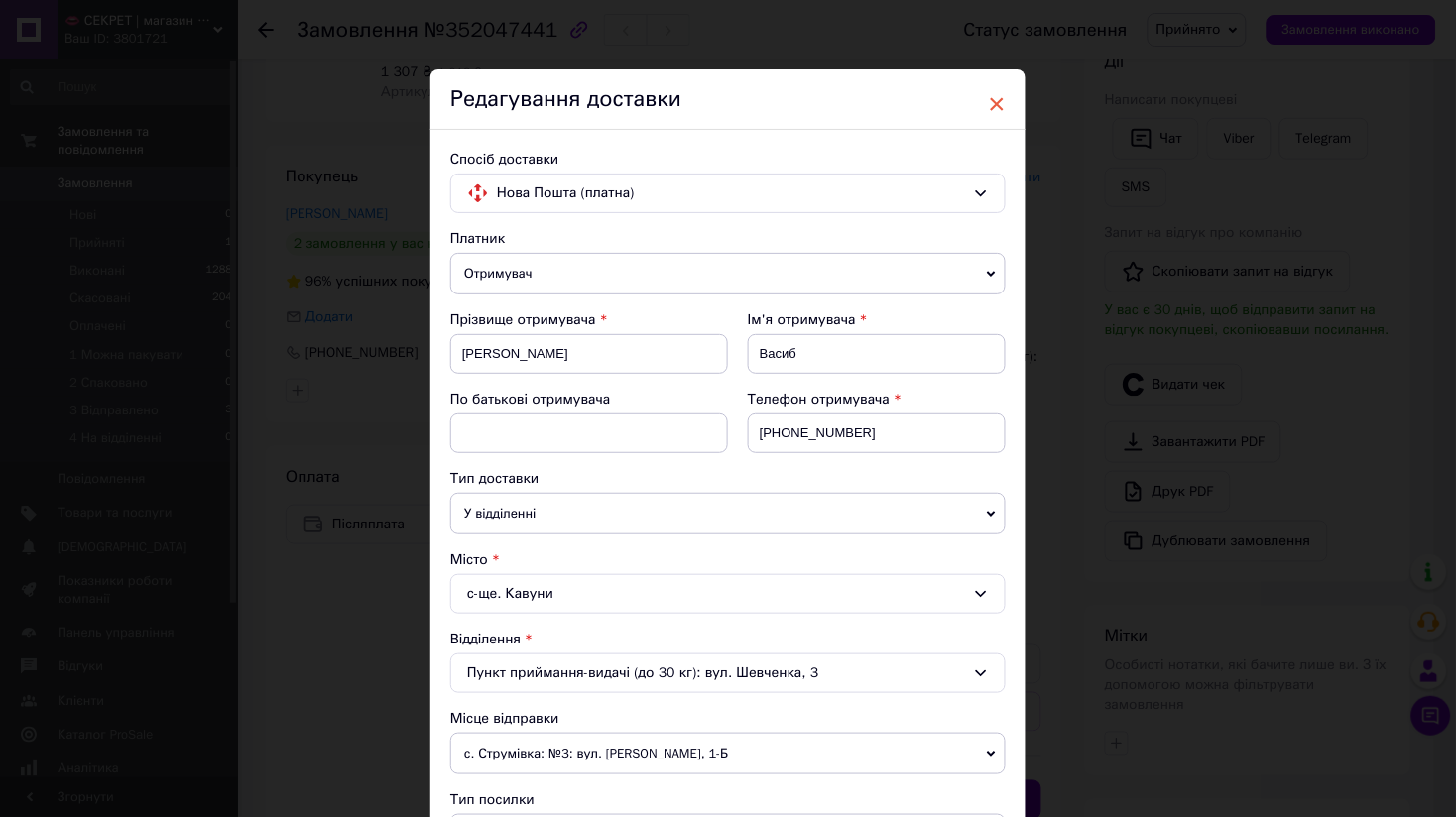 click on "×" at bounding box center [997, 104] 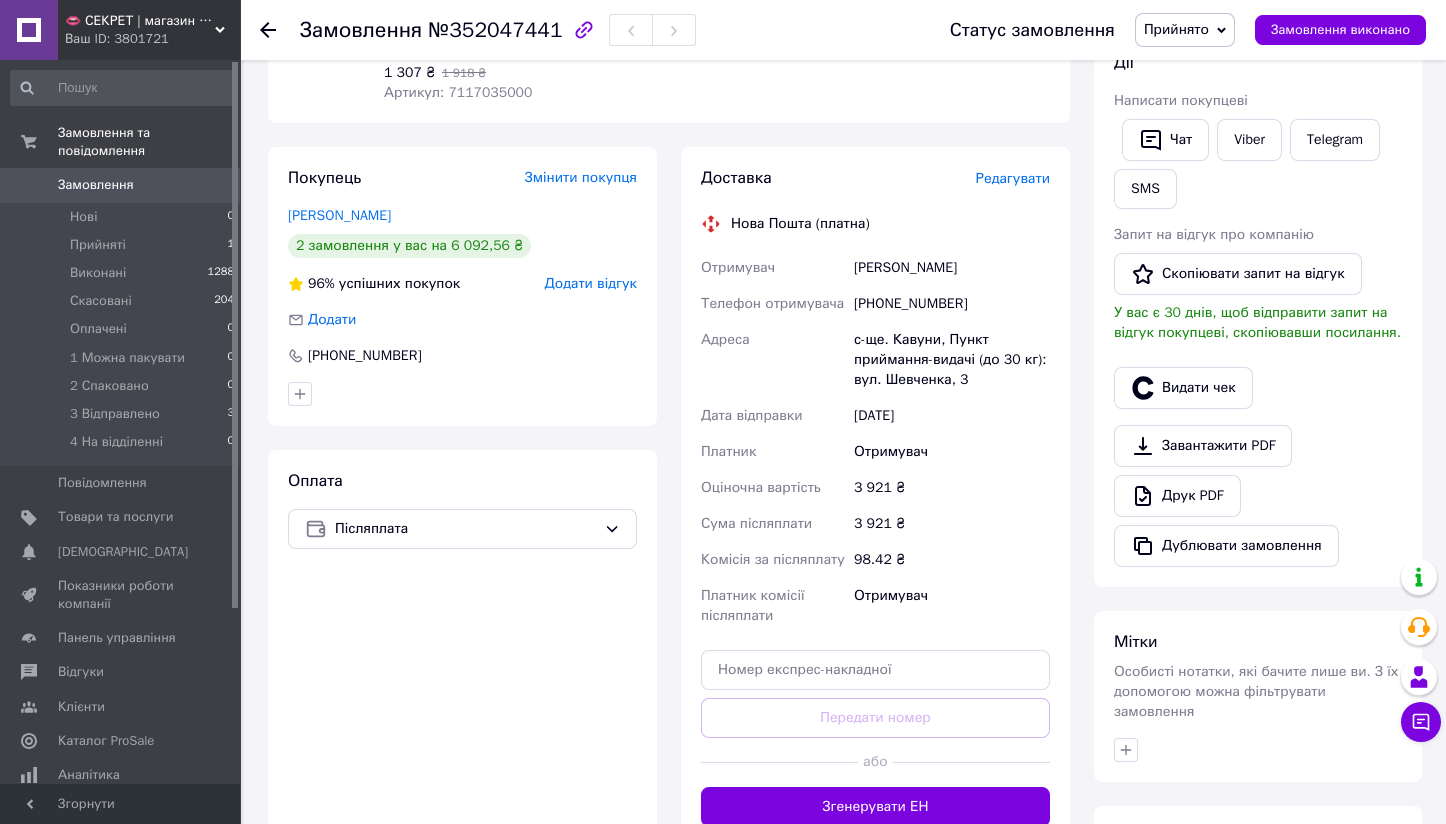 scroll, scrollTop: 0, scrollLeft: 0, axis: both 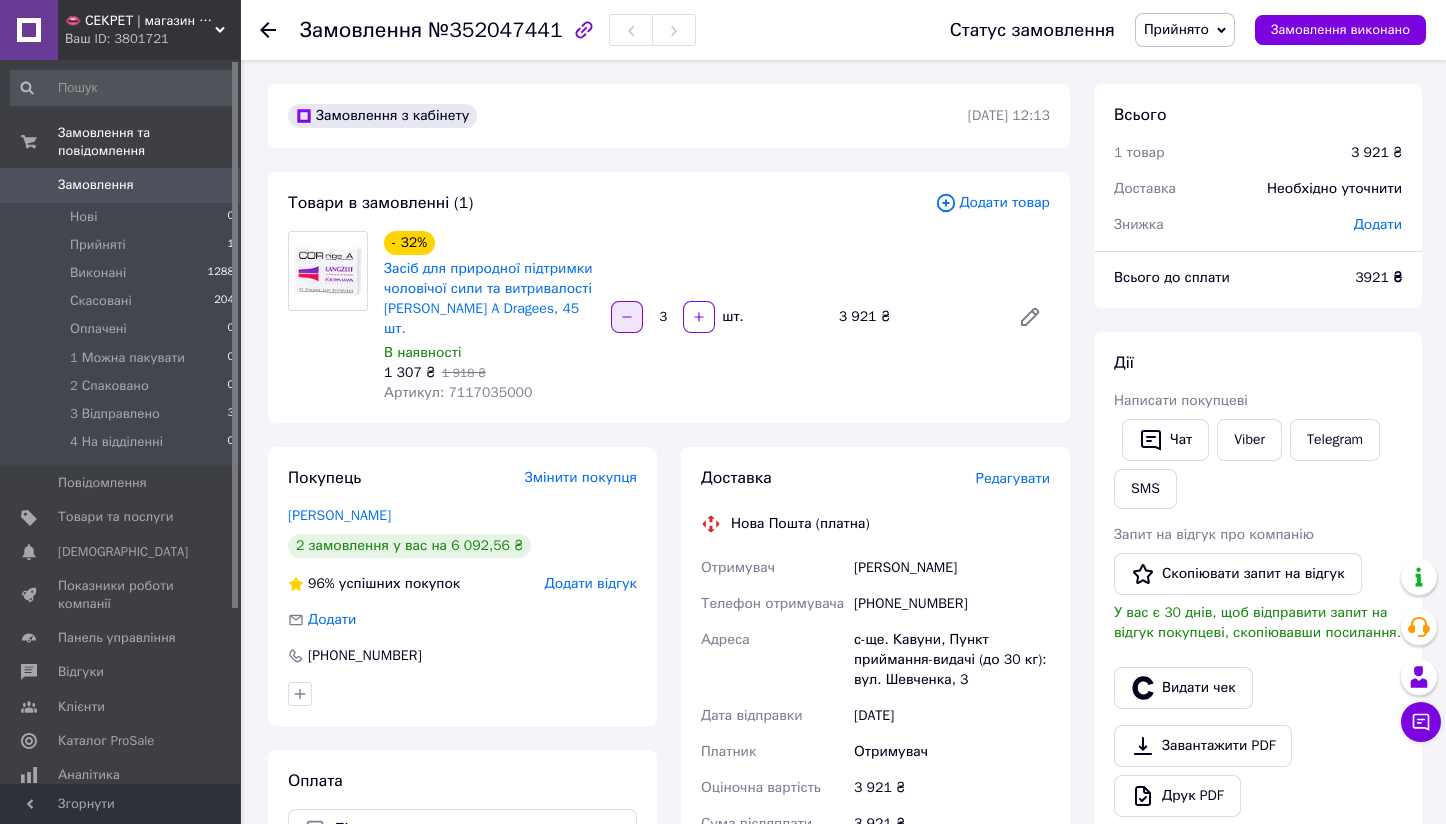 click 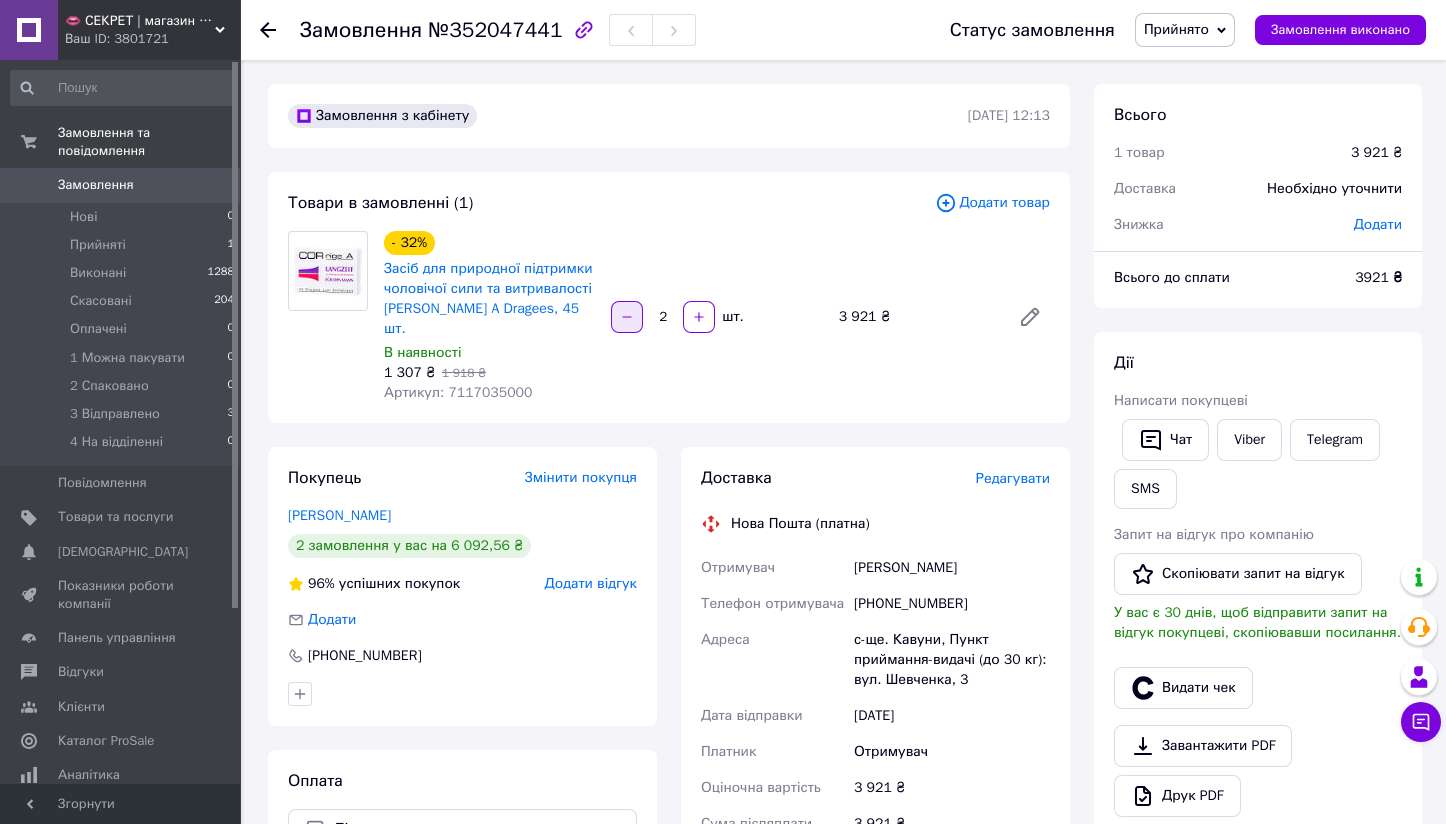 click 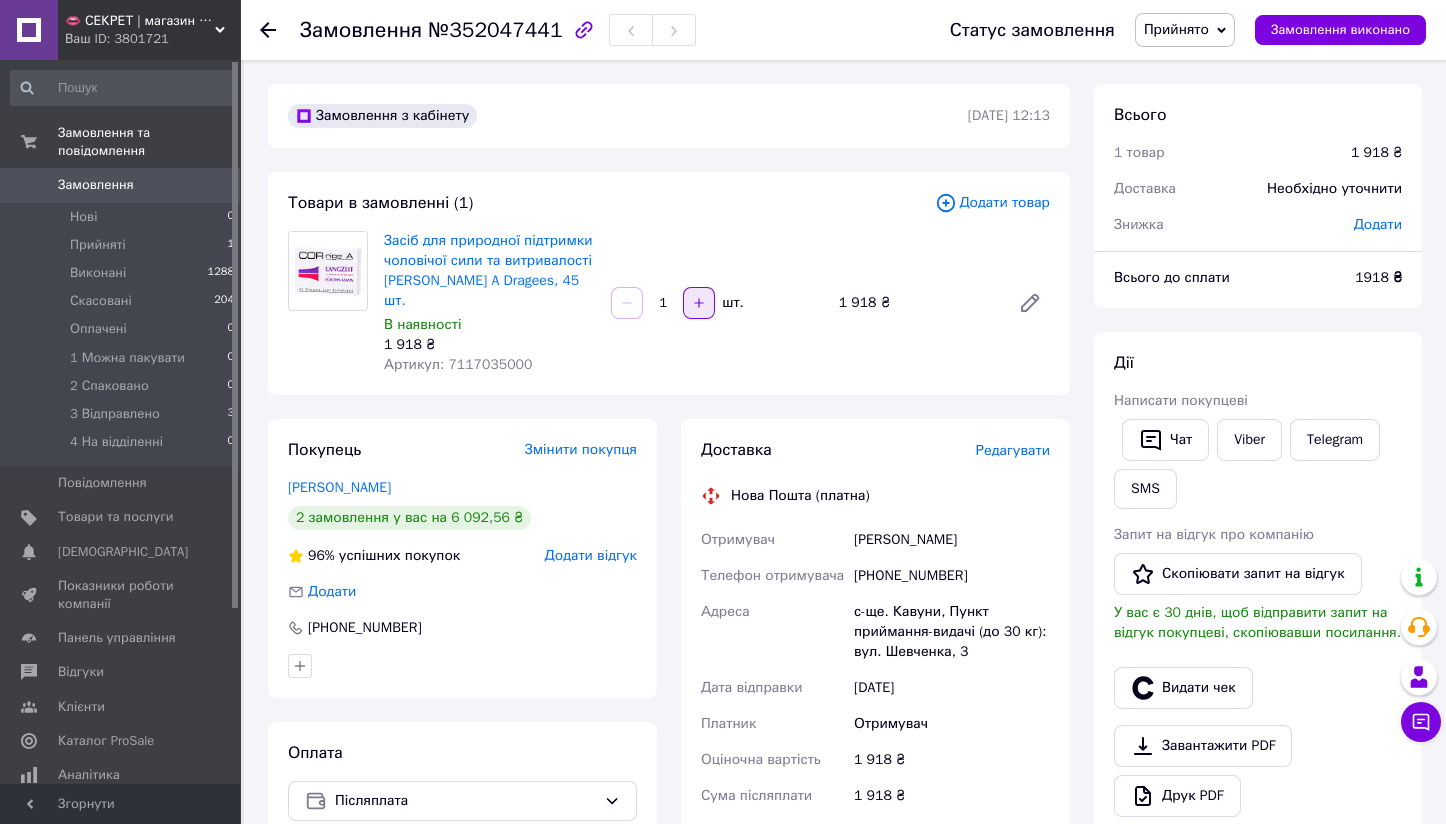 click 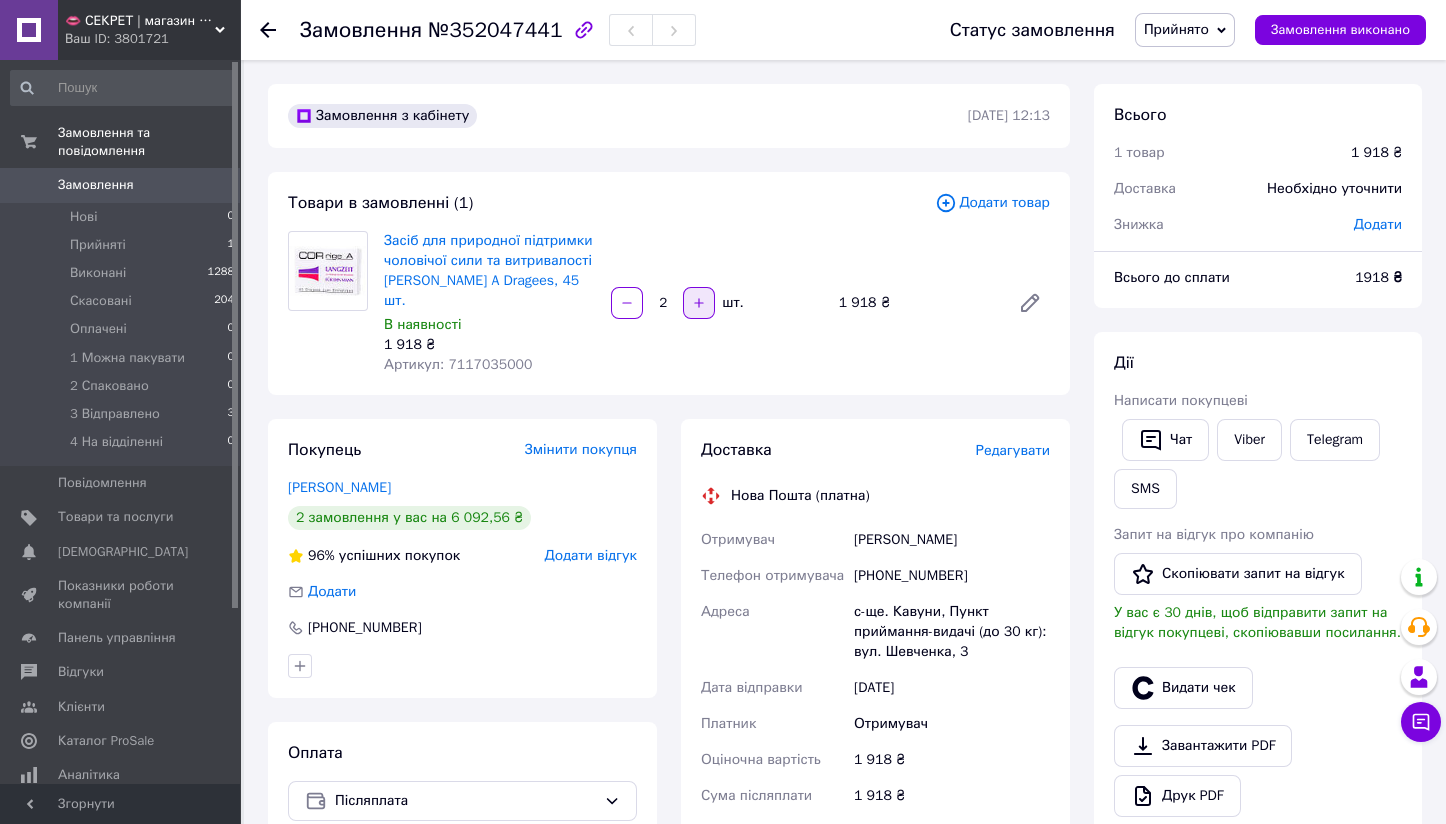 click 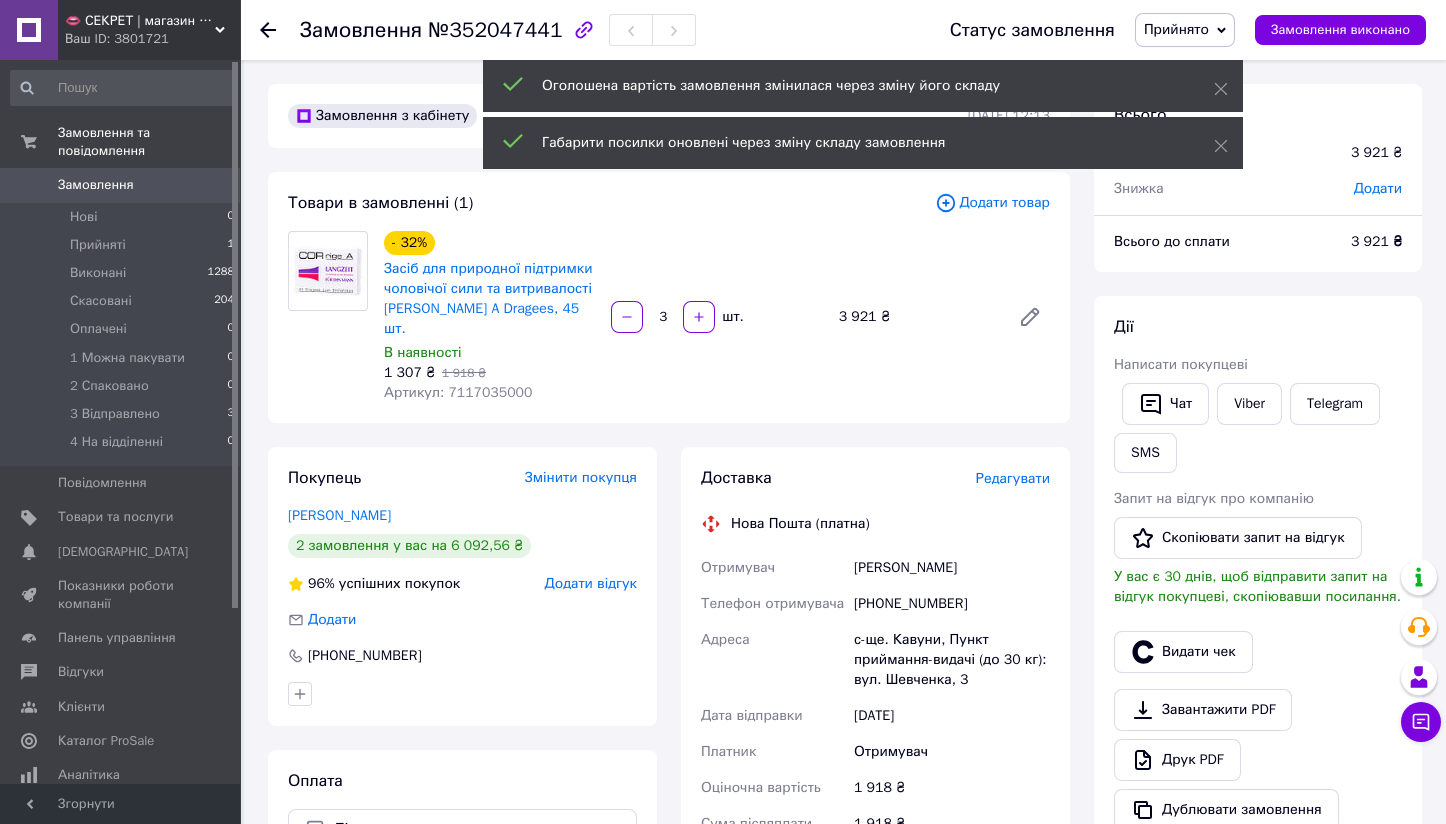 scroll, scrollTop: 27, scrollLeft: 0, axis: vertical 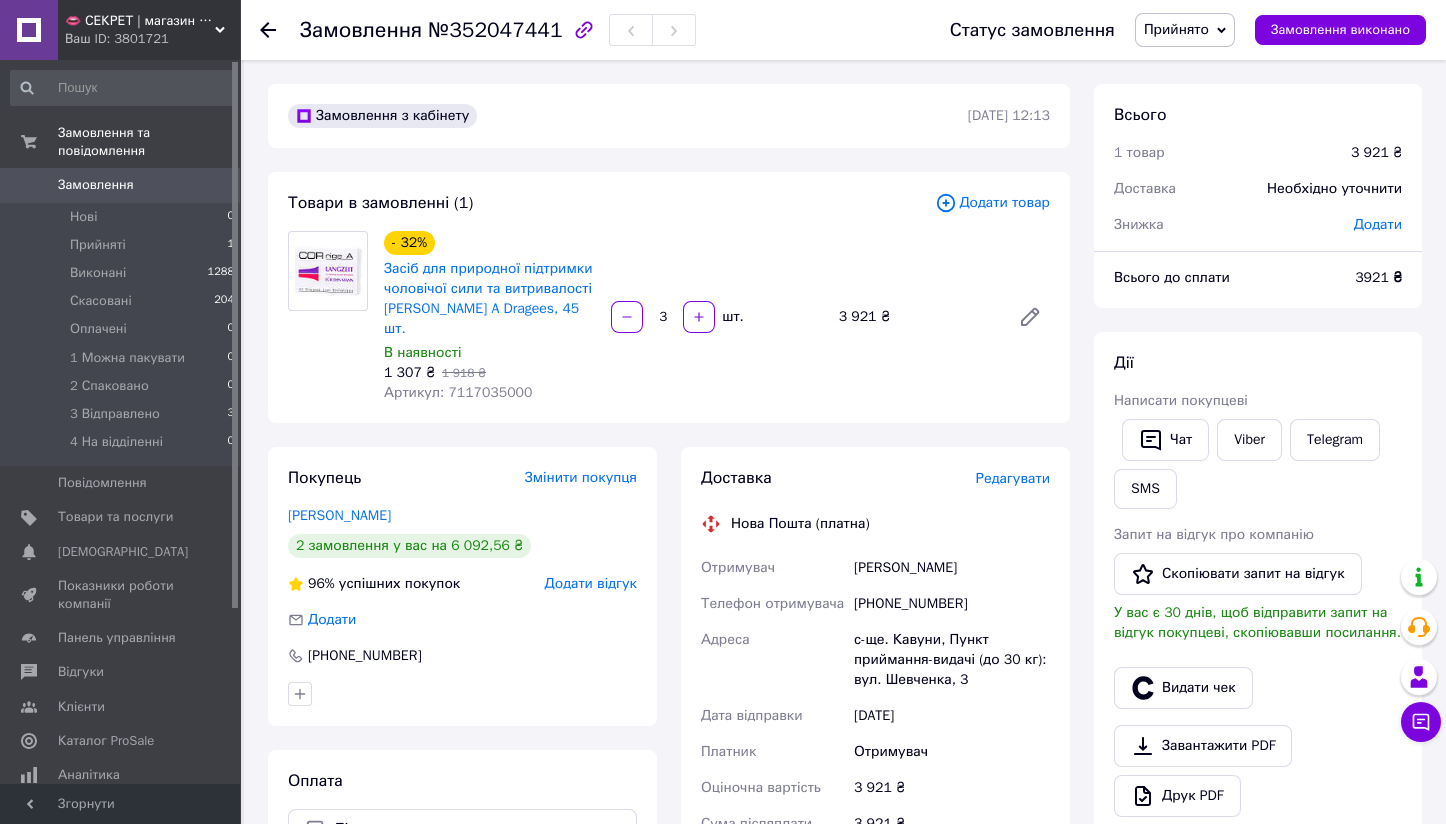 click on "Анваров Васиб" at bounding box center (952, 568) 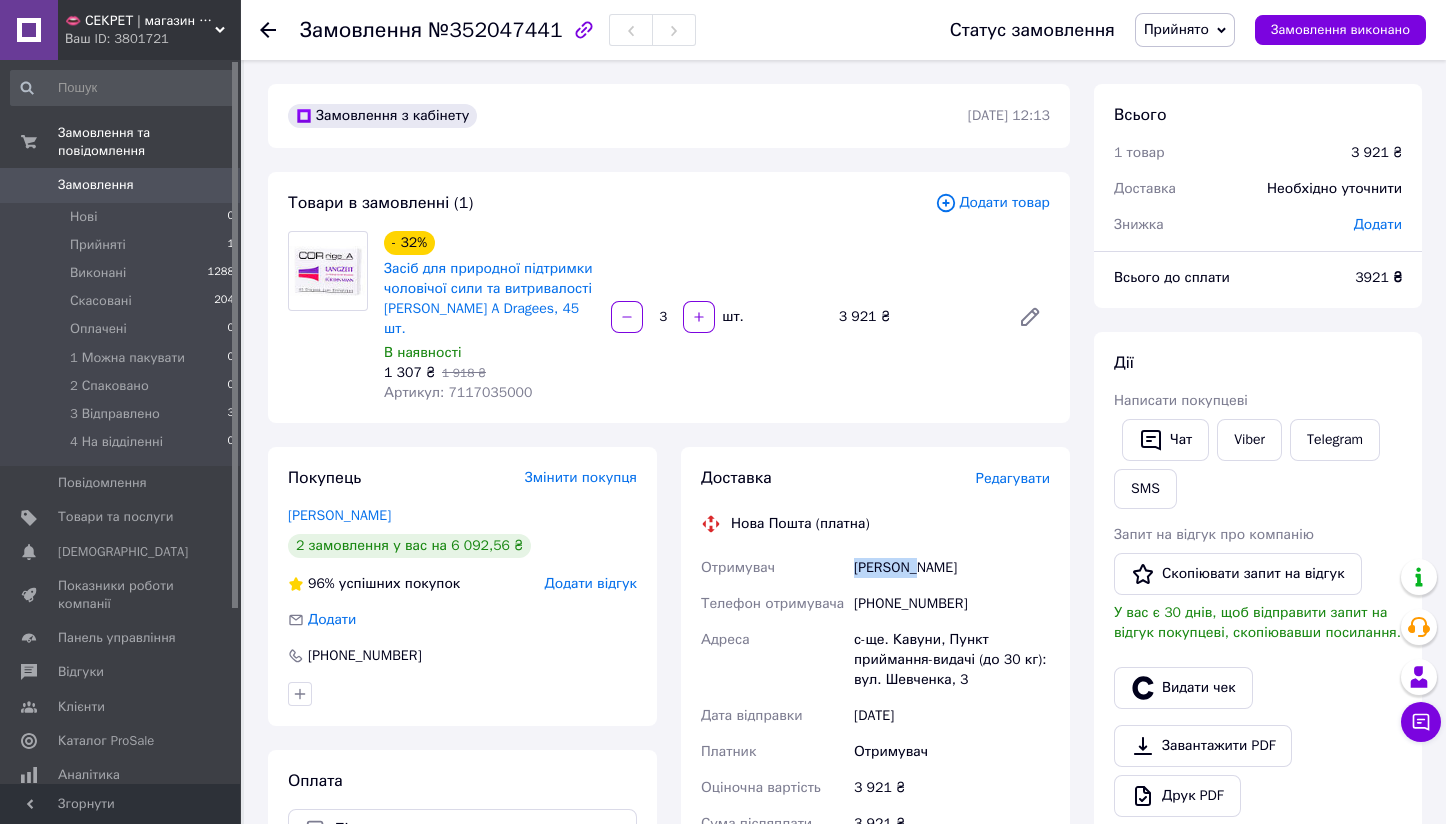 click on "Анваров Васиб" at bounding box center [952, 568] 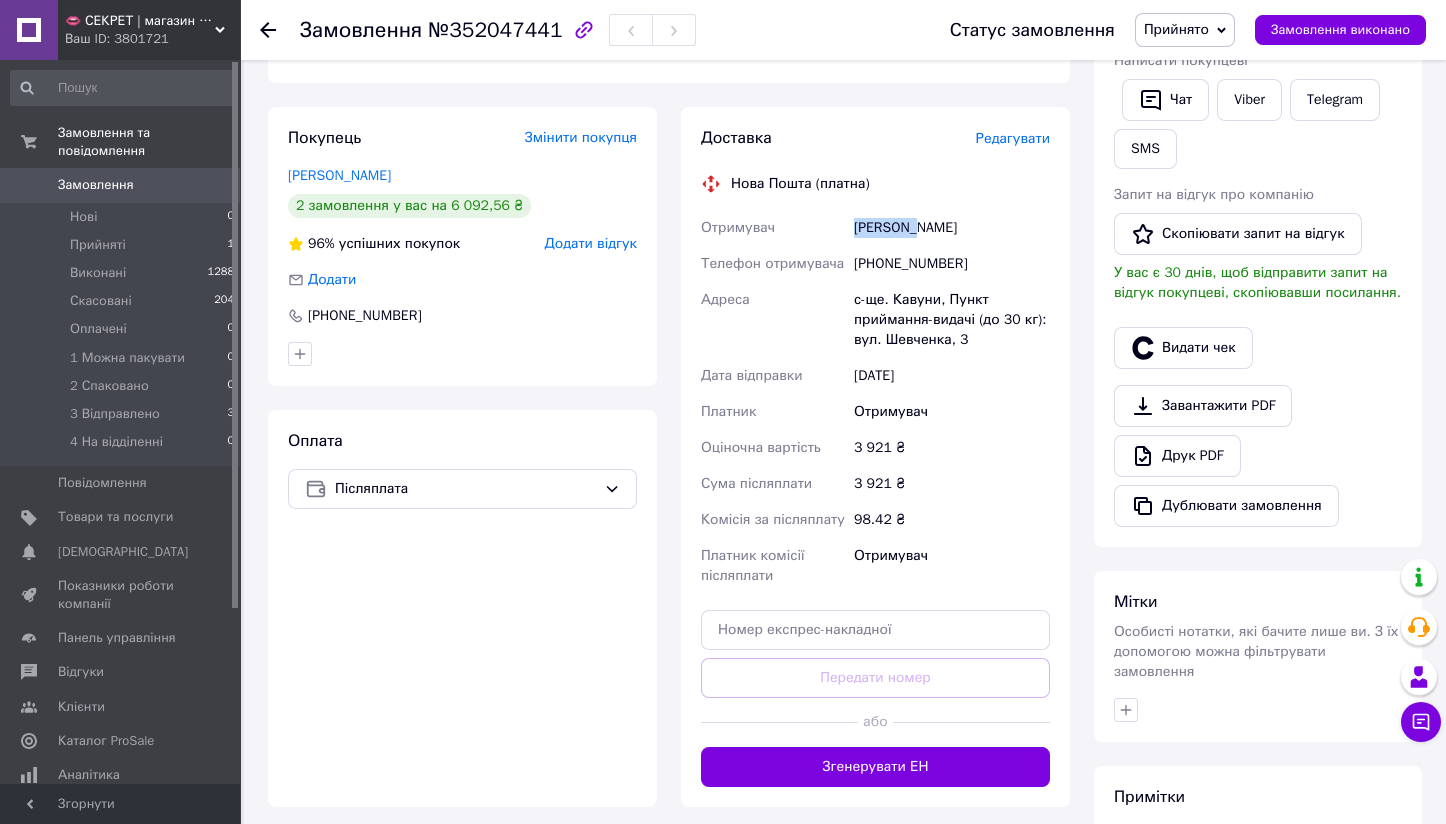 scroll, scrollTop: 449, scrollLeft: 0, axis: vertical 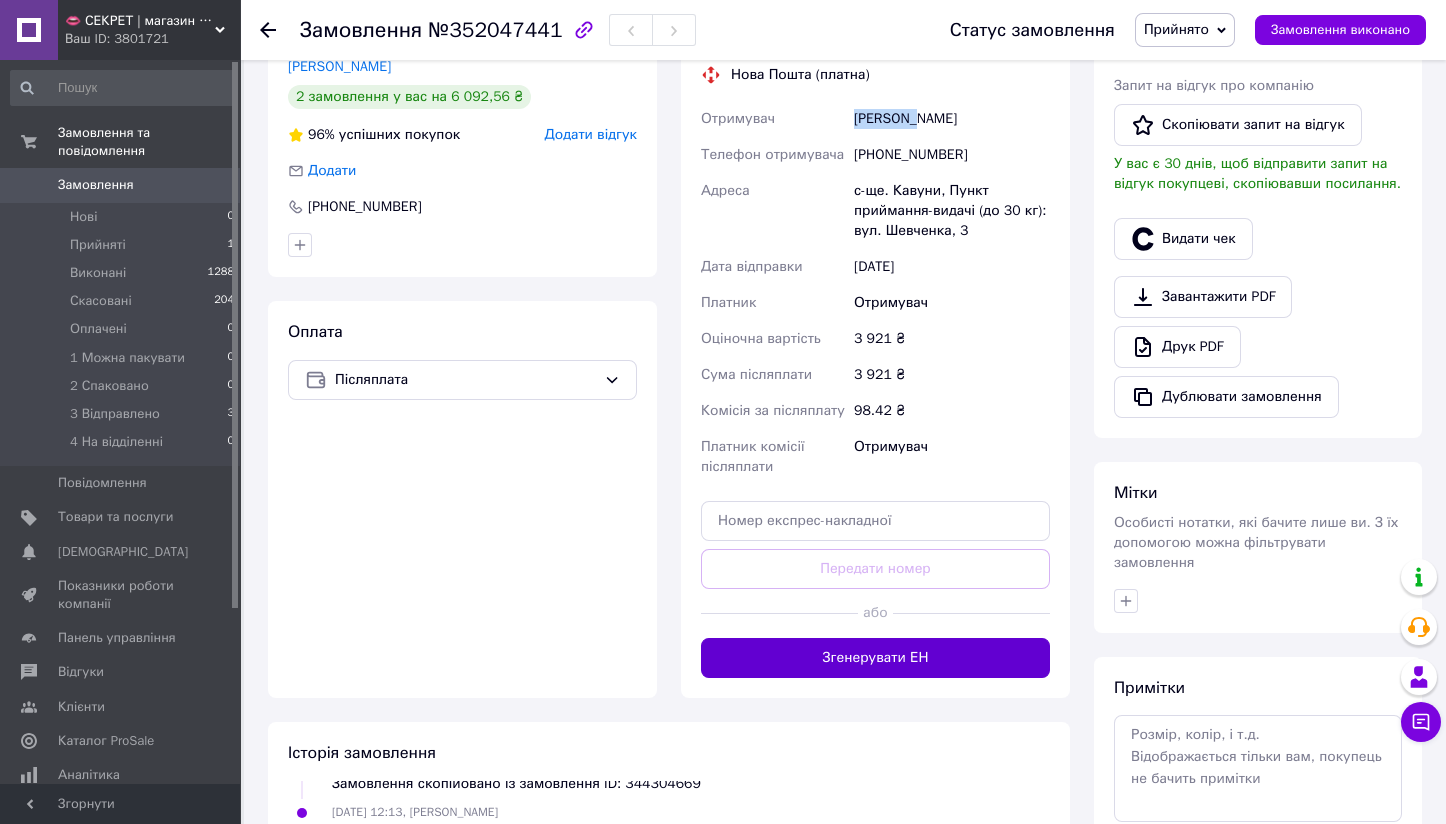 click on "Згенерувати ЕН" at bounding box center (875, 658) 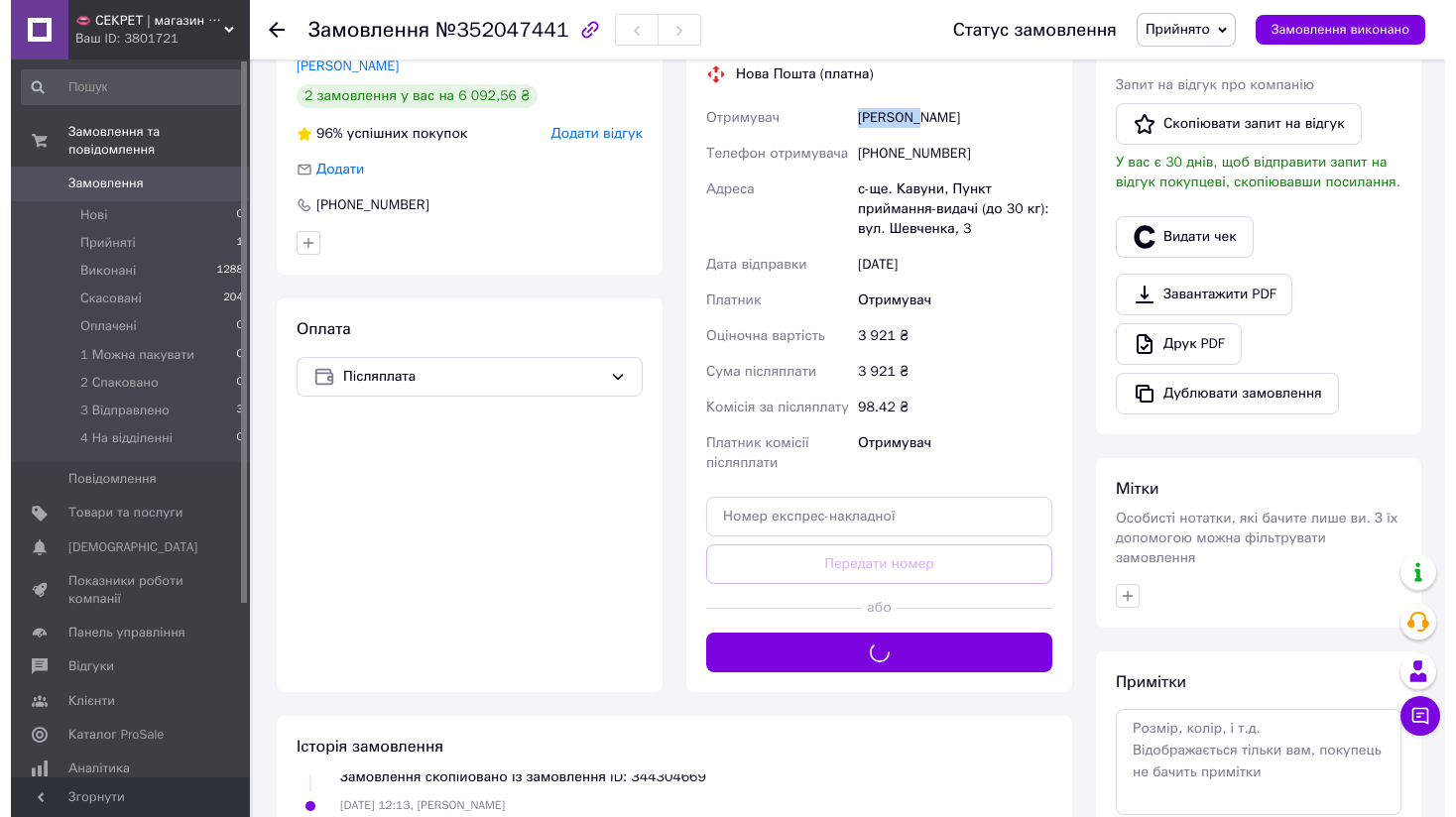 scroll, scrollTop: 0, scrollLeft: 0, axis: both 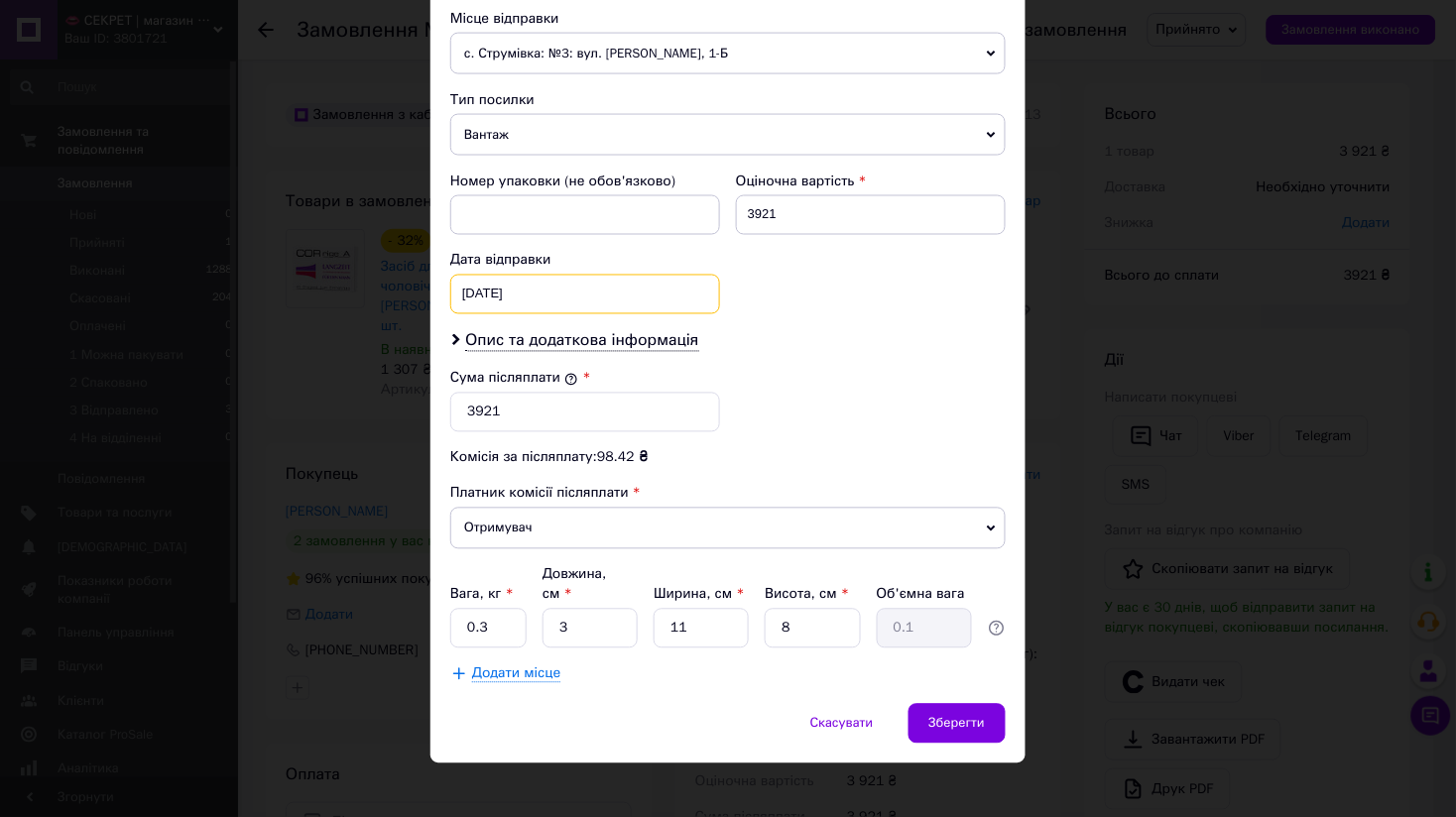 click on "19.05.2025 < 2025 > < Май > Пн Вт Ср Чт Пт Сб Вс 28 29 30 1 2 3 4 5 6 7 8 9 10 11 12 13 14 15 16 17 18 19 20 21 22 23 24 25 26 27 28 29 30 31 1 2 3 4 5 6 7 8" at bounding box center (585, 294) 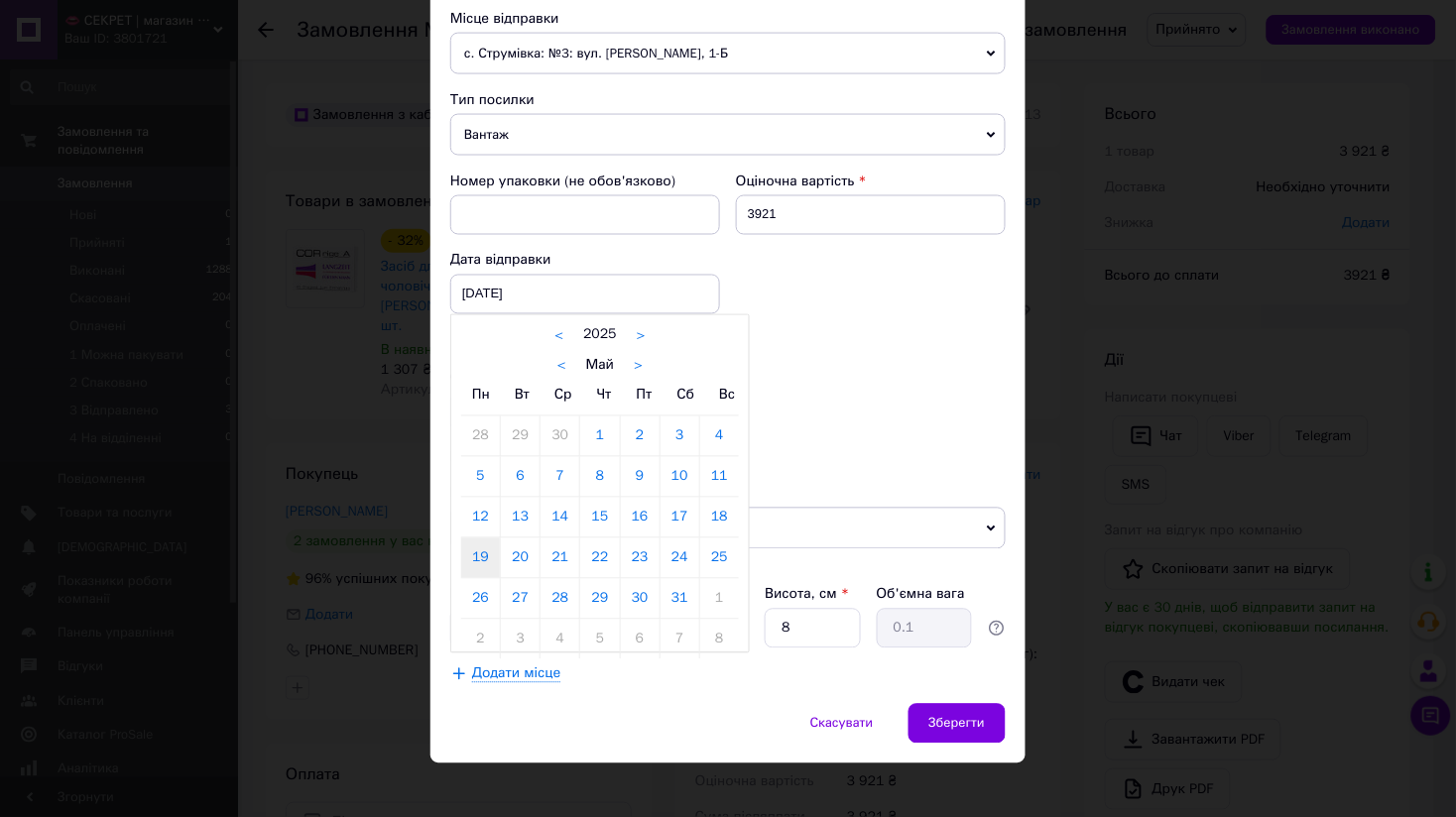 click on ">" at bounding box center [638, 366] 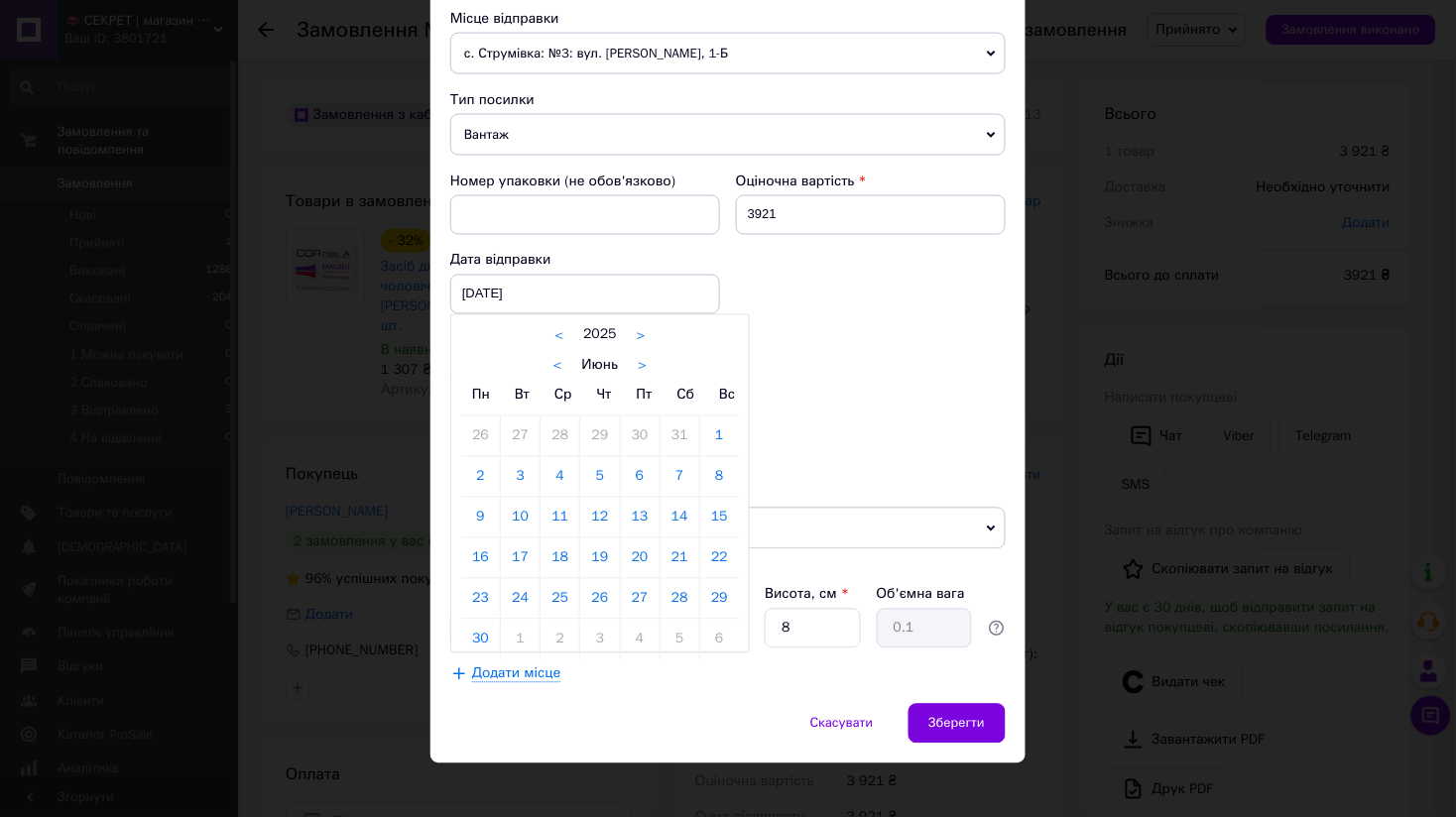 click on ">" at bounding box center (642, 366) 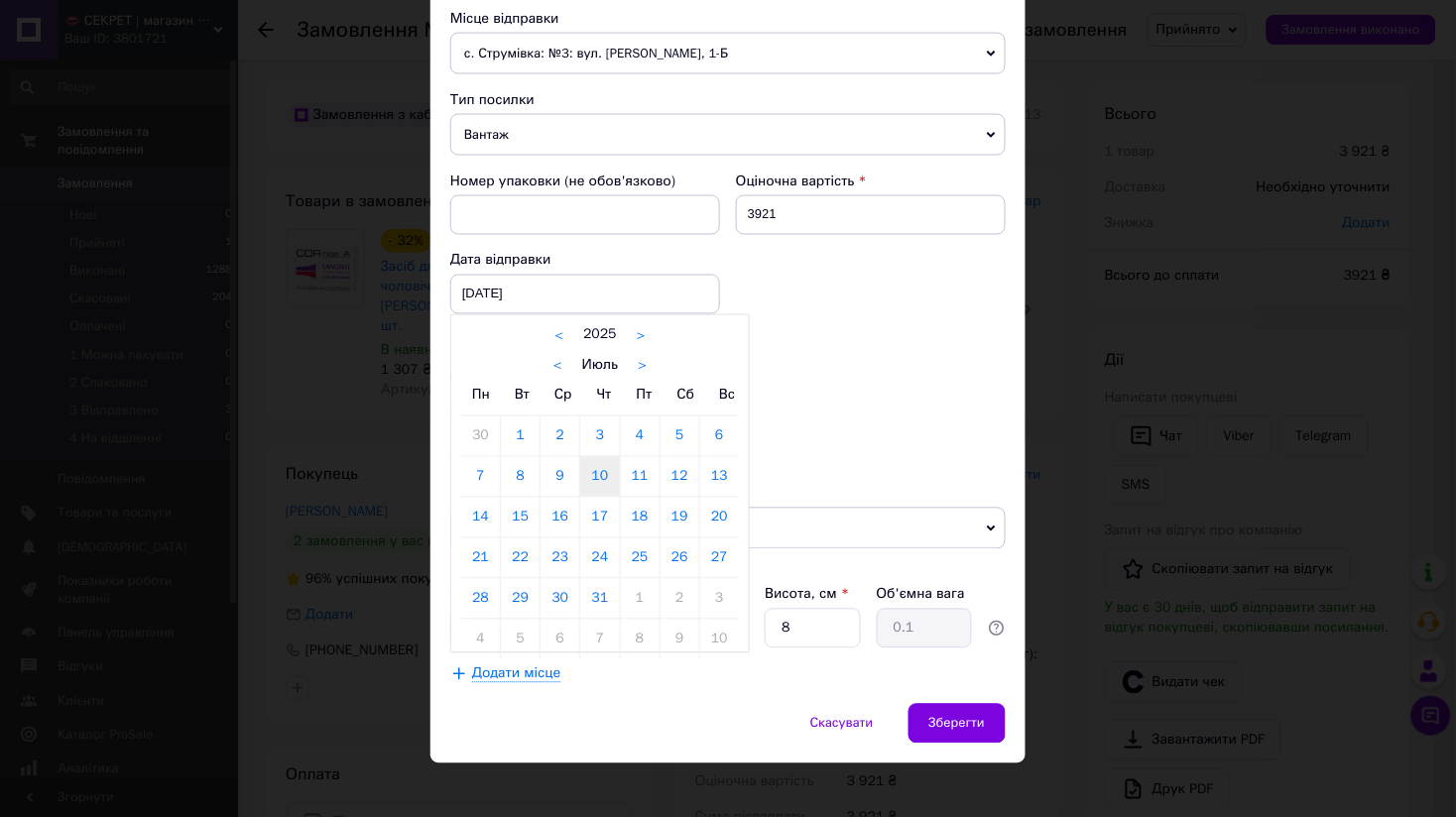 click on "10" at bounding box center [599, 477] 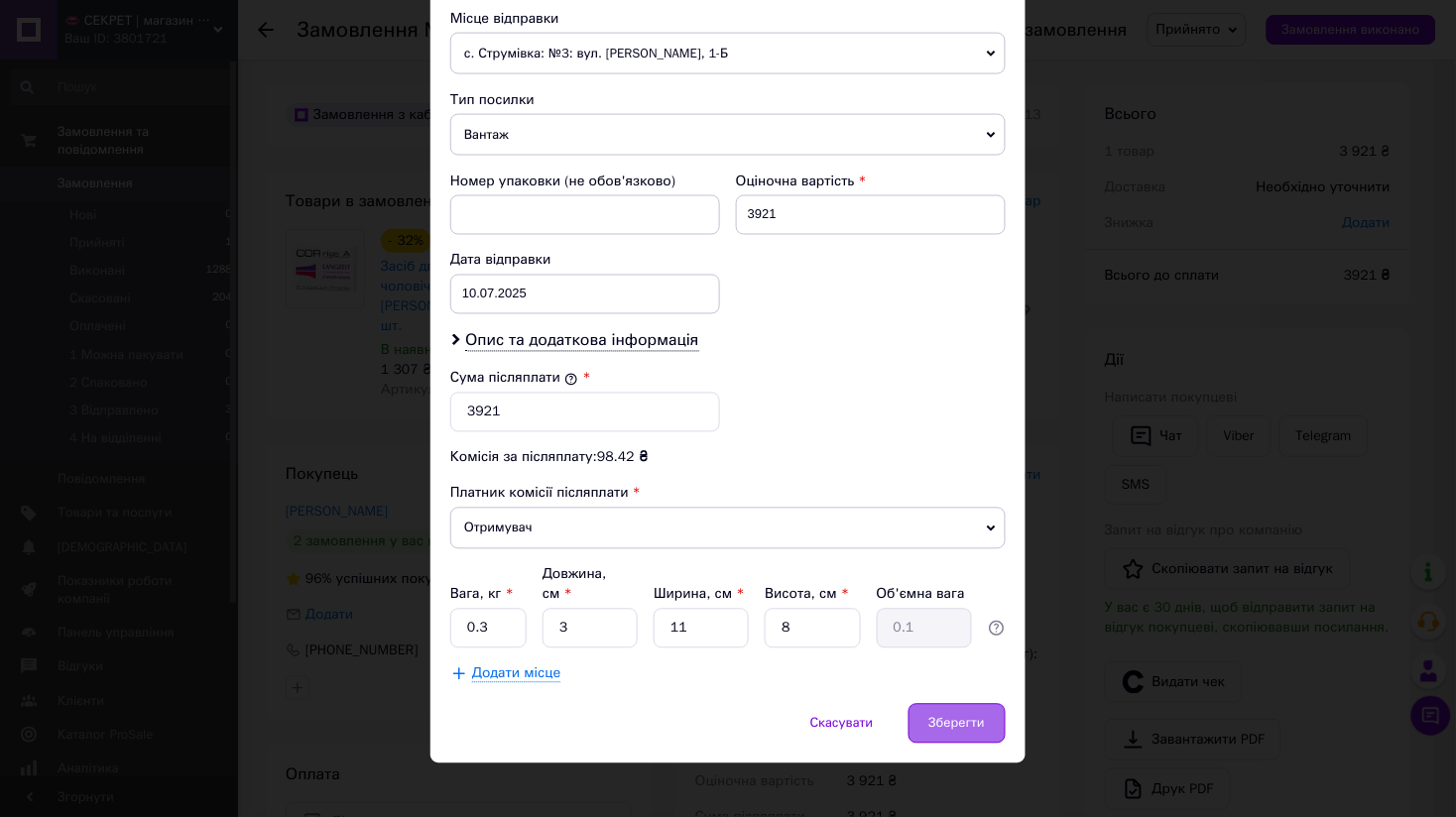 click on "Зберегти" at bounding box center [957, 724] 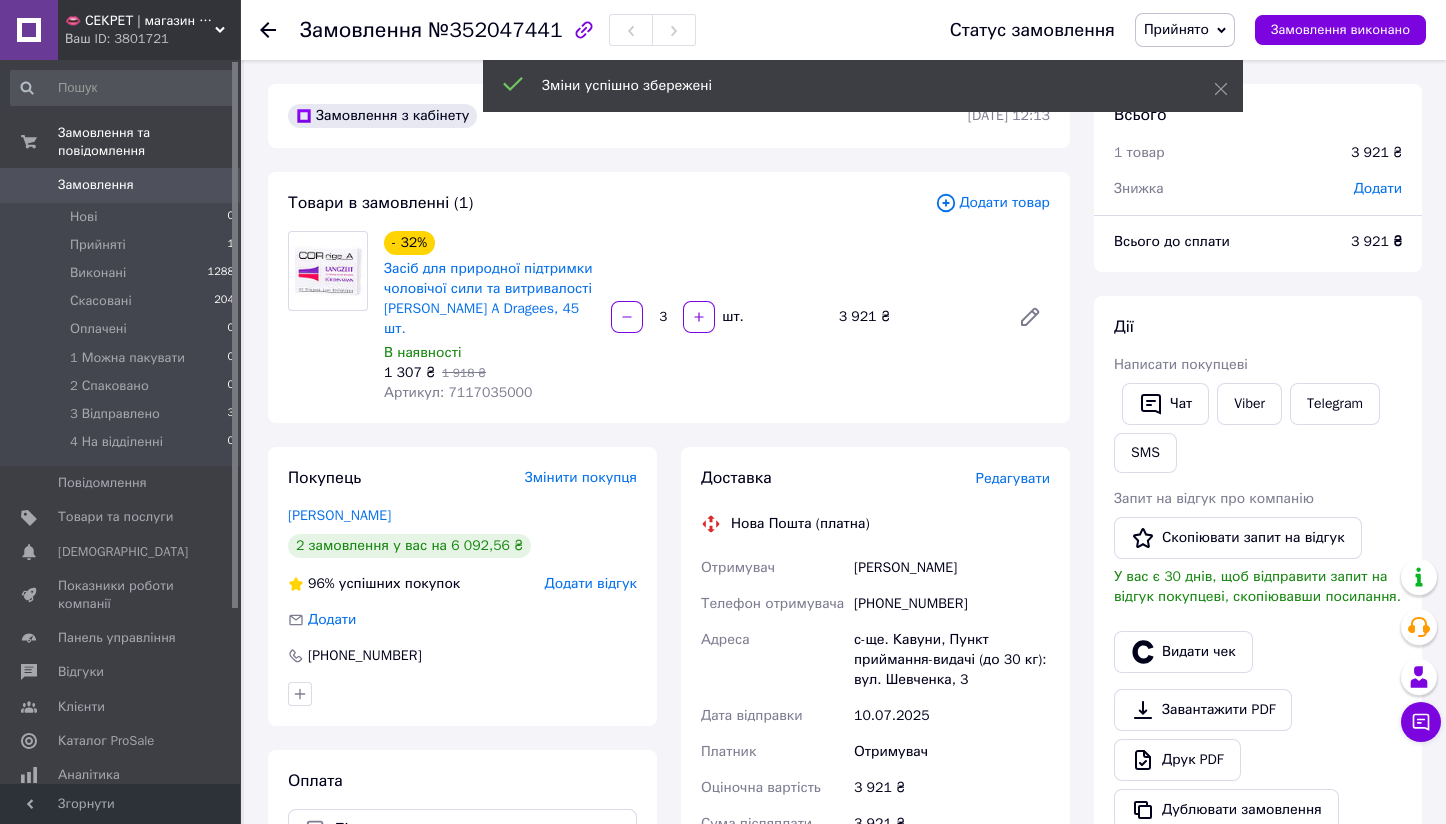 scroll, scrollTop: 95, scrollLeft: 0, axis: vertical 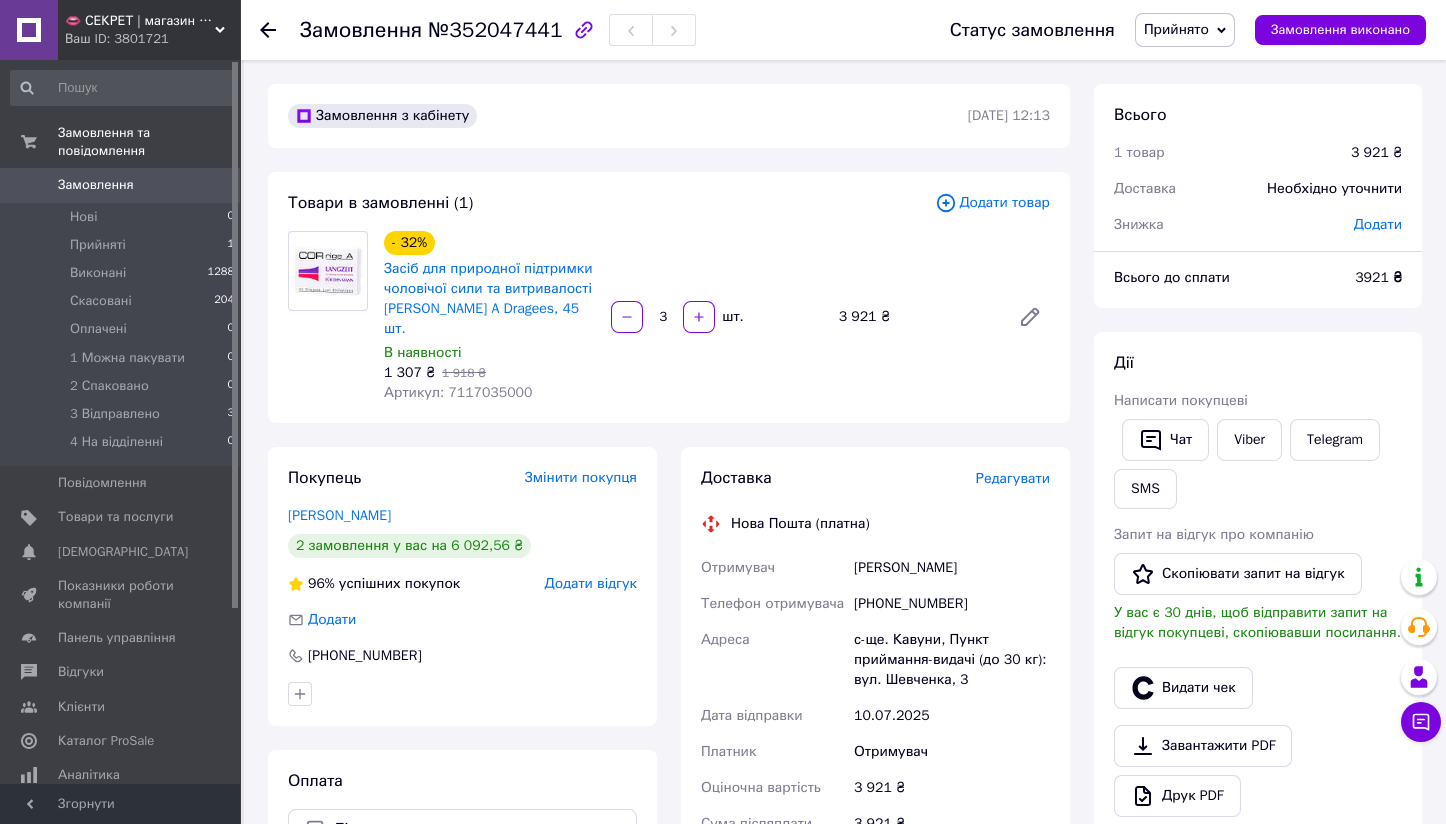 click on "Товари в замовленні (1) Додати товар - 32% Засіб для природної підтримки чоловічої сили та витривалості Milan CORrige A Dragees, 45 шт. В наявності 1 307 ₴   1 918 ₴ Артикул: 7117035000 3   шт. 3 921 ₴" at bounding box center [669, 297] 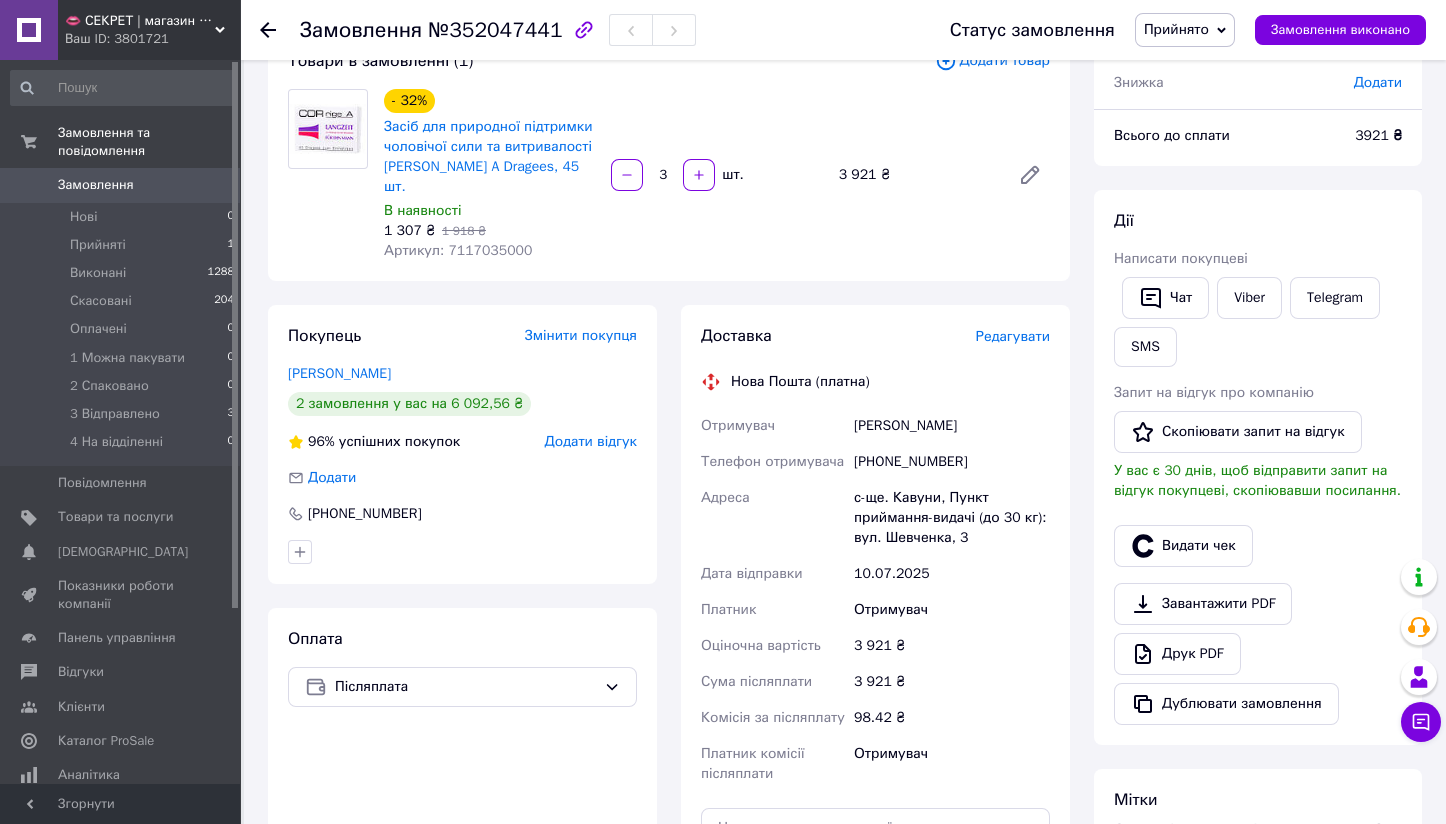 scroll, scrollTop: 150, scrollLeft: 0, axis: vertical 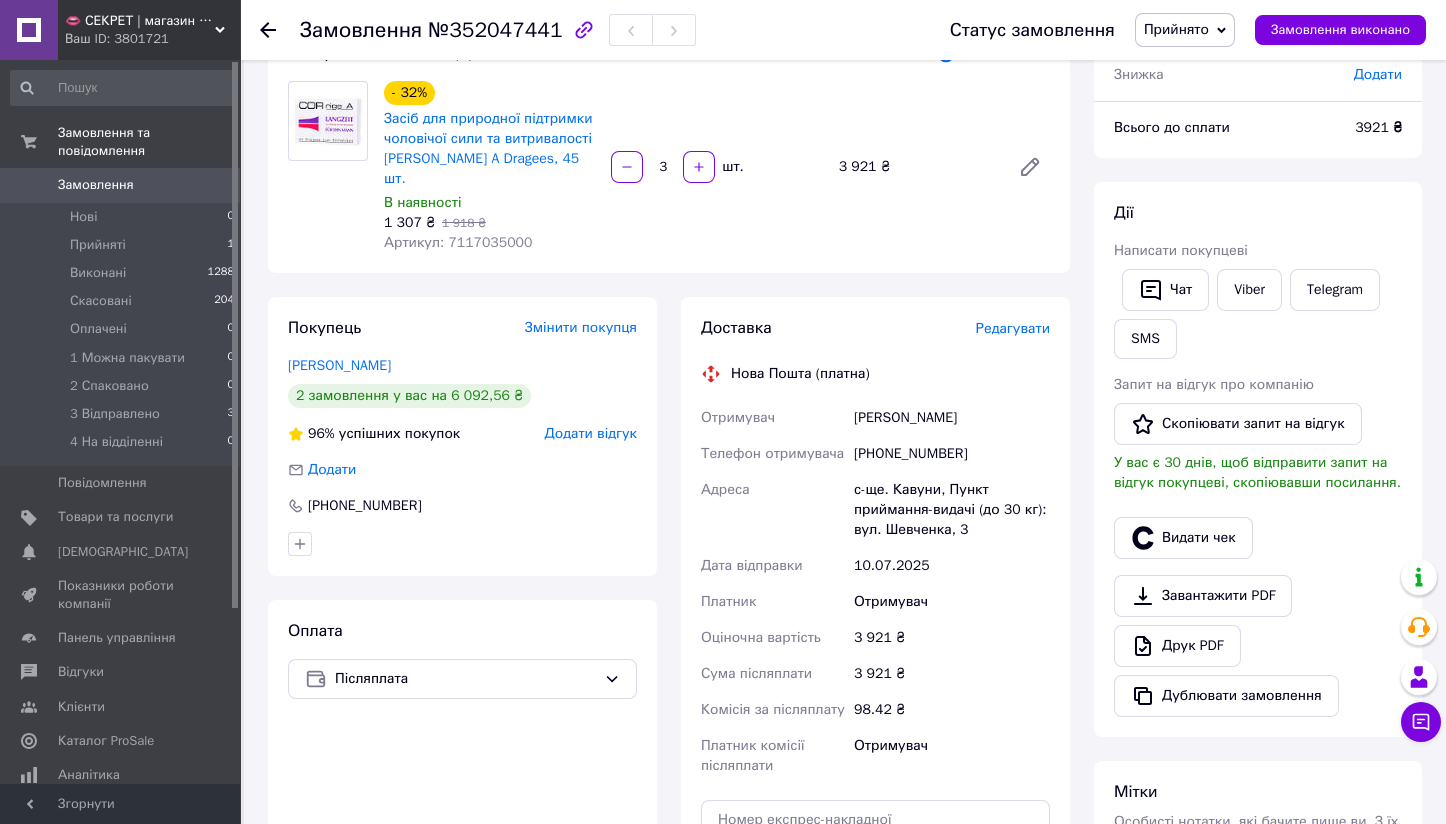 click on "Анваров Васиб" at bounding box center (952, 418) 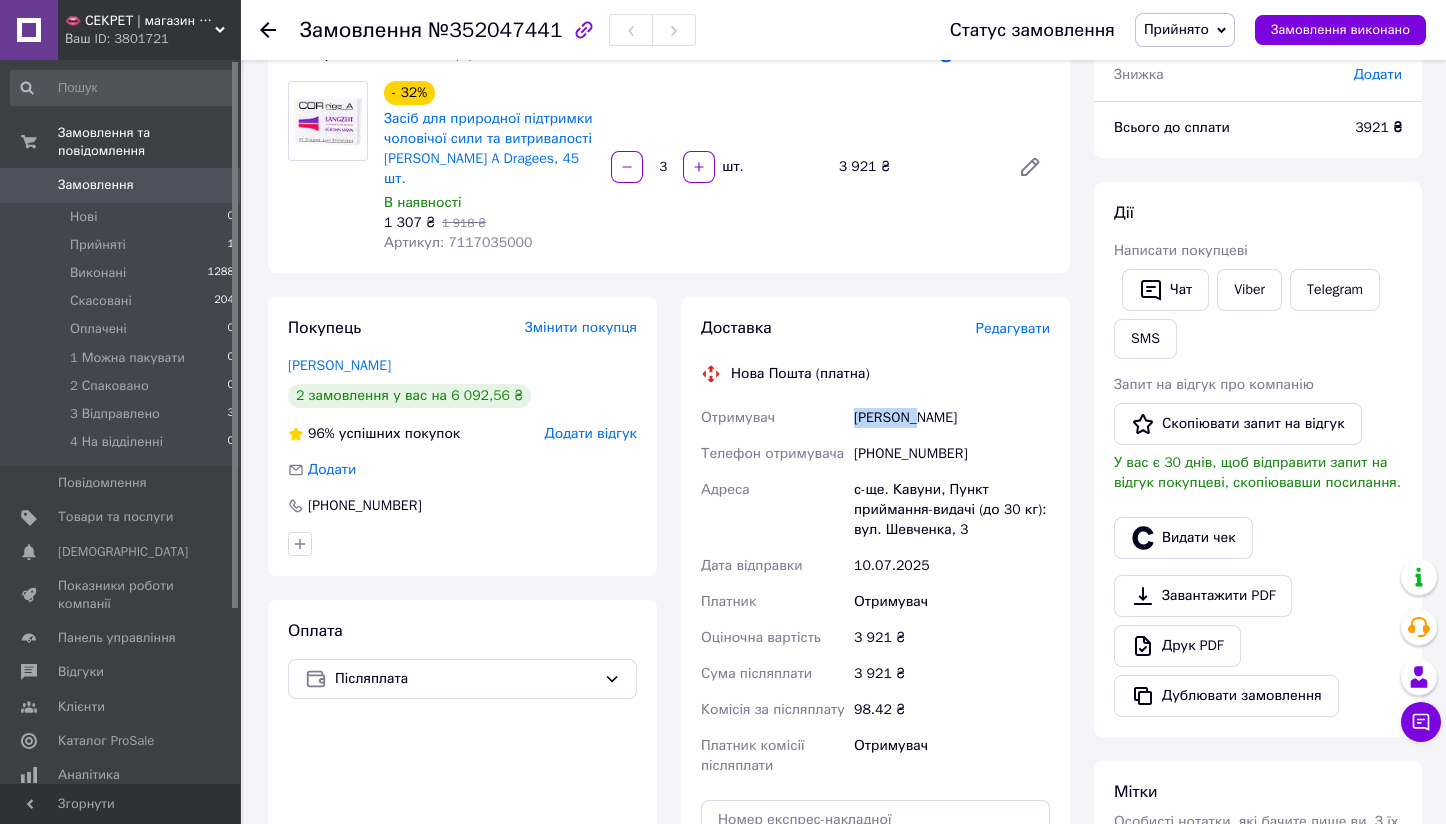 click on "Анваров Васиб" at bounding box center (952, 418) 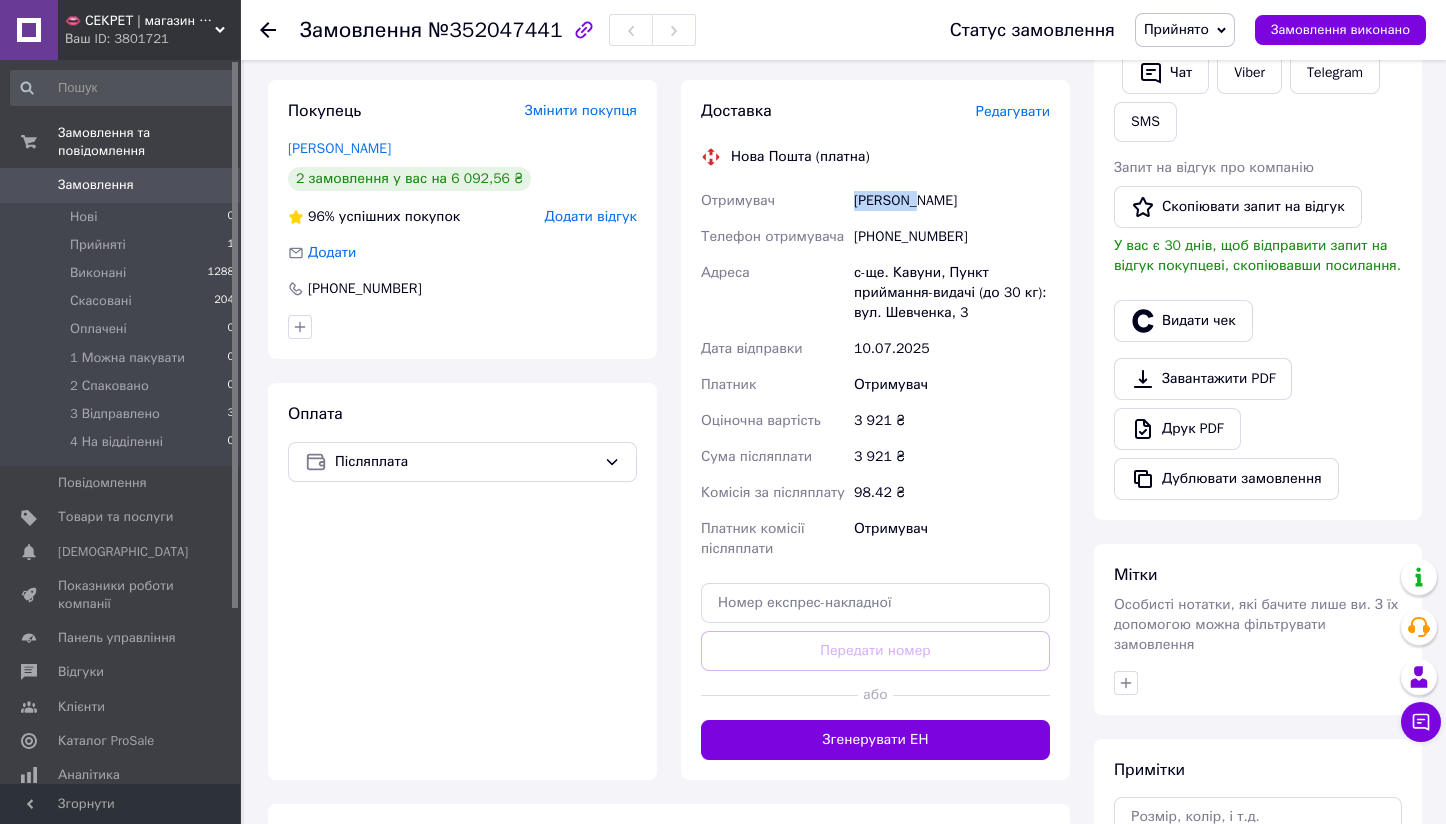 scroll, scrollTop: 600, scrollLeft: 0, axis: vertical 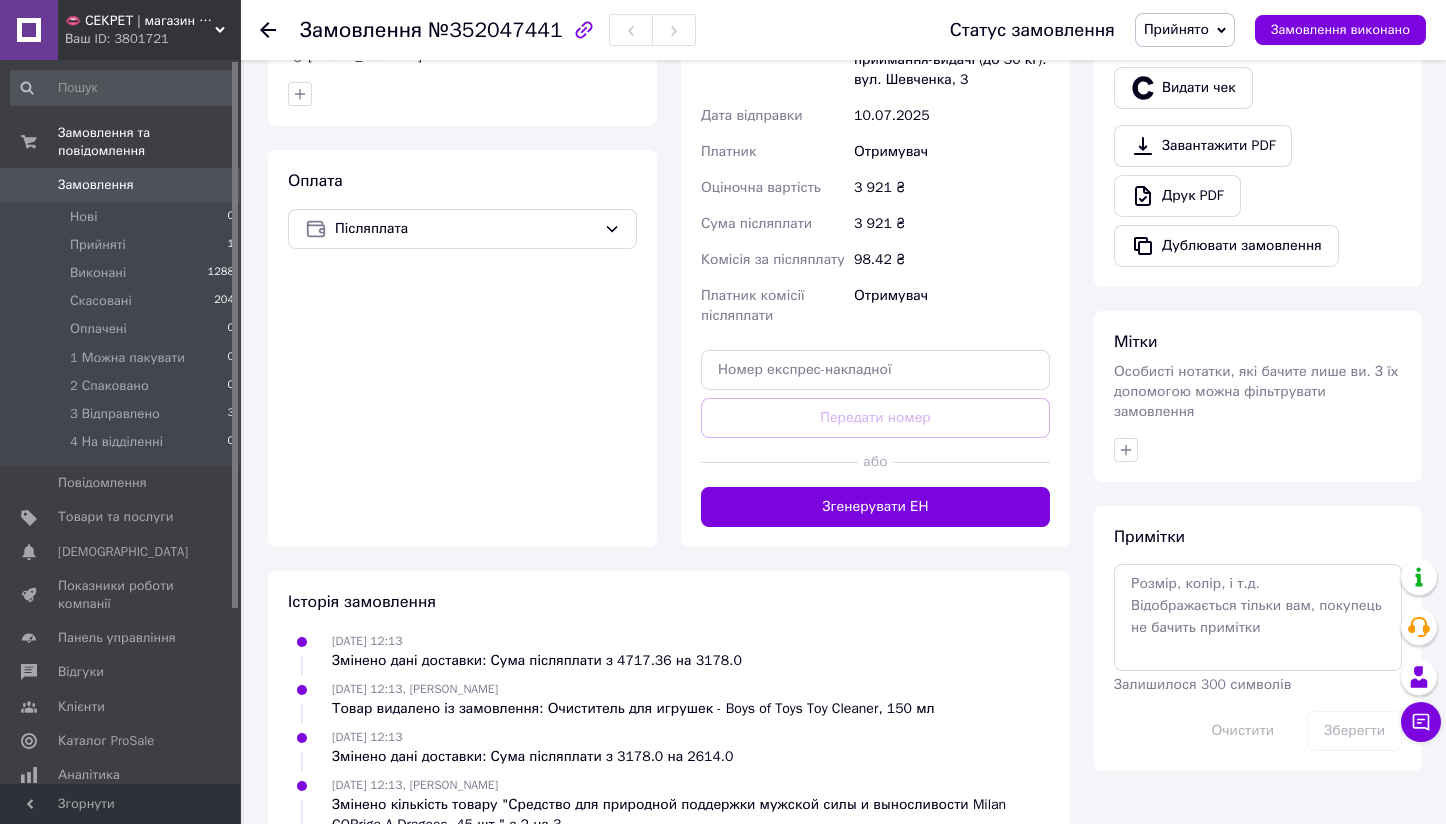 click on "Згенерувати ЕН" at bounding box center [875, 507] 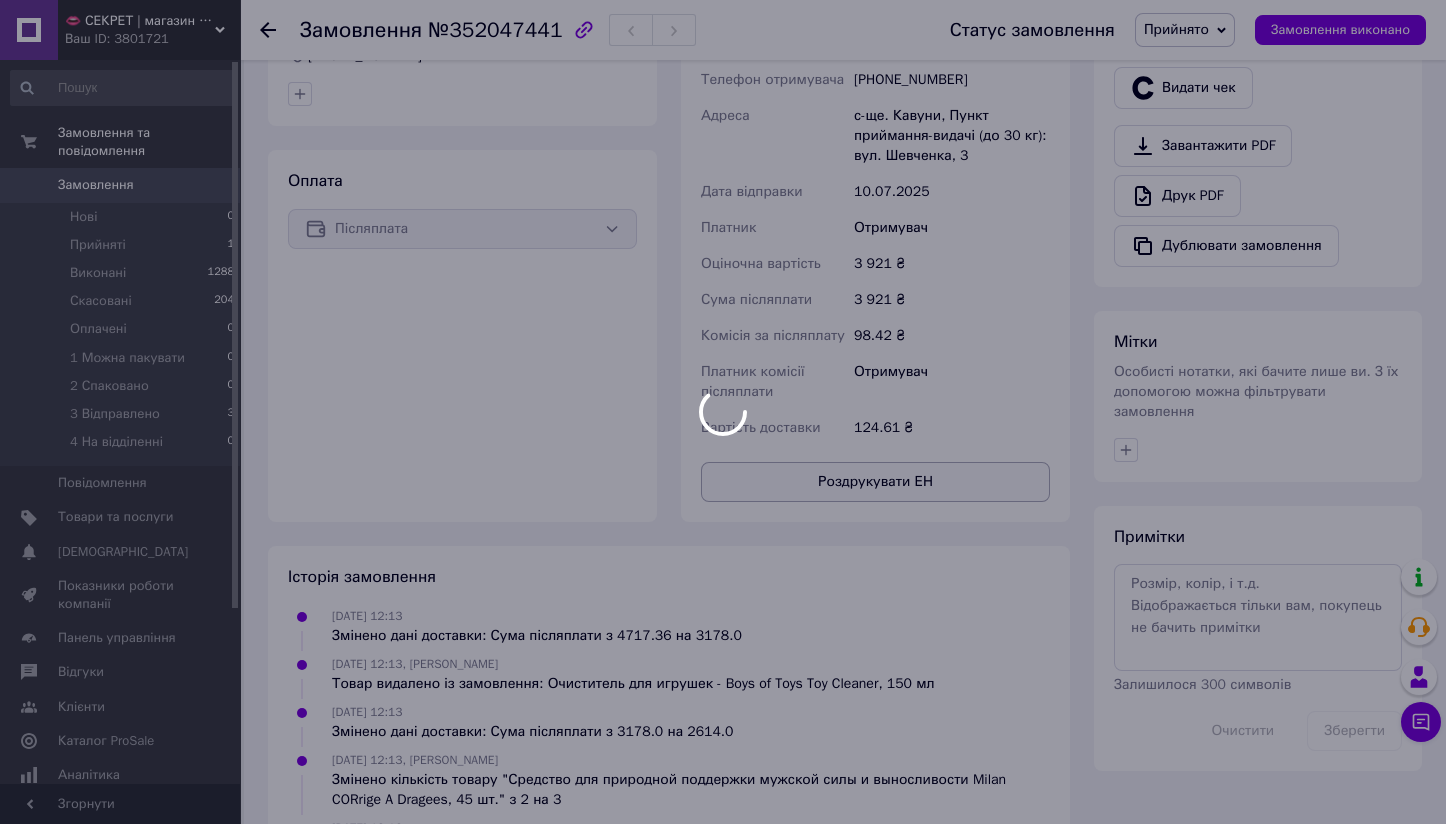scroll, scrollTop: 144, scrollLeft: 0, axis: vertical 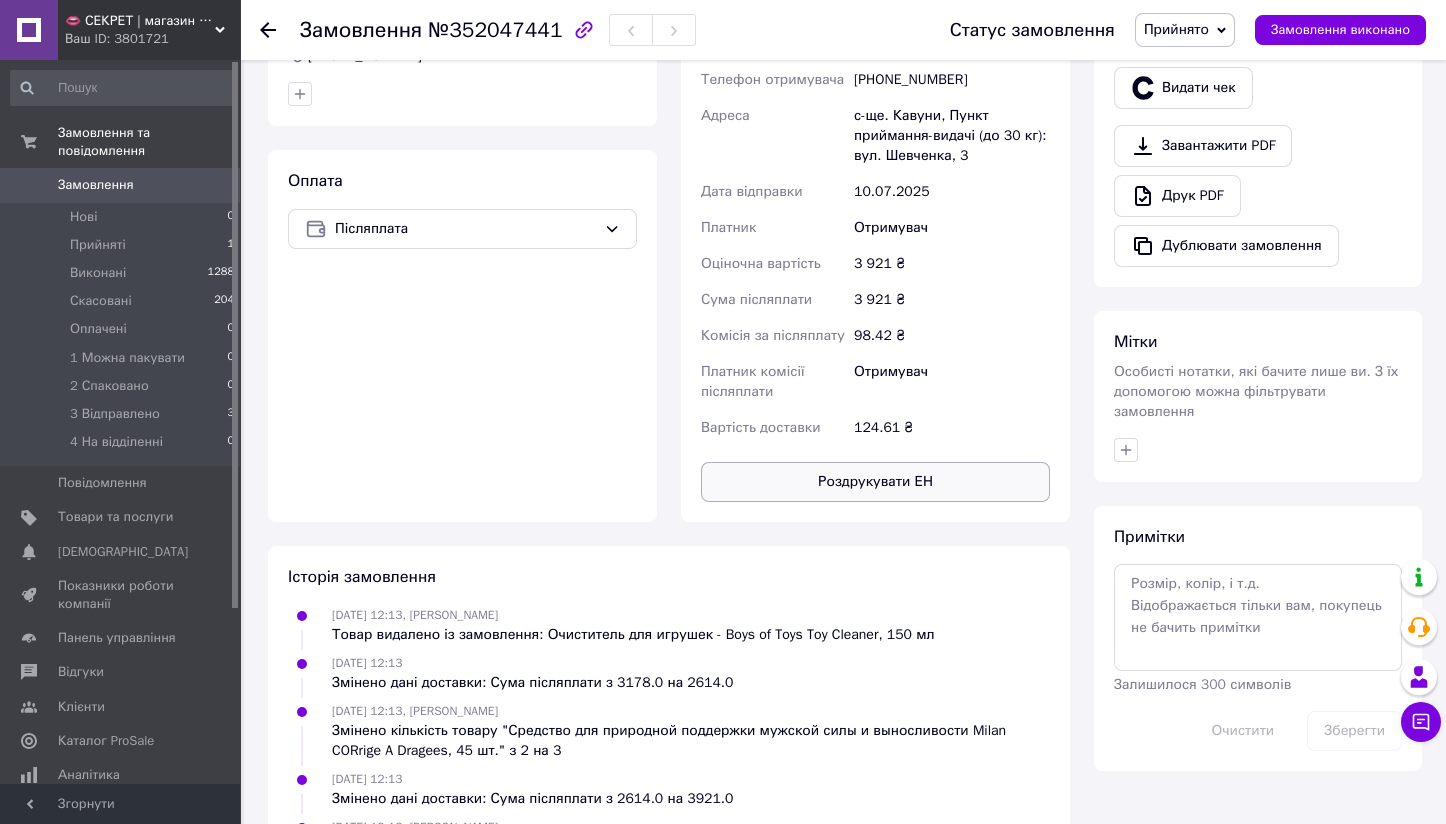 click on "Роздрукувати ЕН" at bounding box center (875, 482) 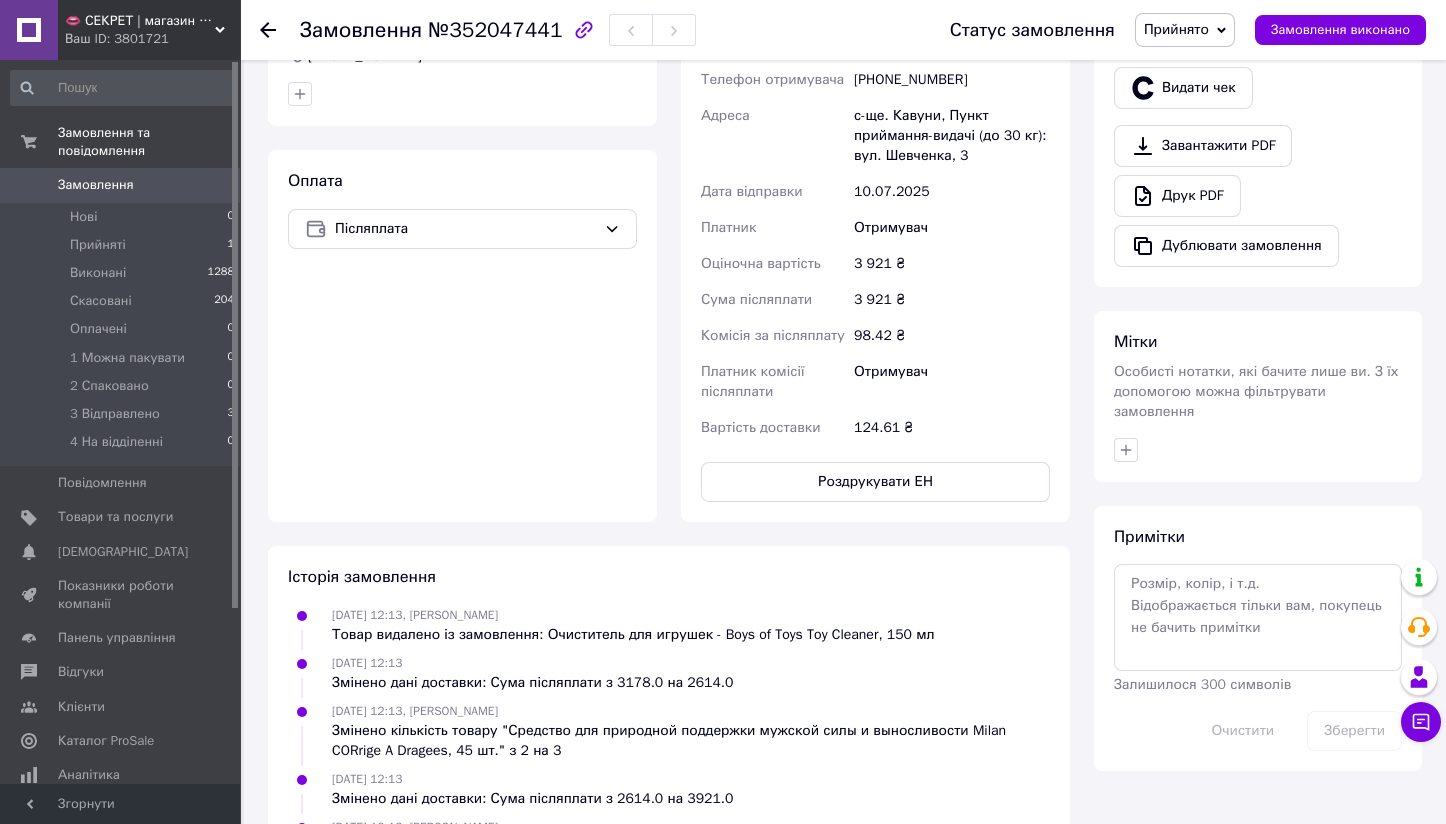 click on "Прийнято" at bounding box center (1176, 29) 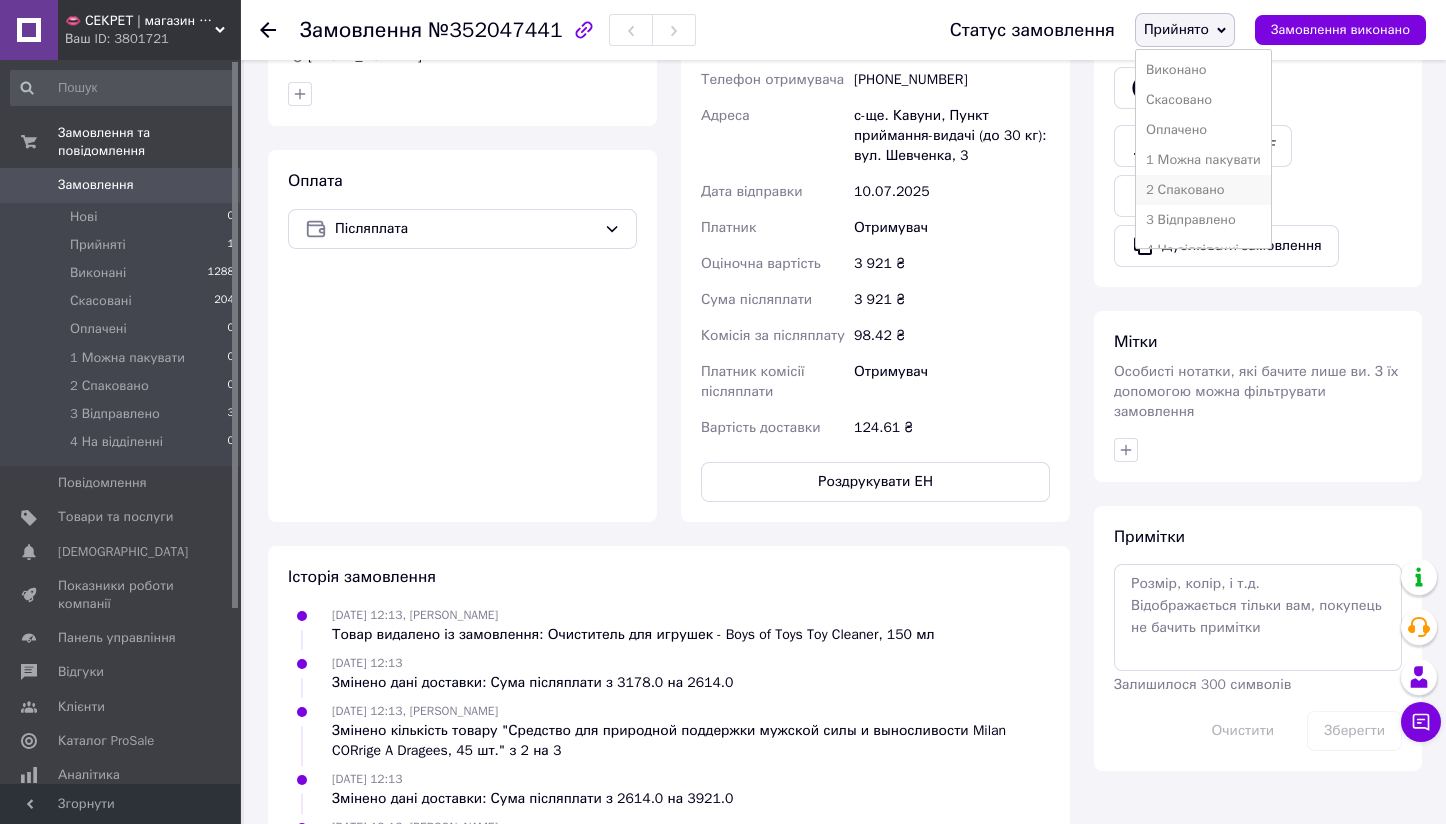 click on "2 Спаковано" at bounding box center (1203, 190) 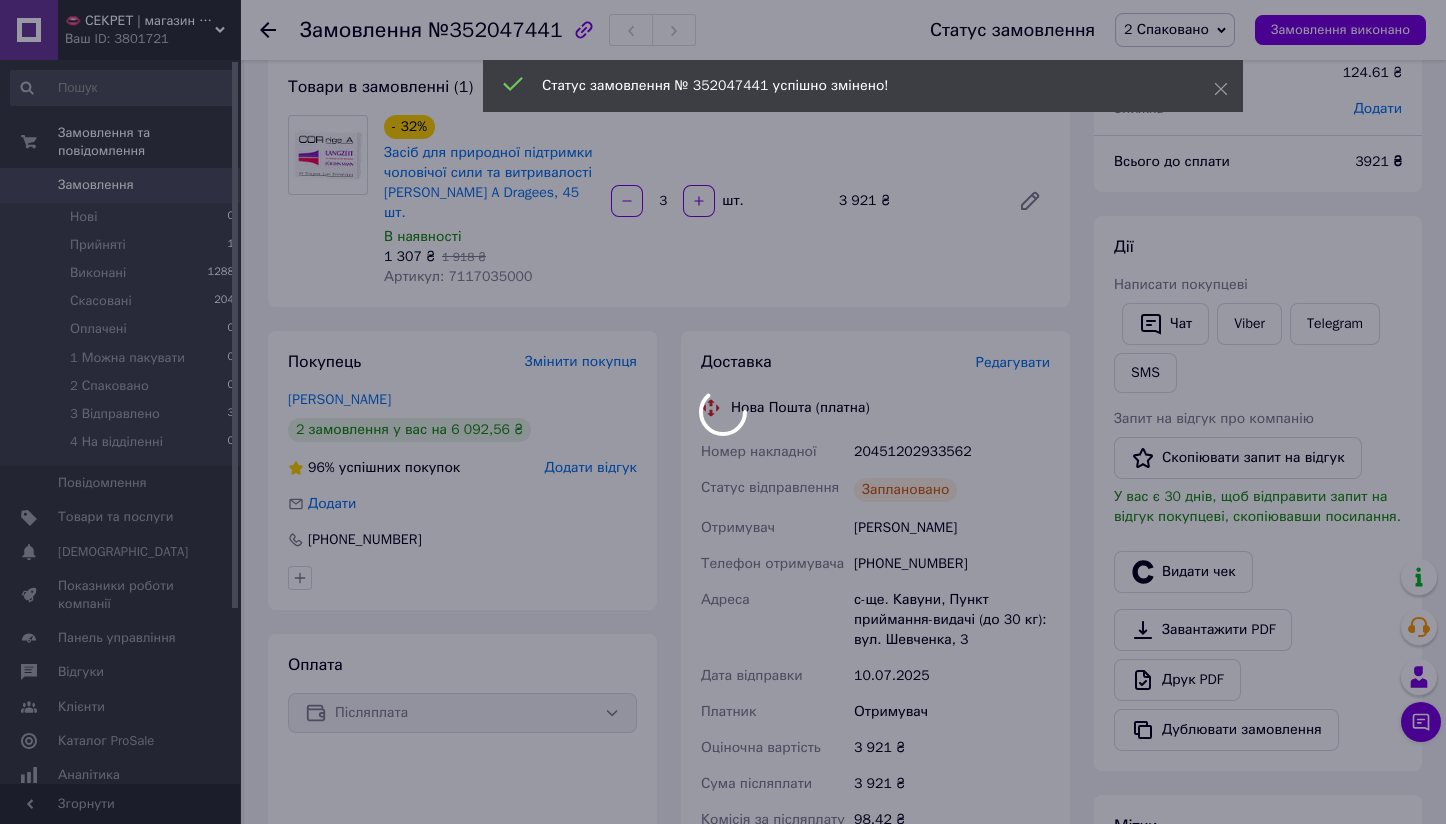 scroll, scrollTop: 0, scrollLeft: 0, axis: both 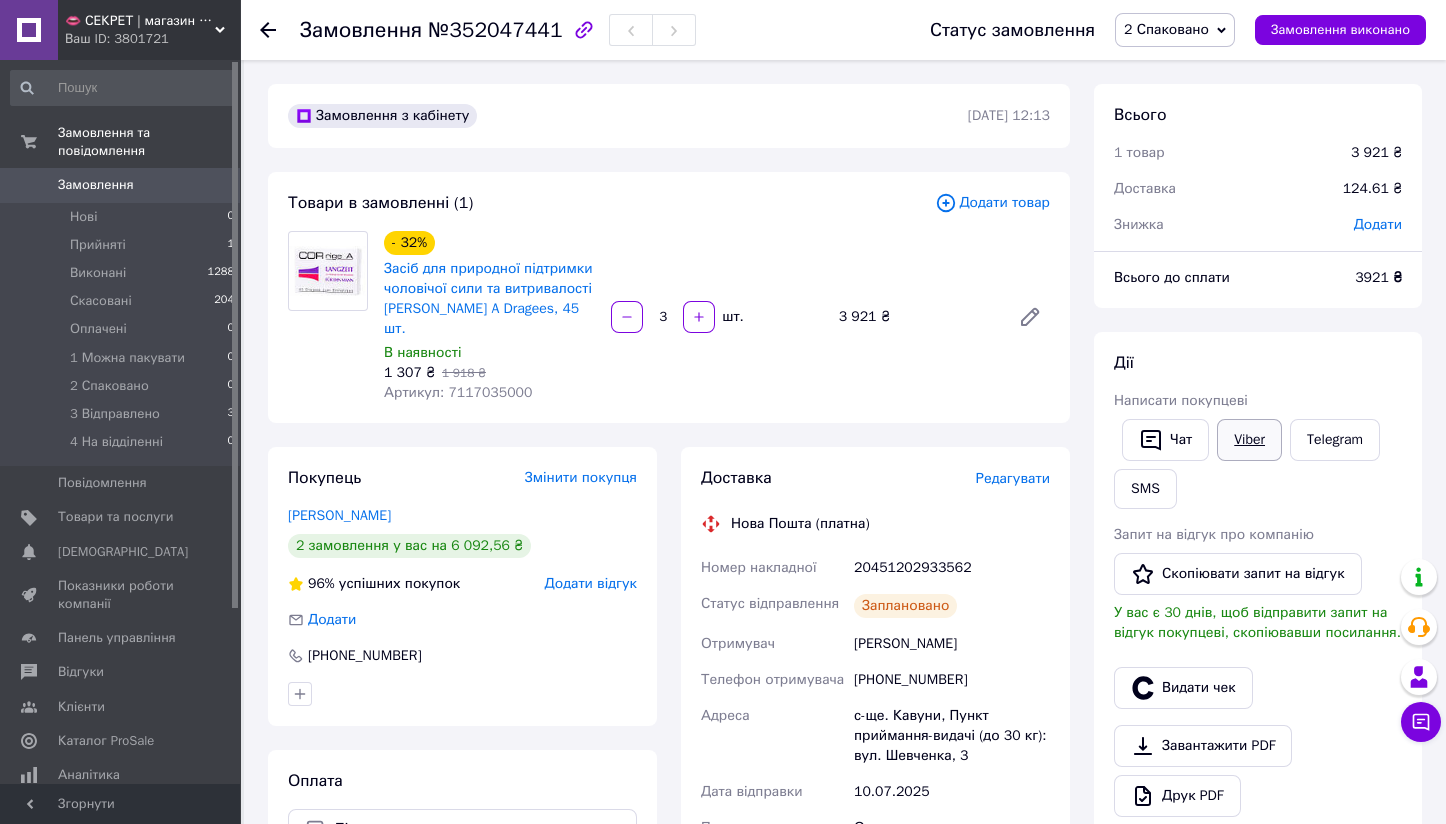 click on "Viber" at bounding box center [1249, 440] 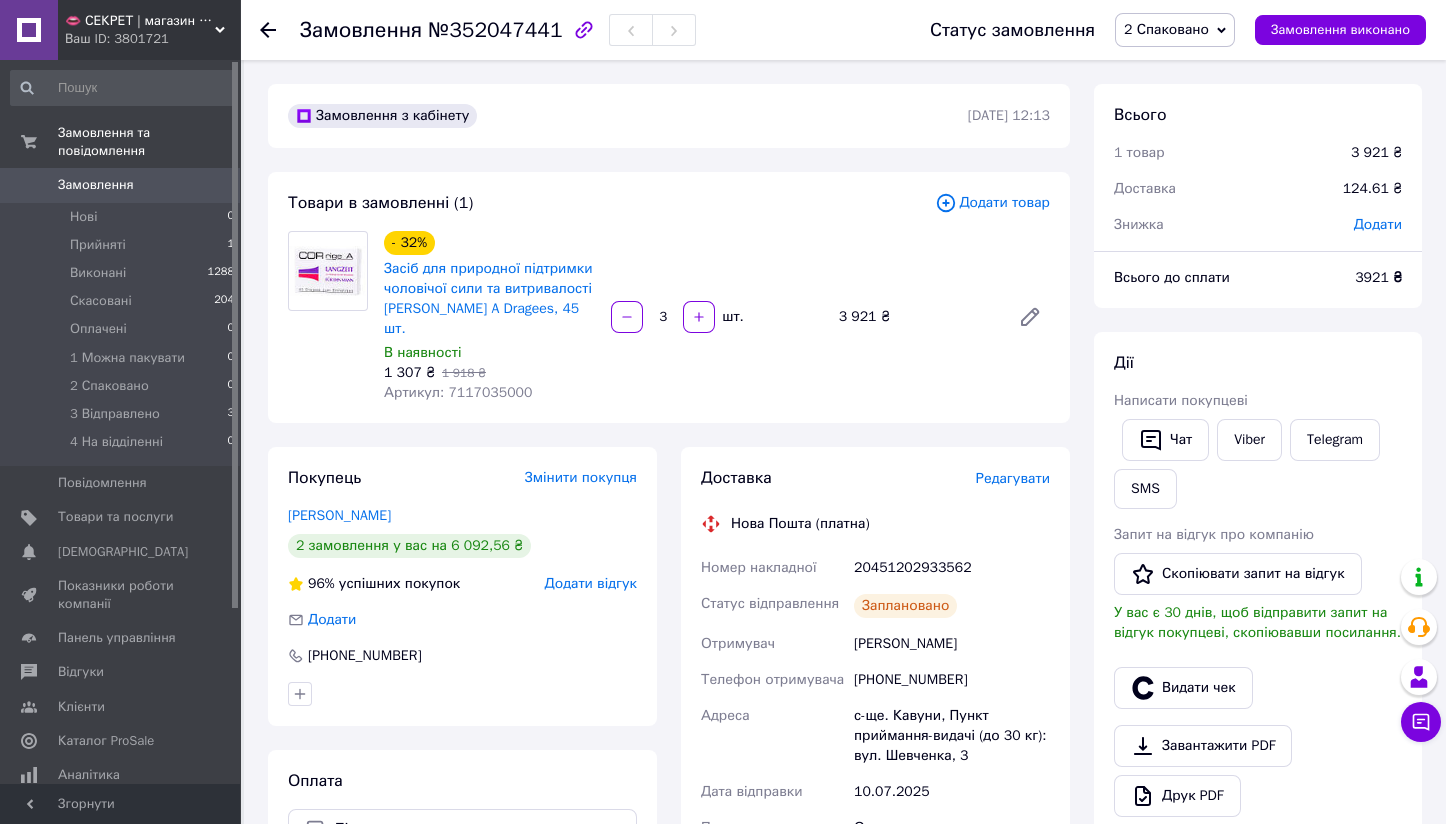 click on "Отримувач" at bounding box center (952, 828) 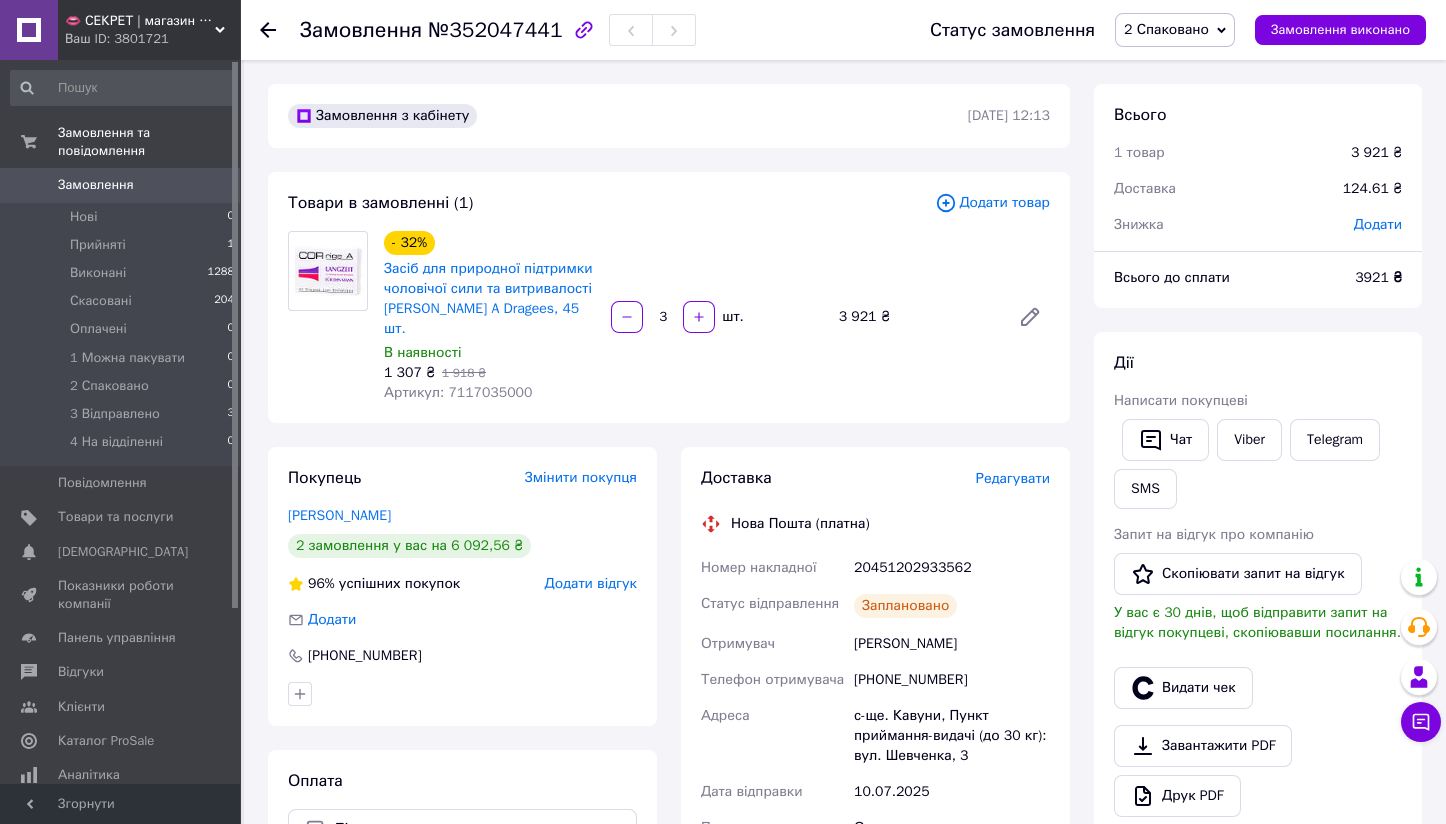 click on "1 307 ₴" at bounding box center [409, 372] 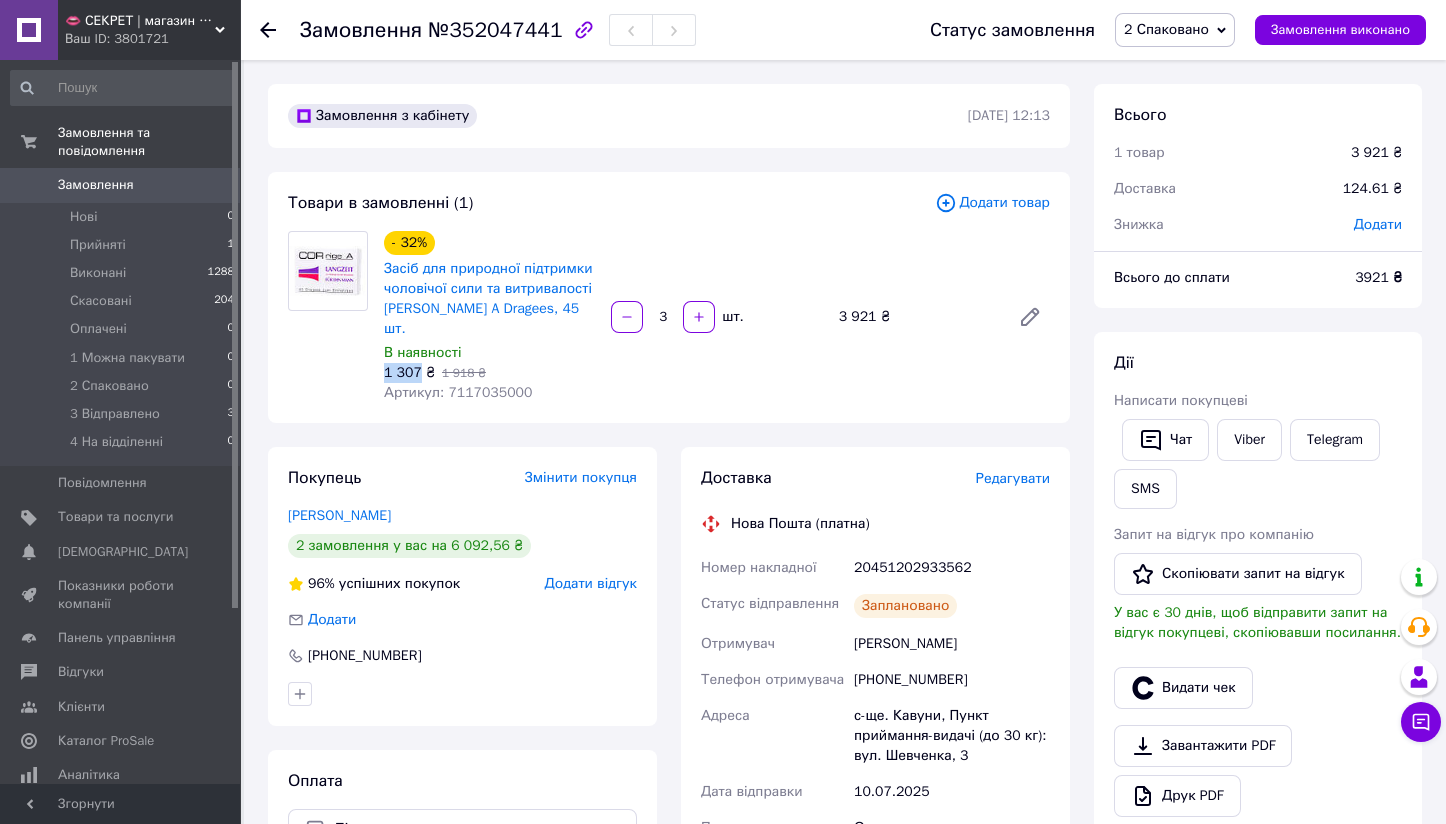 drag, startPoint x: 385, startPoint y: 347, endPoint x: 416, endPoint y: 347, distance: 31 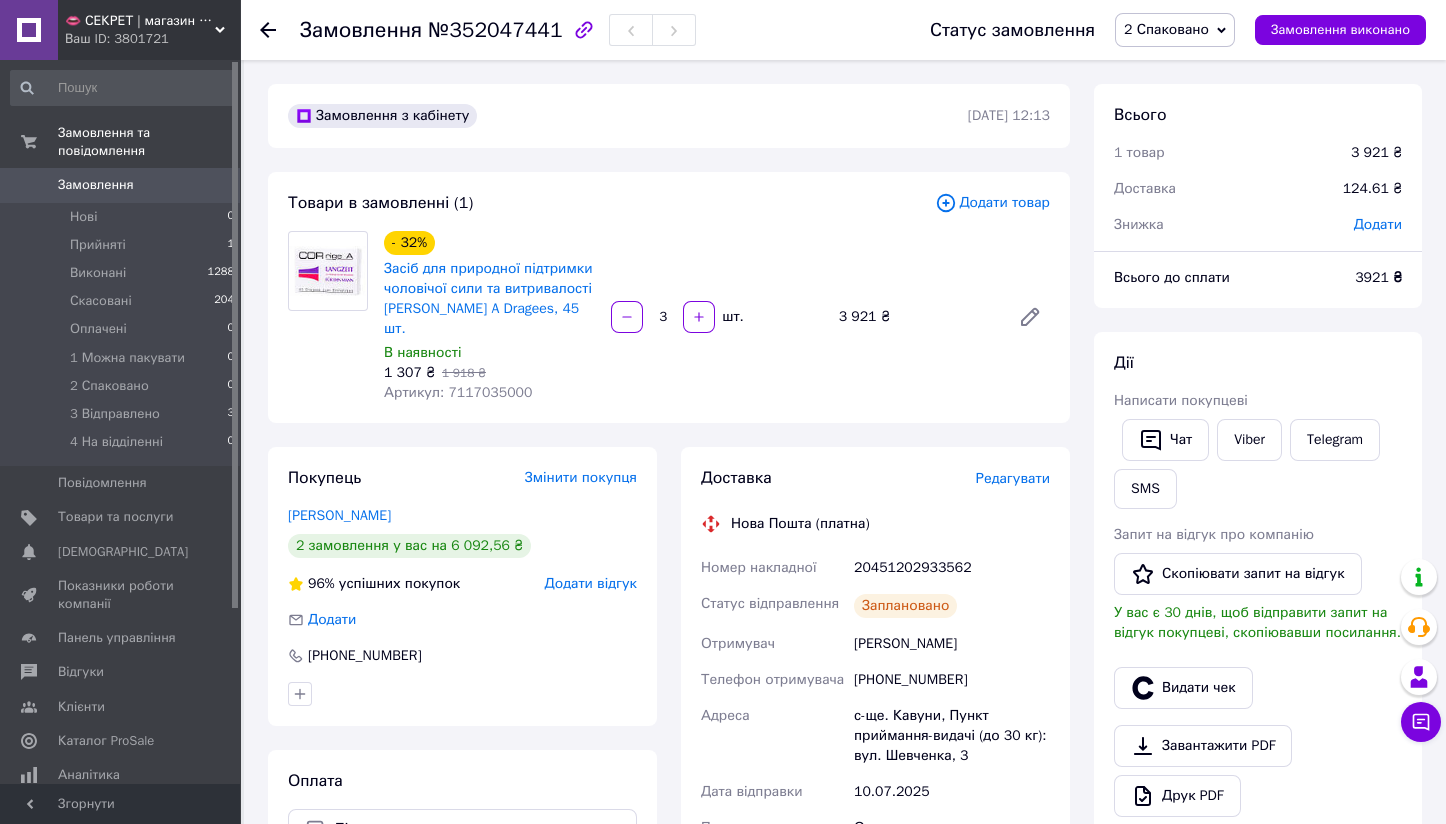 click on "Дії Написати покупцеві   Чат Viber Telegram SMS Запит на відгук про компанію   Скопіювати запит на відгук У вас є 30 днів, щоб відправити запит на відгук покупцеві, скопіювавши посилання.   Видати чек   Завантажити PDF   Друк PDF   Дублювати замовлення" at bounding box center [1258, 609] 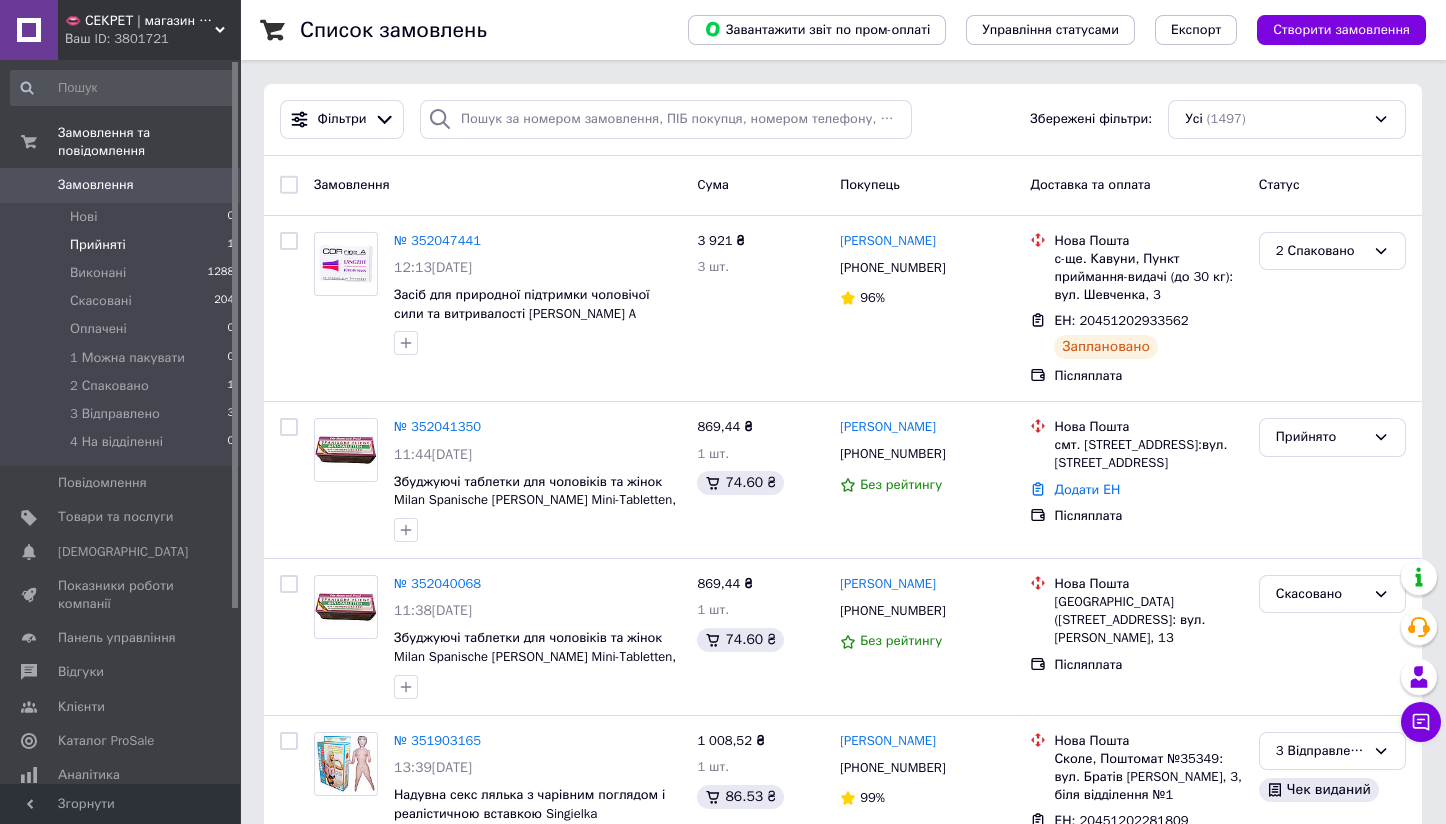 click on "Прийняті 1" at bounding box center (123, 245) 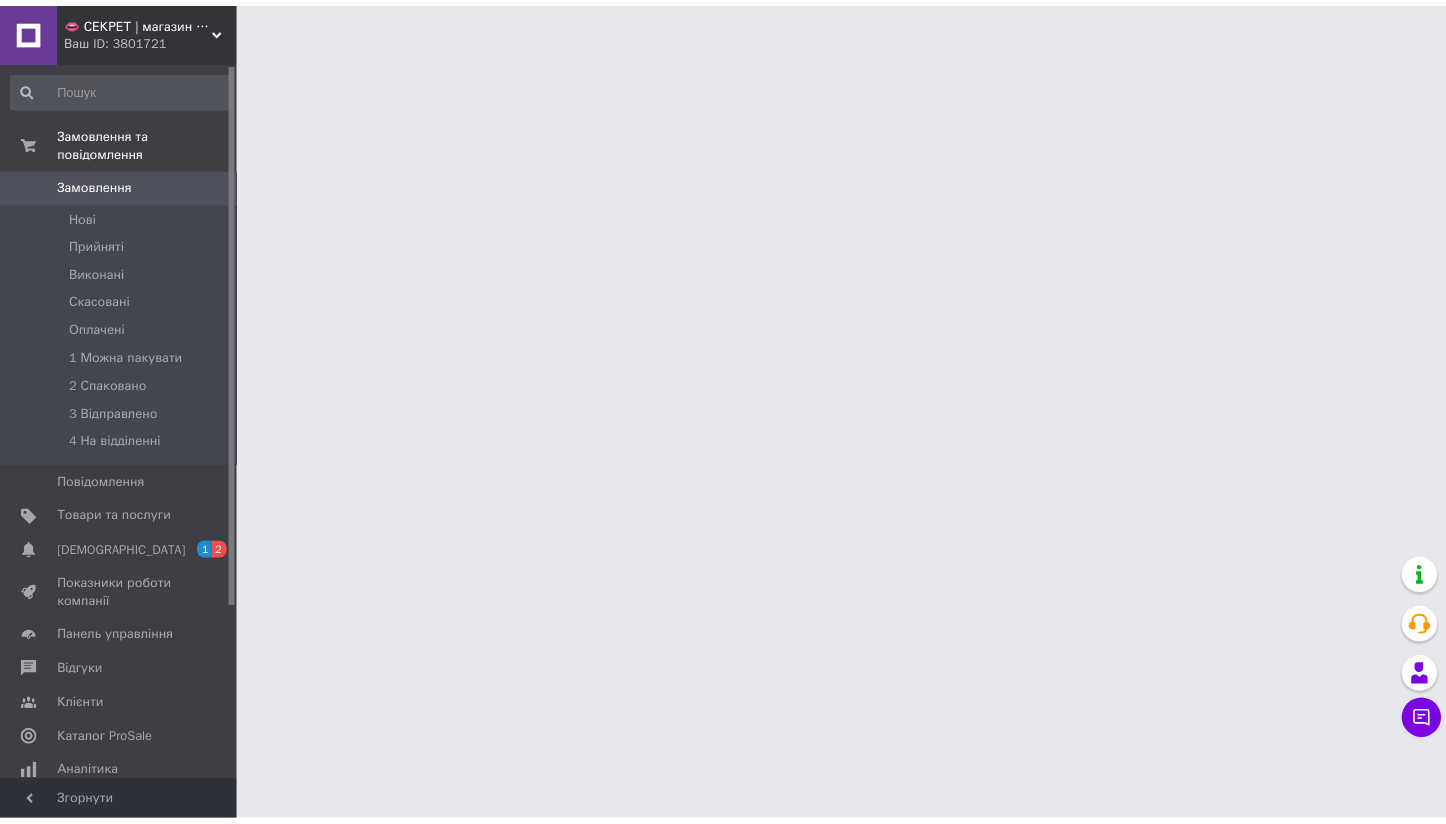 scroll, scrollTop: 0, scrollLeft: 0, axis: both 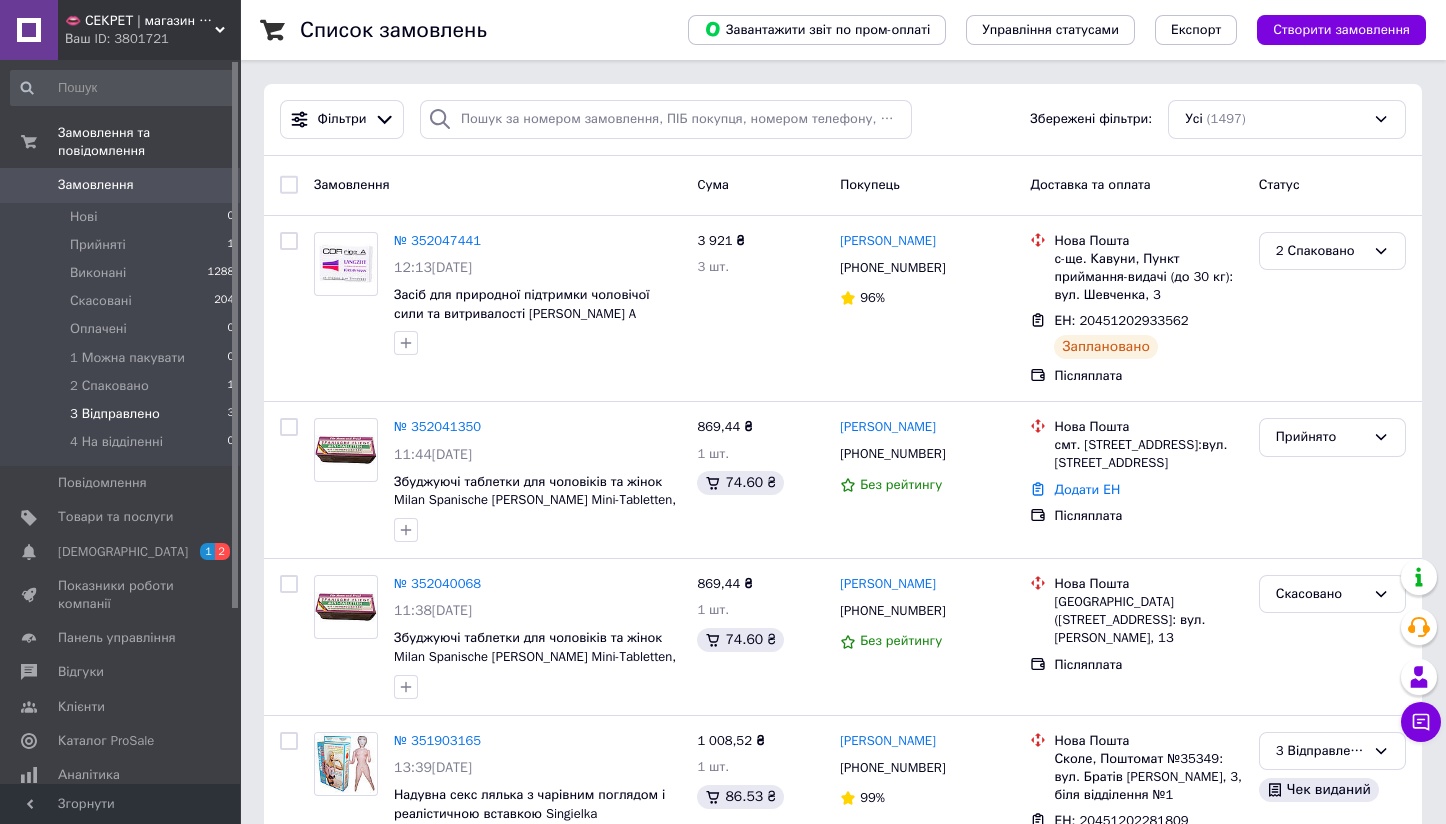 click on "3 Відправлено" at bounding box center (115, 414) 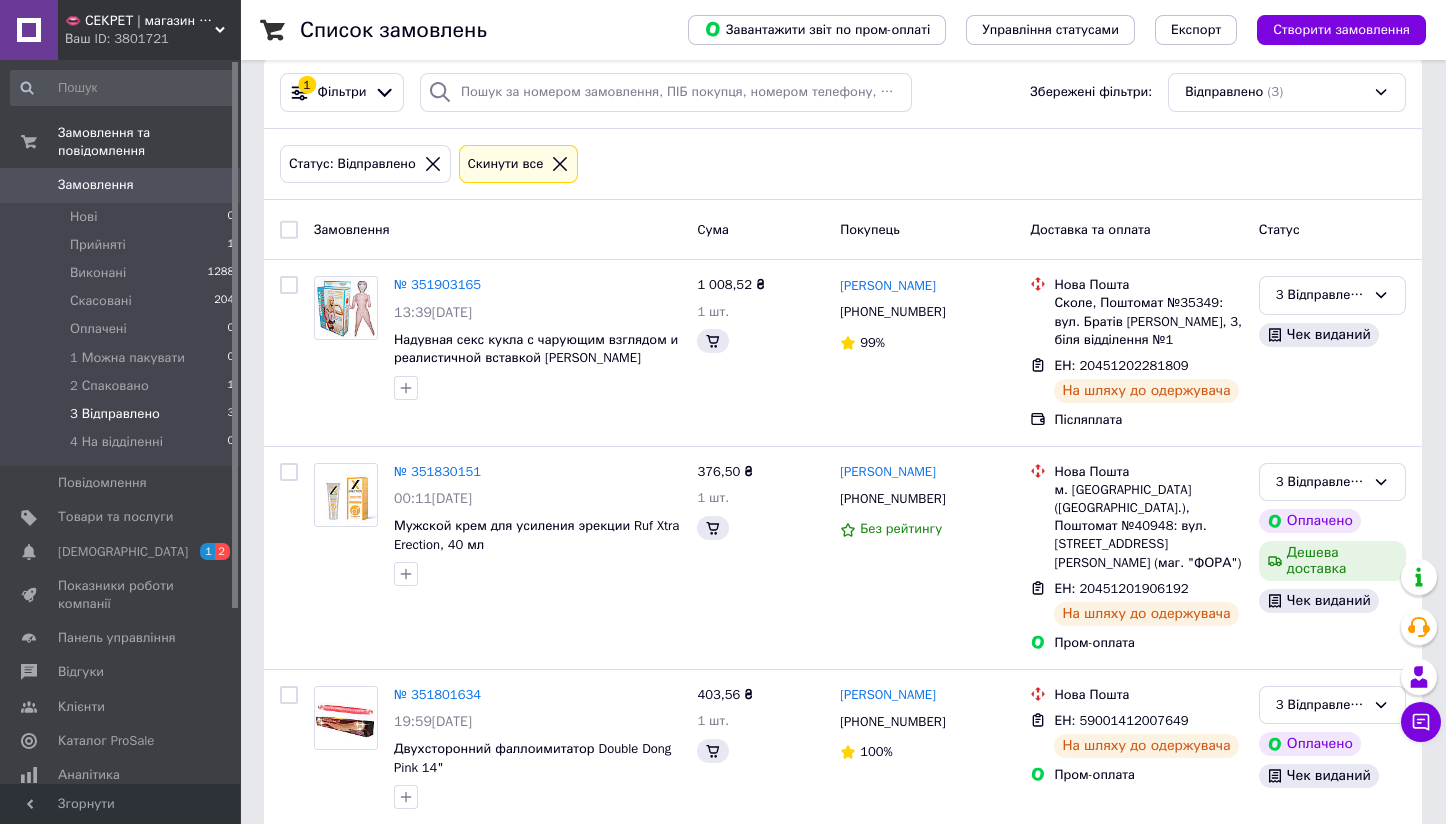 scroll, scrollTop: 34, scrollLeft: 0, axis: vertical 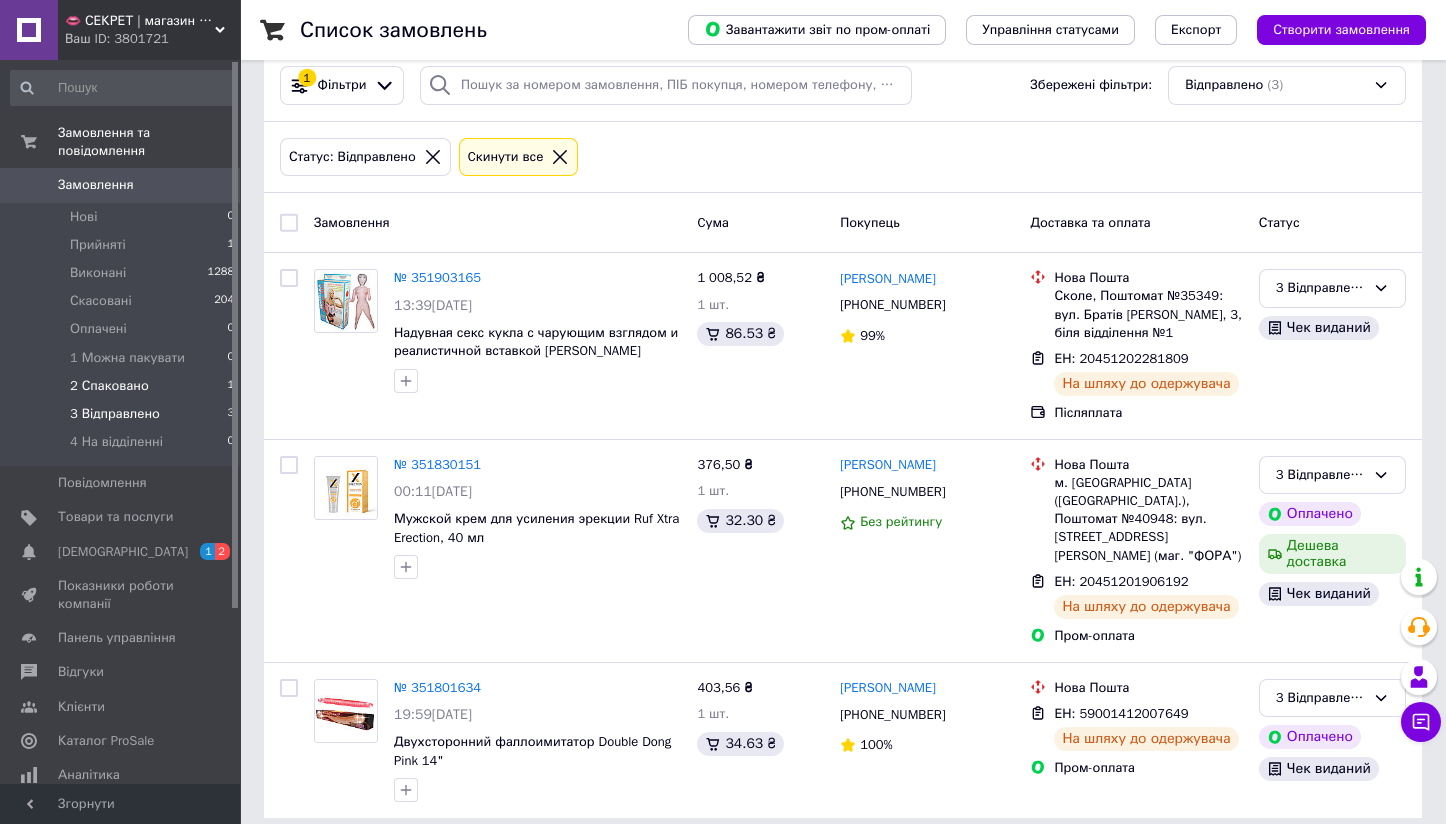click on "2 Спаковано 1" at bounding box center [123, 386] 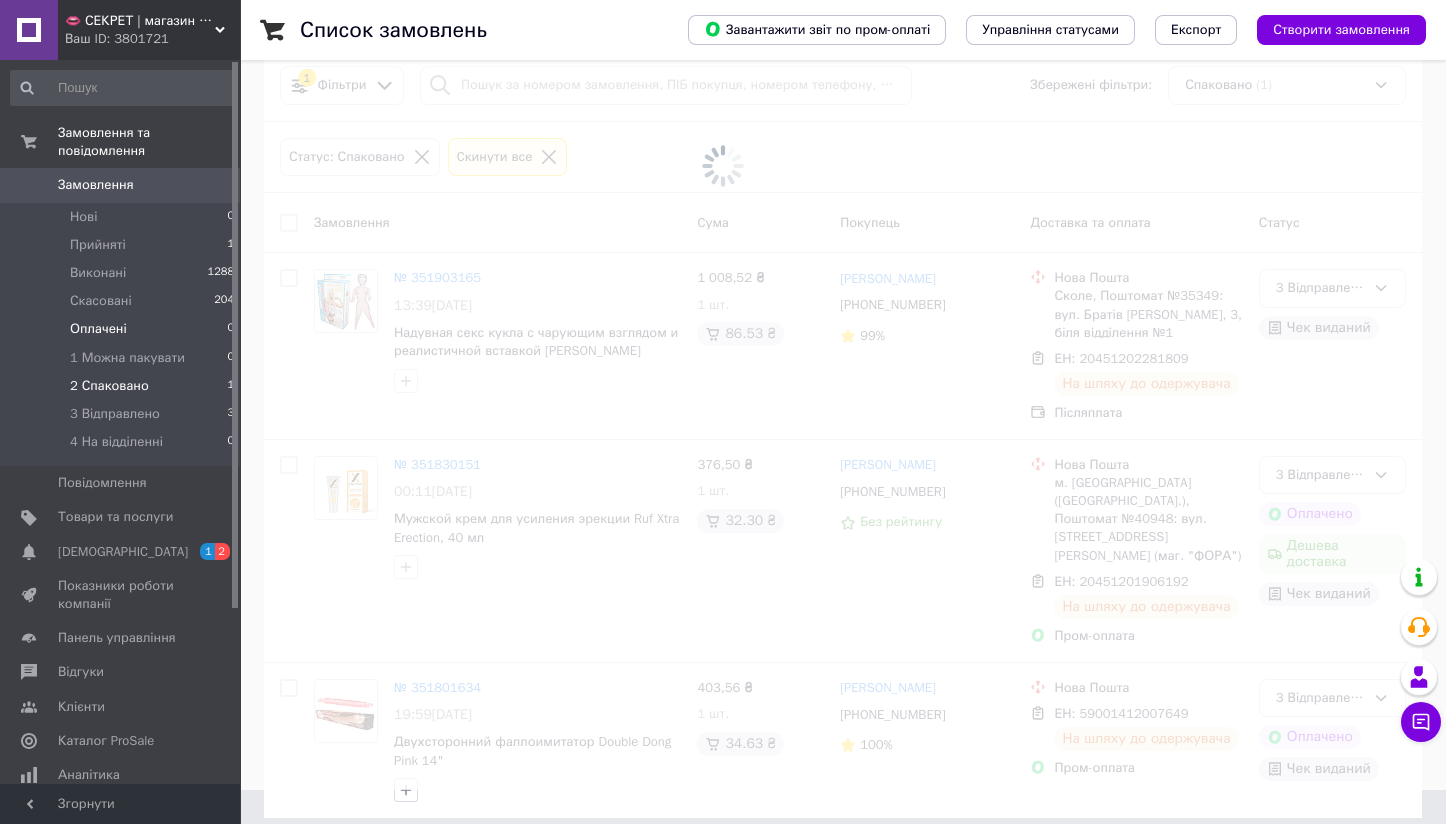 scroll, scrollTop: 0, scrollLeft: 0, axis: both 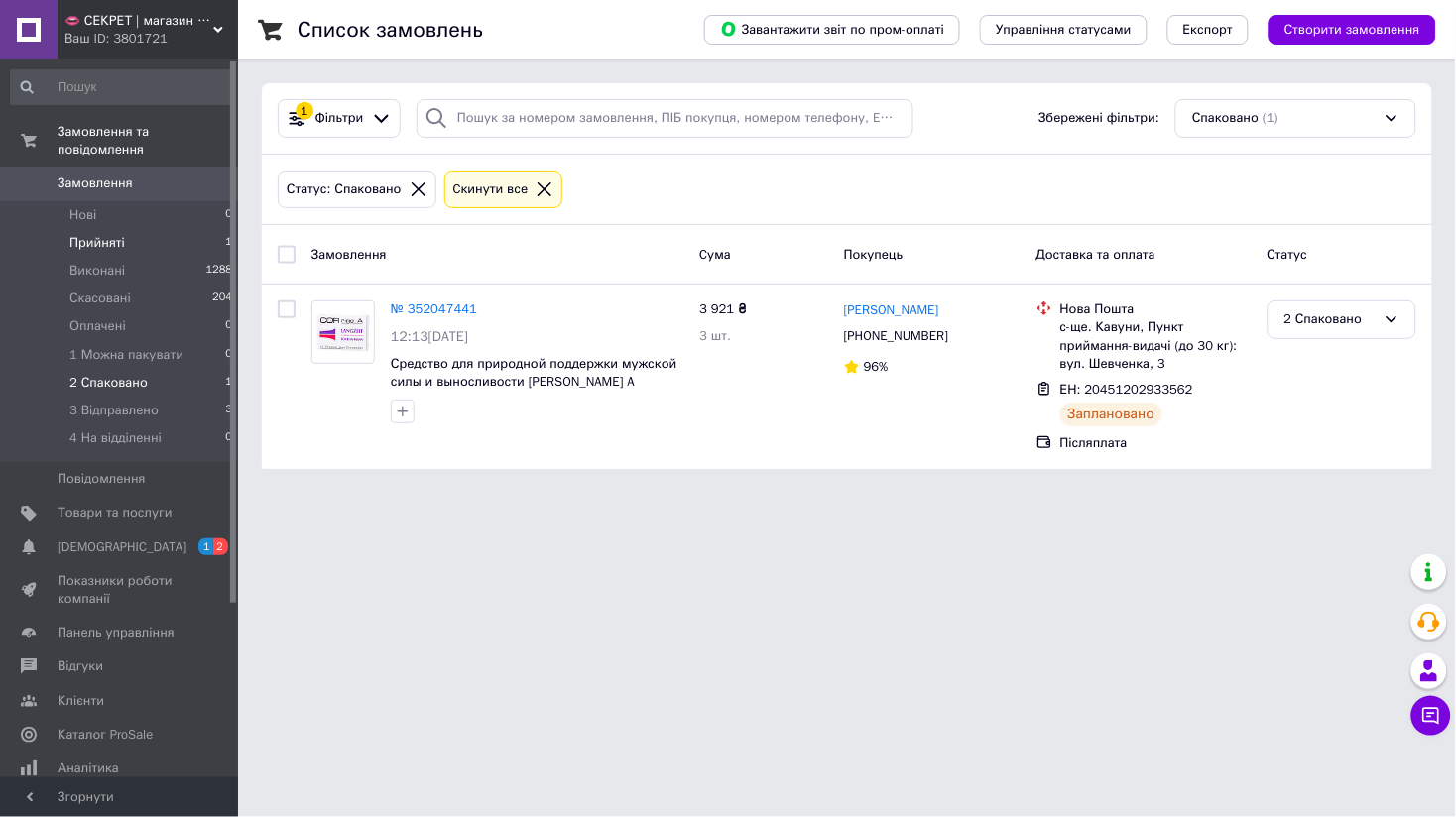 click on "Прийняті 1" at bounding box center [122, 243] 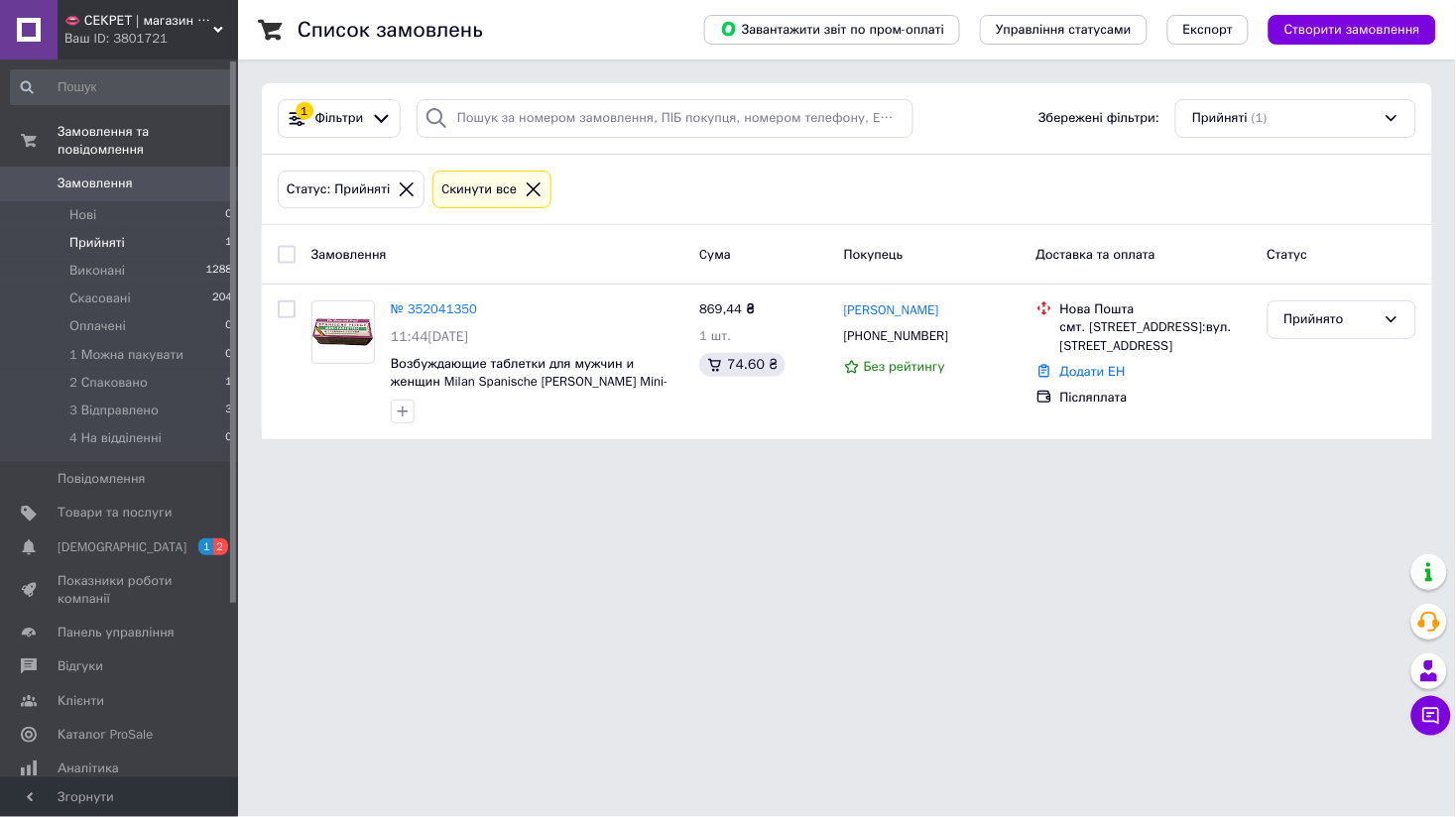 click on "0" at bounding box center [210, 183] 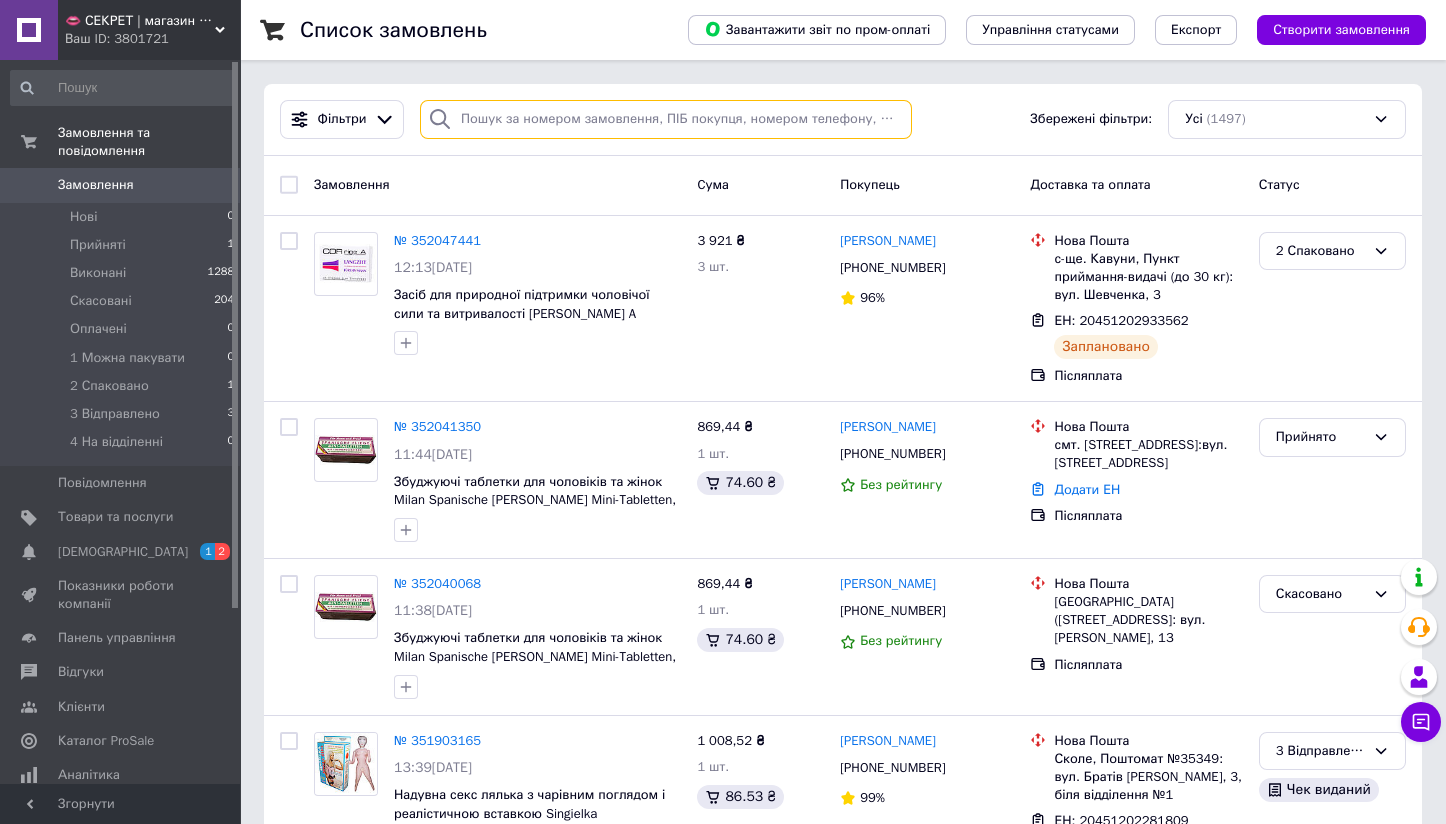 click at bounding box center [666, 119] 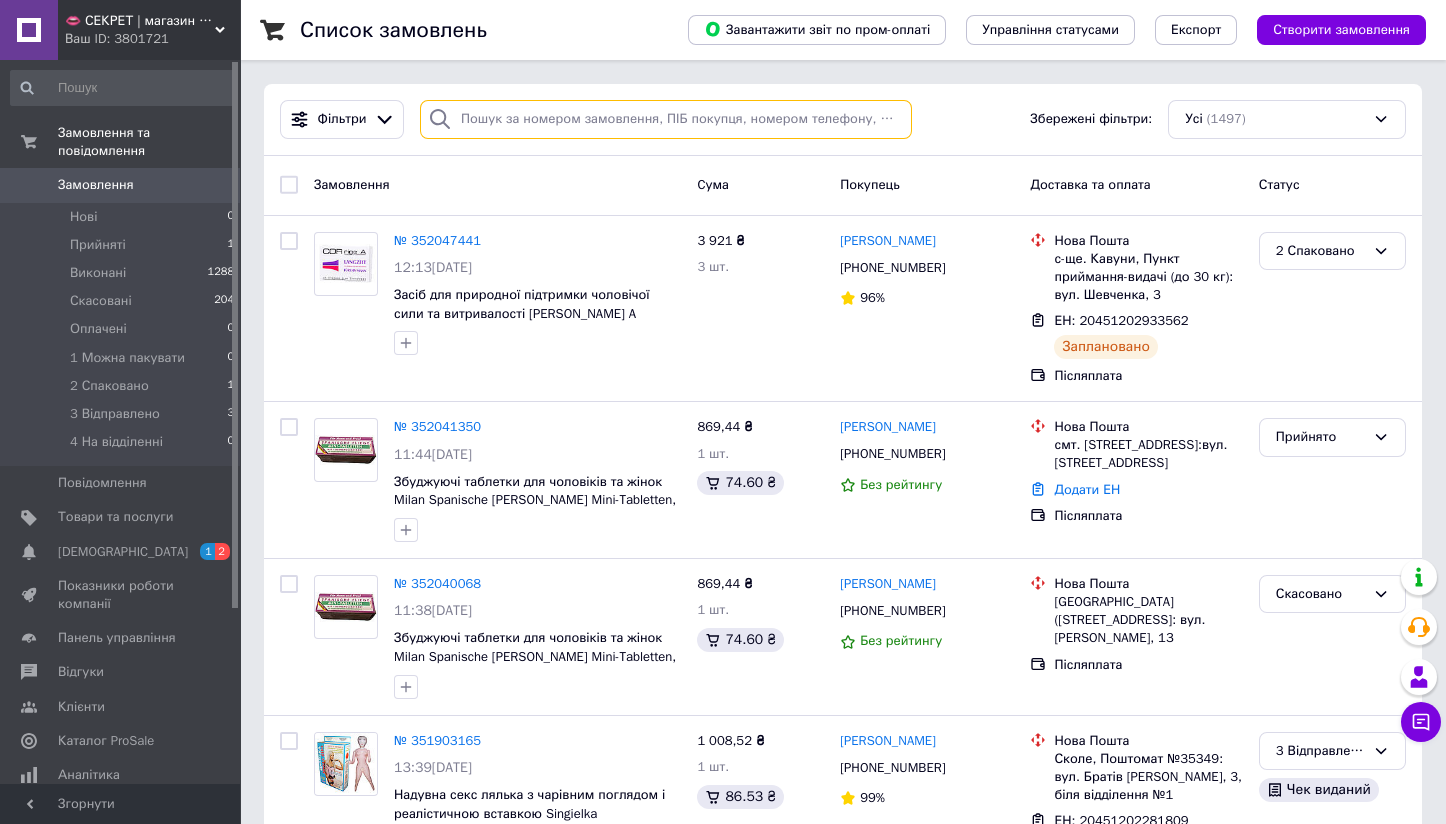 click at bounding box center [666, 119] 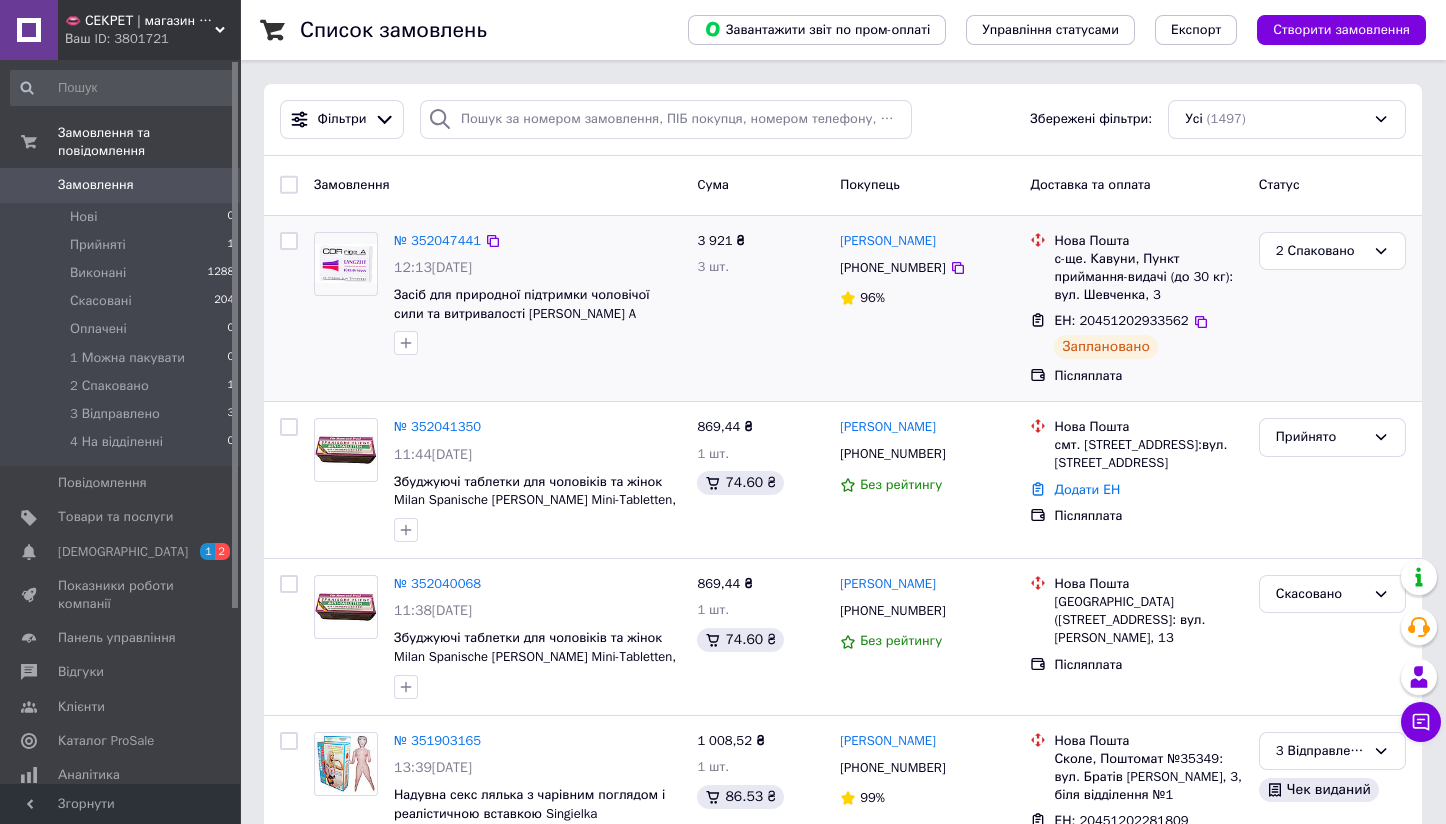 click on "2 Спаковано" at bounding box center (1332, 309) 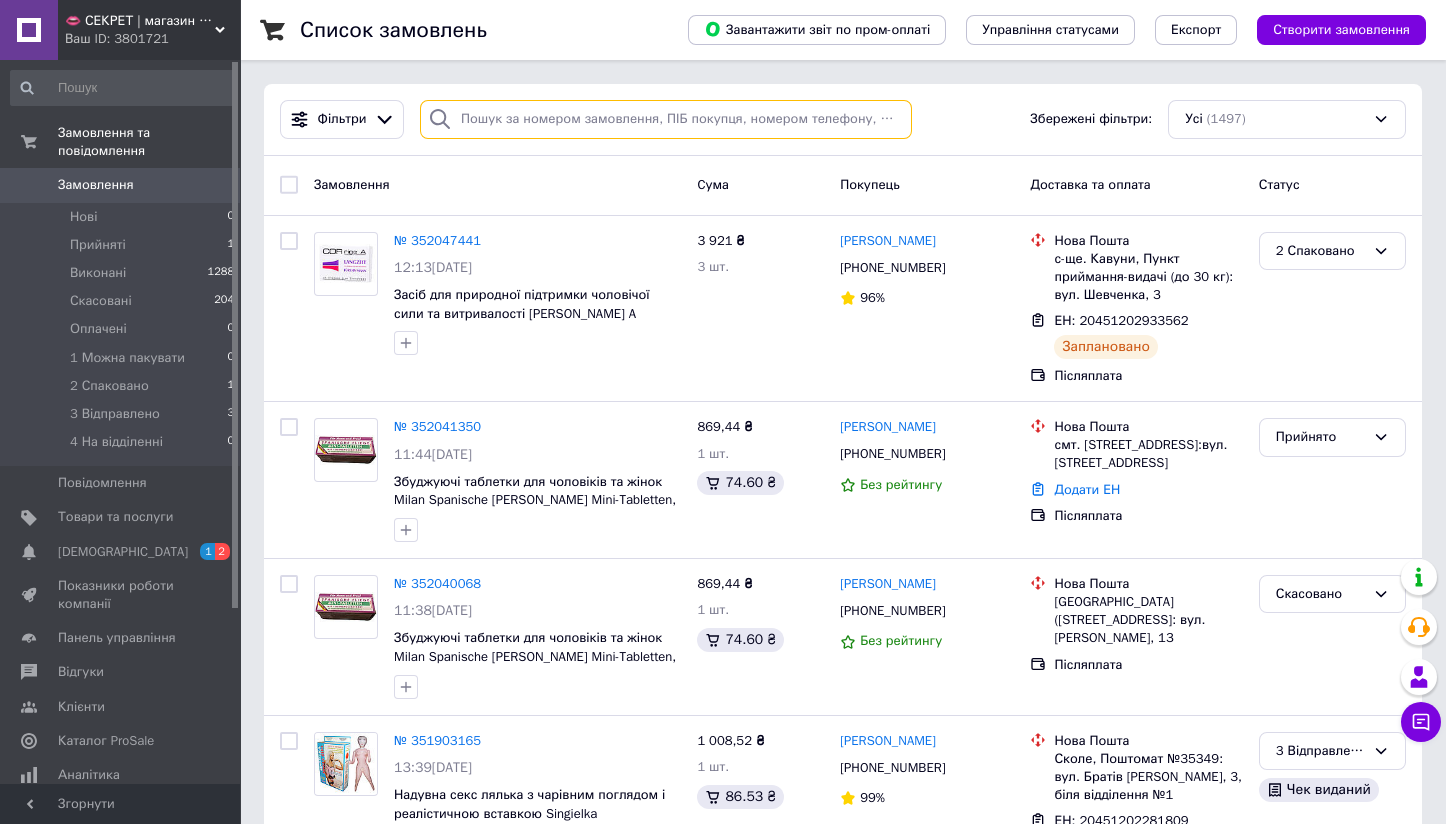 click at bounding box center [666, 119] 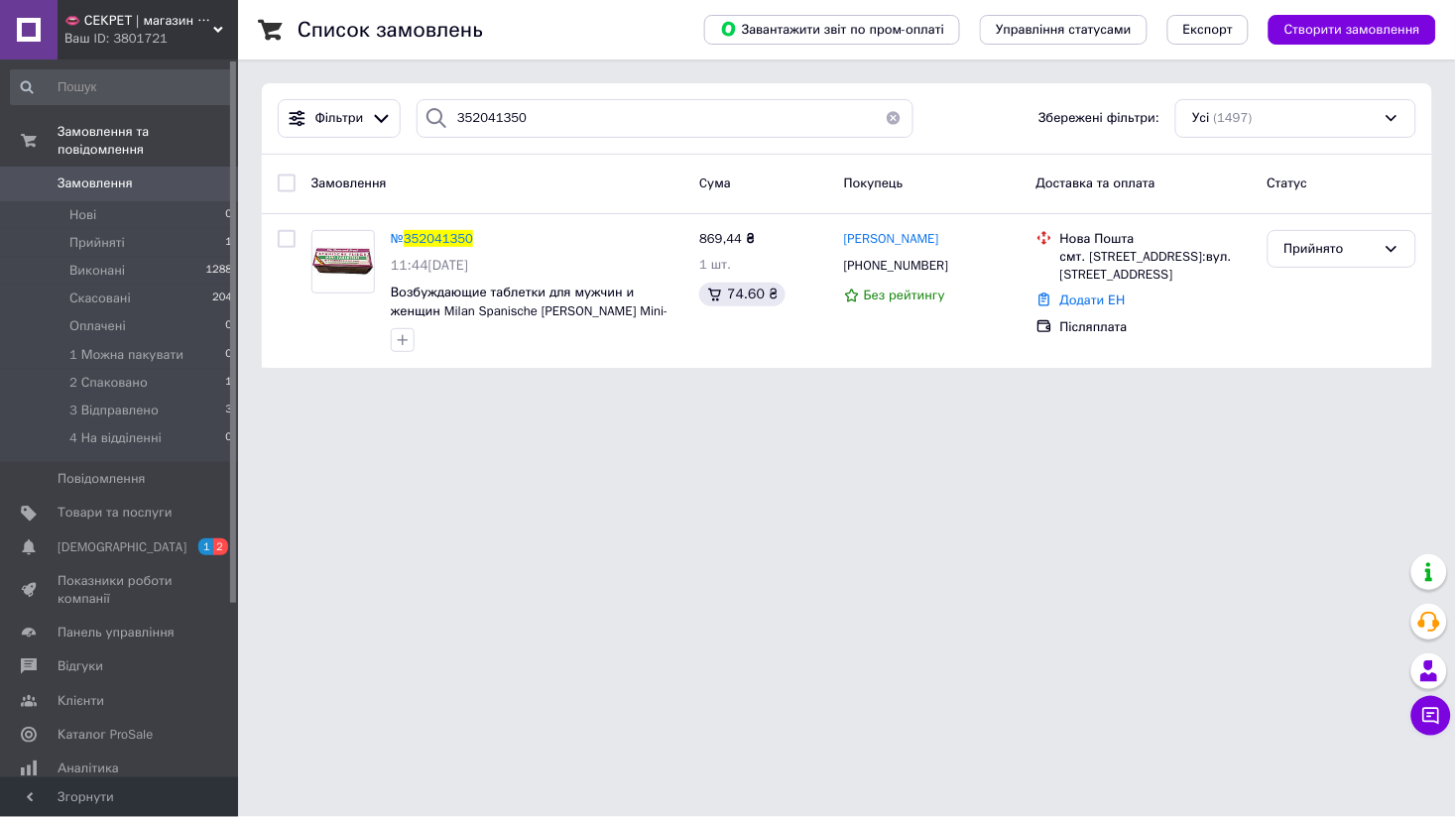 click on "Список замовлень   Завантажити звіт по пром-оплаті Управління статусами Експорт Створити замовлення Фільтри 352041350 Збережені фільтри: Усі (1497) Замовлення Cума Покупець Доставка та оплата Статус №  352041350 11:44, 10.07.2025 Возбуждающие таблетки для мужчин и женщин Milan Spanische Fiege Mini-Tabletten, 30 шт.– мощный афродизиак 869,44 ₴ 1 шт. 74.60 ₴ Анатолий Лазюка +380984090297 Без рейтингу Нова Пошта смт. Меденичі, №1:вул. Дрогобицька, 3а Додати ЕН Післяплата Прийнято" at bounding box center (847, 195) 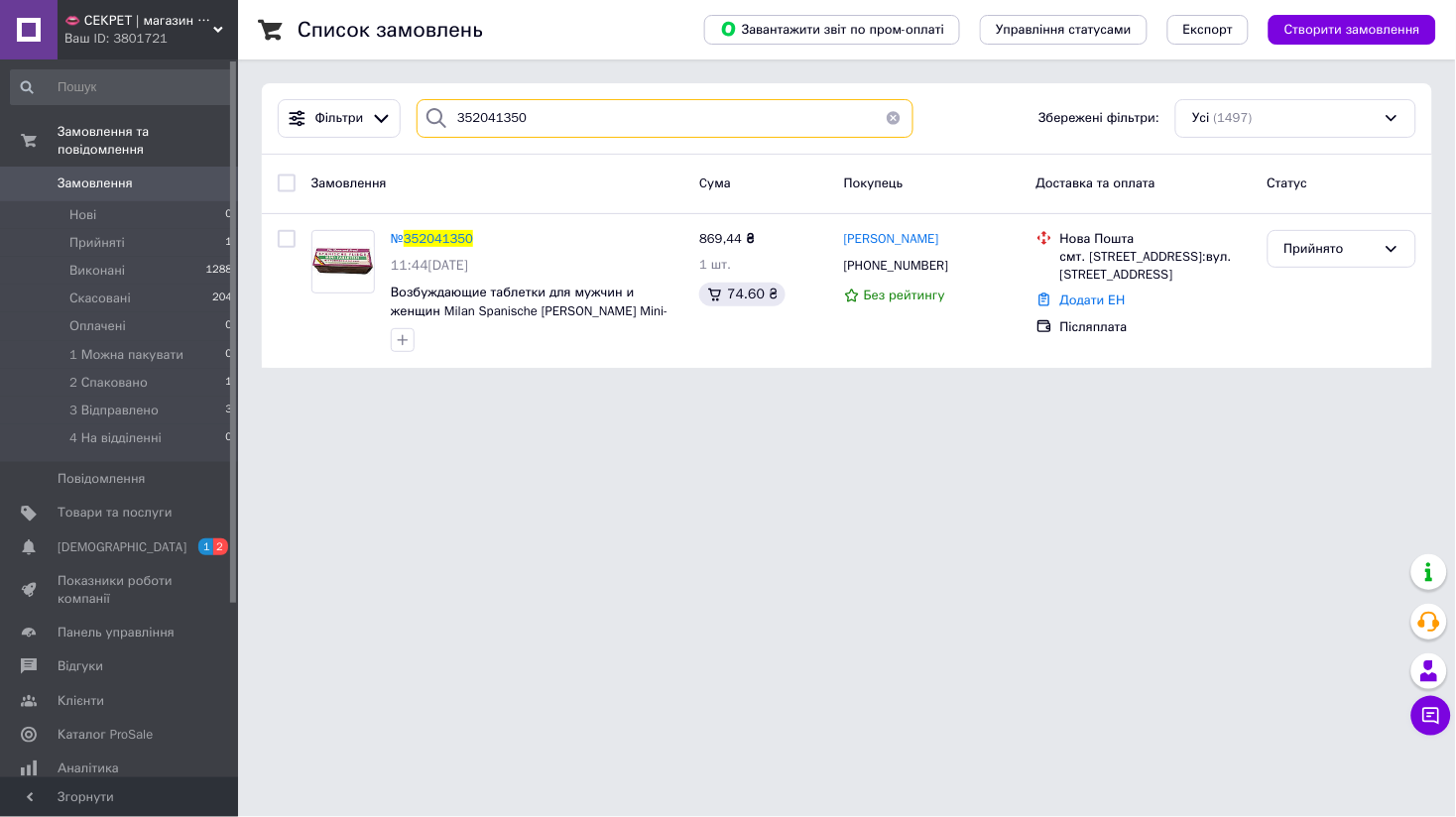 click on "352041350" at bounding box center [665, 118] 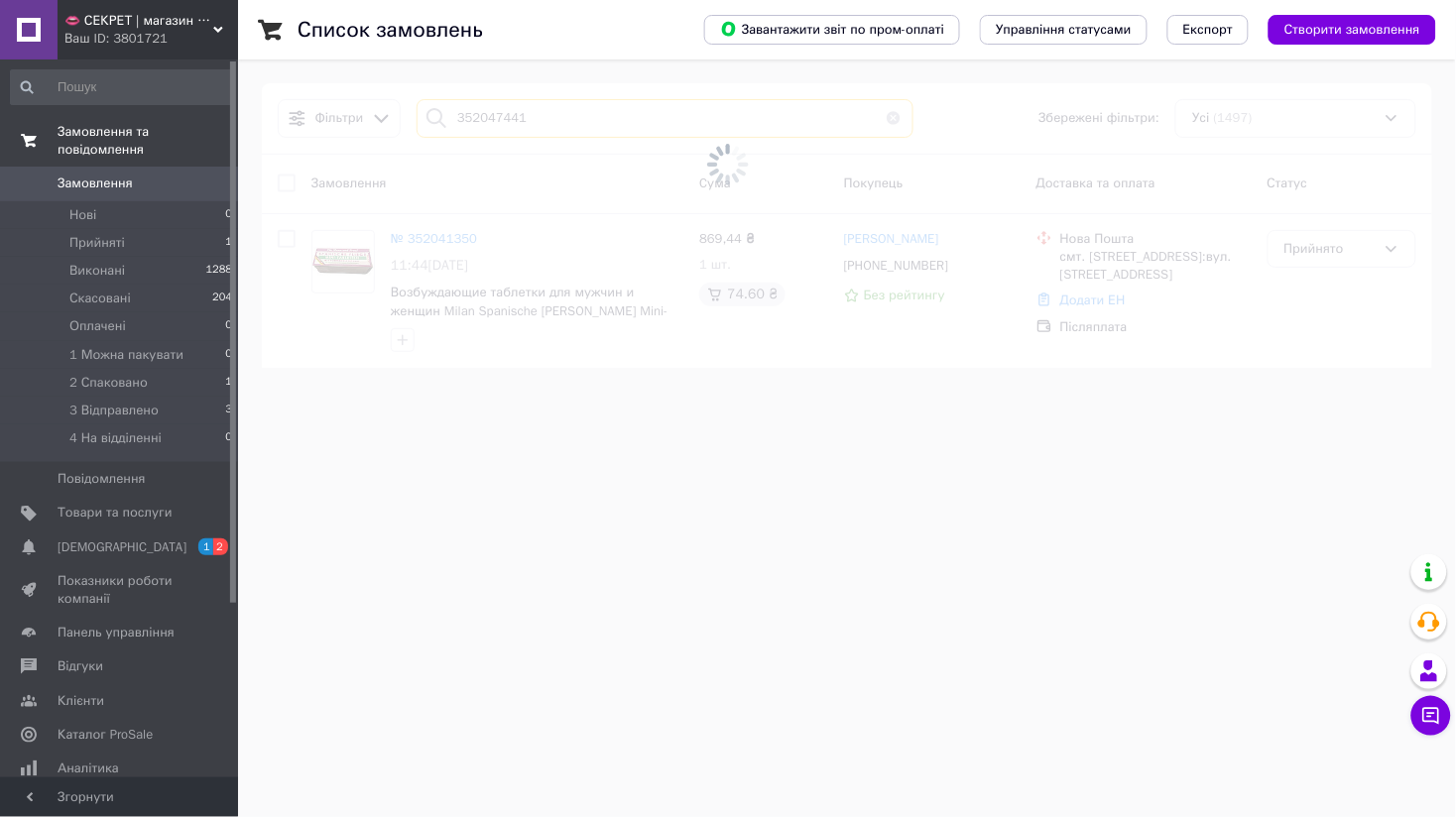 type on "352047441" 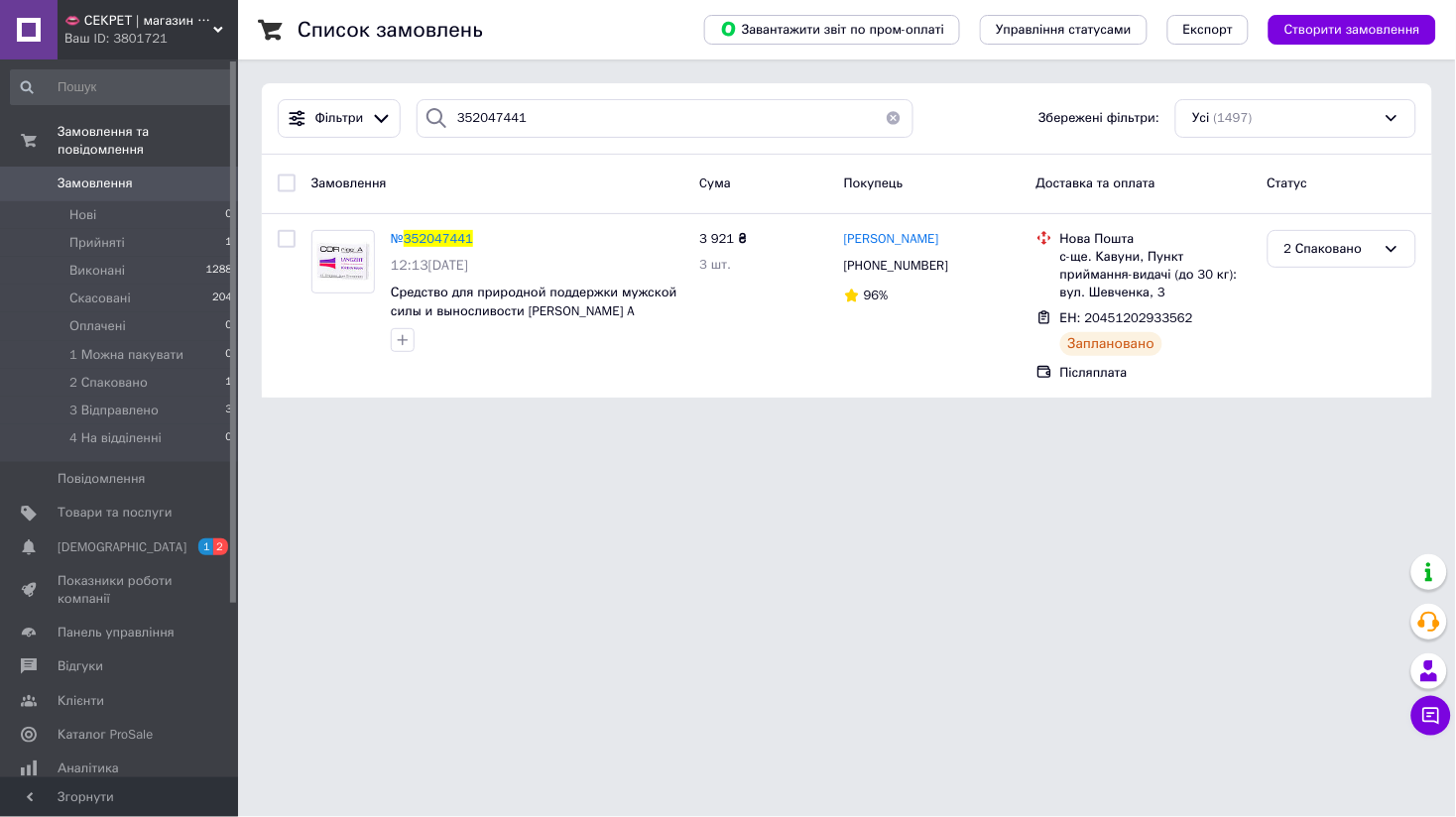 click on "👄 СЕКРЕТ | магазин інтимних товарів 🍓 Ваш ID: 3801721 Сайт 👄 СЕКРЕТ | магазин інтимних товарів... Кабінет покупця Перевірити стан системи Сторінка на порталі Довідка Вийти Замовлення та повідомлення Замовлення 0 Нові 0 Прийняті 1 Виконані 1288 Скасовані 204 Оплачені 0 1 Можна пакувати 0 2 Спаковано 1 3 Відправлено 3 4 На відділенні 0 Повідомлення 0 Товари та послуги Сповіщення 1 2 Показники роботи компанії Панель управління Відгуки Клієнти Каталог ProSale Аналітика Інструменти веб-майстра та SEO Управління сайтом Маркет" at bounding box center (728, 210) 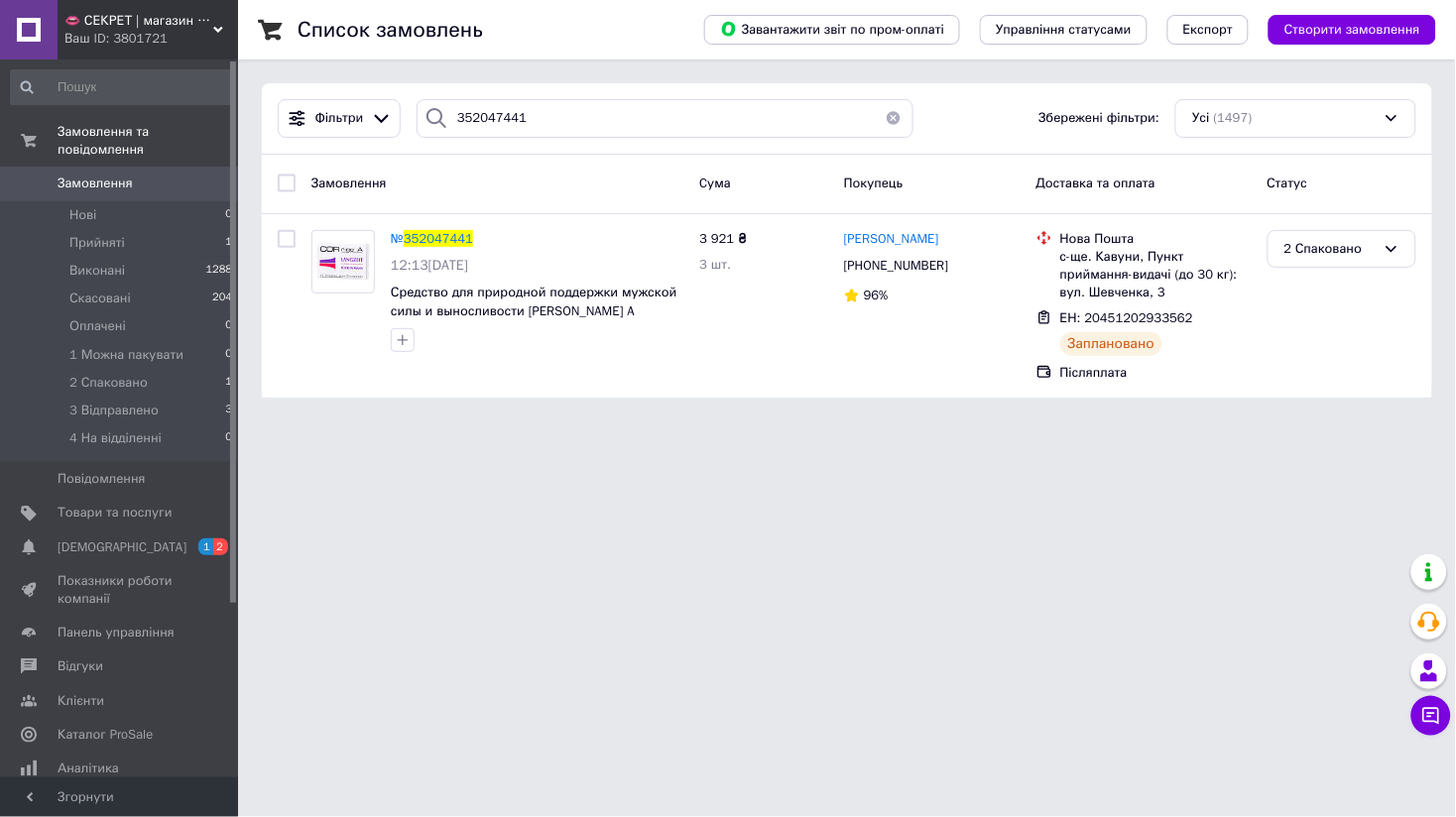 click on "👄 СЕКРЕТ | магазин інтимних товарів 🍓 Ваш ID: 3801721 Сайт 👄 СЕКРЕТ | магазин інтимних товарів... Кабінет покупця Перевірити стан системи Сторінка на порталі Довідка Вийти Замовлення та повідомлення Замовлення 0 Нові 0 Прийняті 1 Виконані 1288 Скасовані 204 Оплачені 0 1 Можна пакувати 0 2 Спаковано 1 3 Відправлено 3 4 На відділенні 0 Повідомлення 0 Товари та послуги Сповіщення 1 2 Показники роботи компанії Панель управління Відгуки Клієнти Каталог ProSale Аналітика Інструменти веб-майстра та SEO Управління сайтом Маркет" at bounding box center (728, 210) 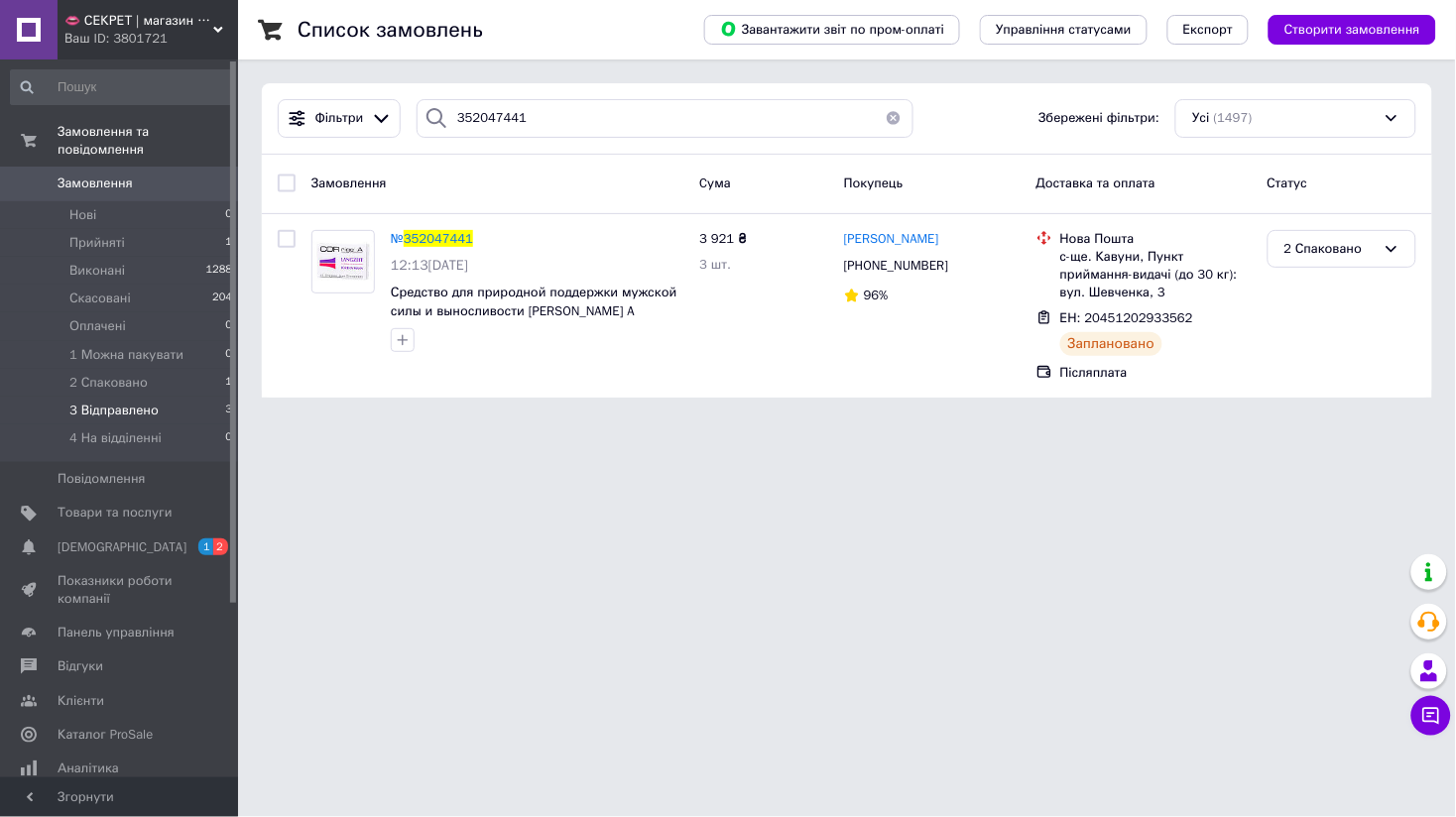 click on "3 Відправлено 3" at bounding box center (122, 410) 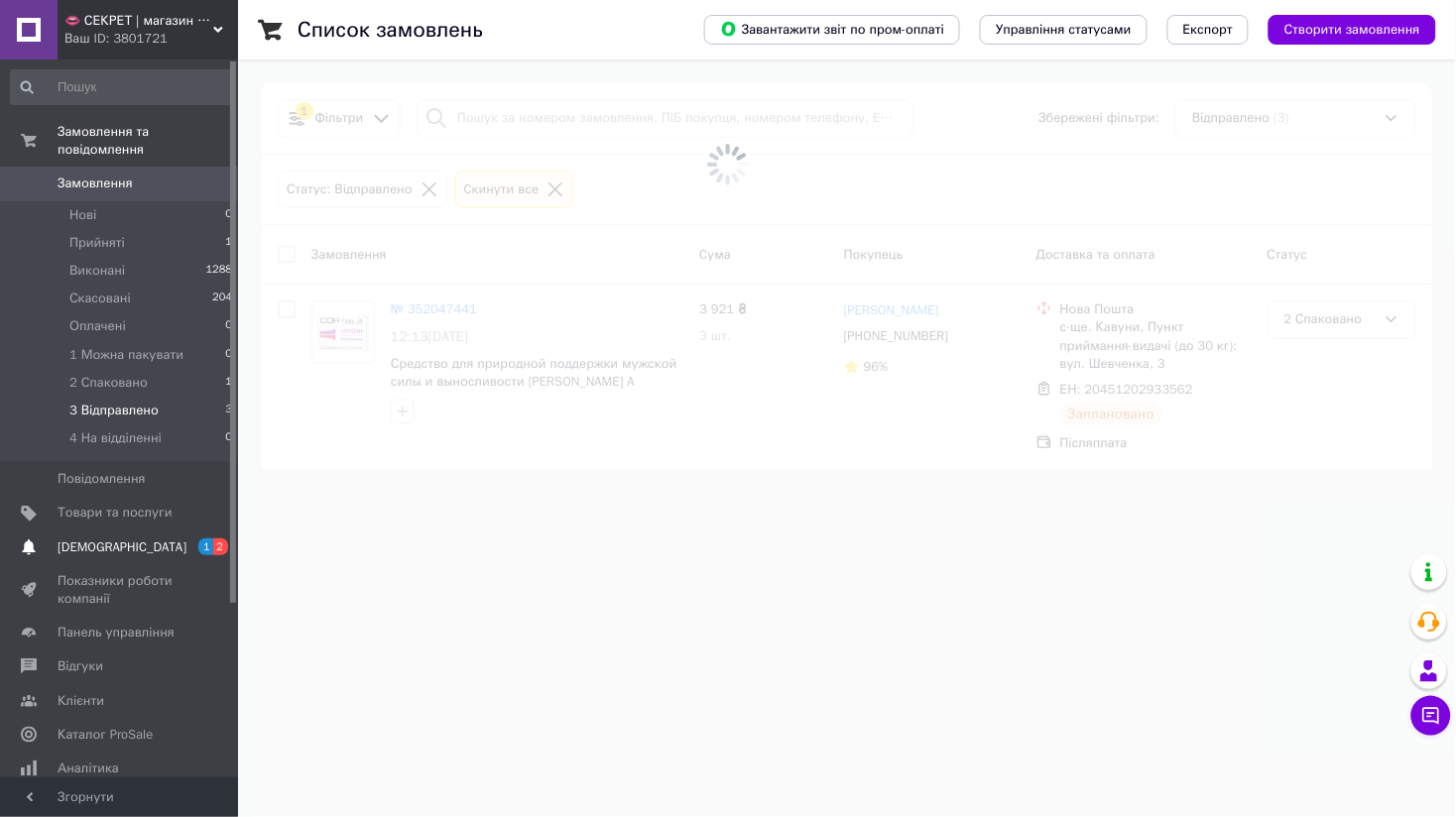 click on "Сповіщення 1 2" at bounding box center (122, 547) 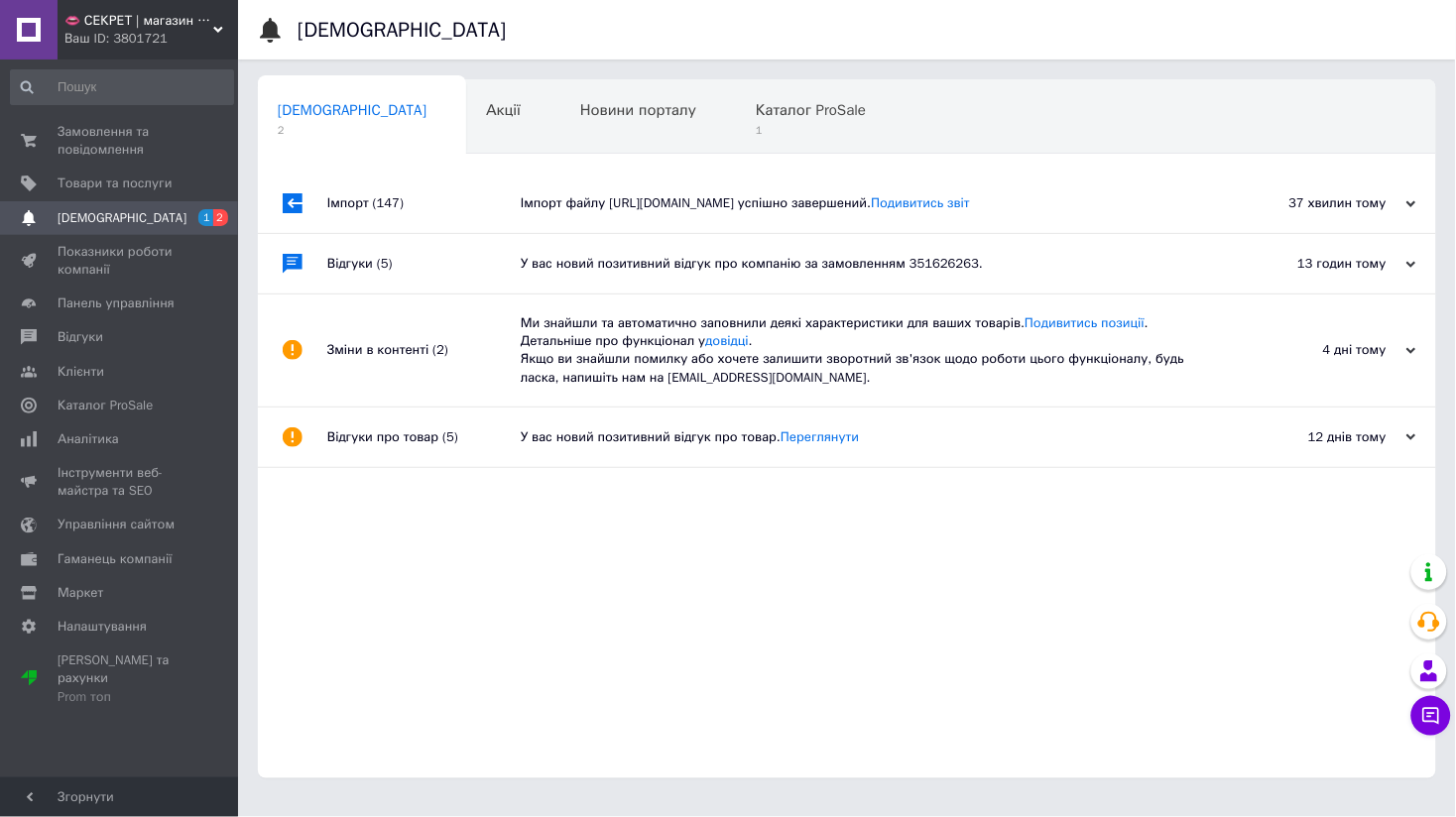 click on "Імпорт файлу http://softland24.com.ua/user/downloadyml?hash=b37a63ff21bec383510008d71f723ad5&filename=products_retail.yml успішно завершений.  Подивитись звіт" at bounding box center (869, 203) 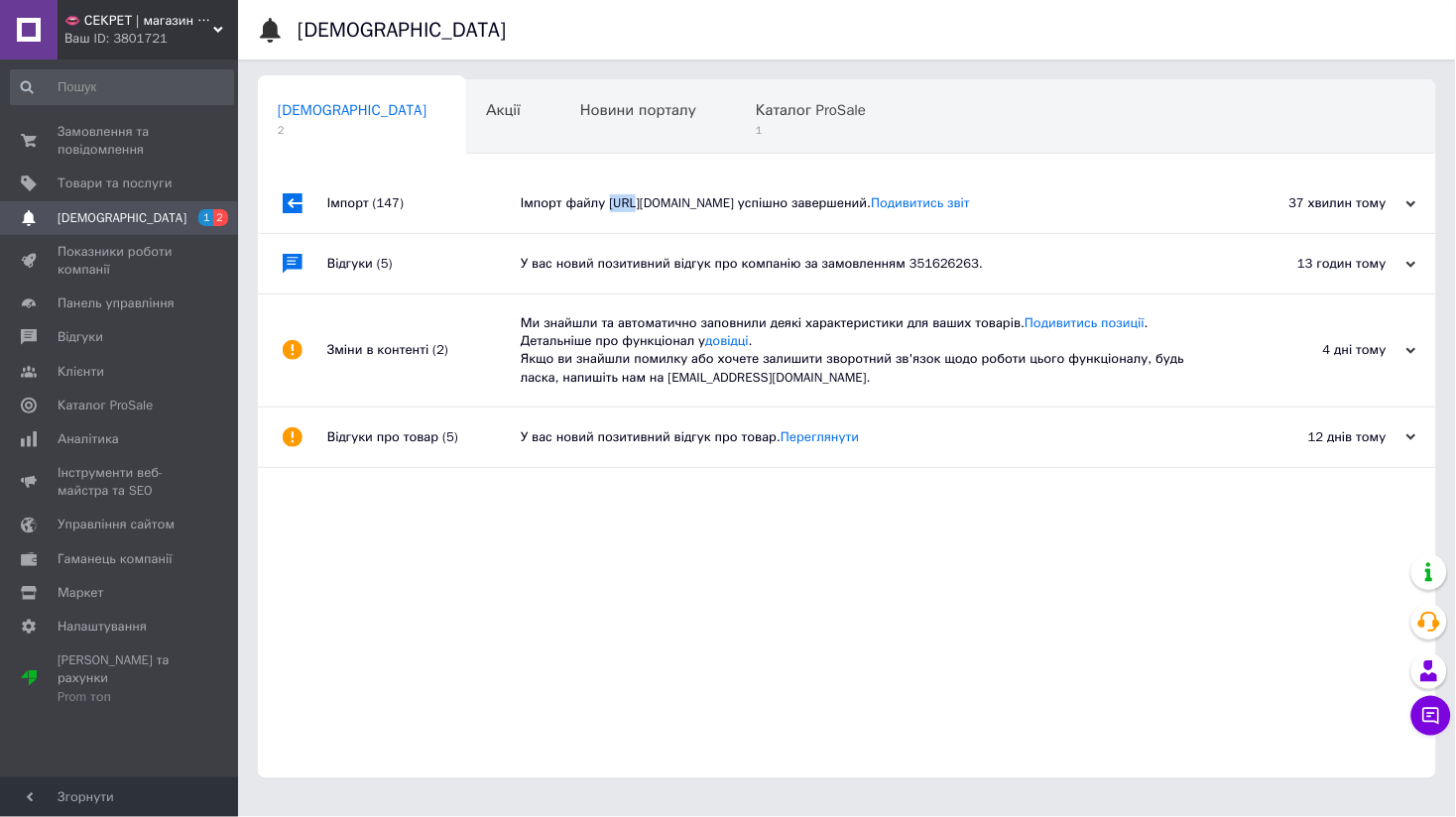 click on "Імпорт файлу http://softland24.com.ua/user/downloadyml?hash=b37a63ff21bec383510008d71f723ad5&filename=products_retail.yml успішно завершений.  Подивитись звіт" at bounding box center [869, 203] 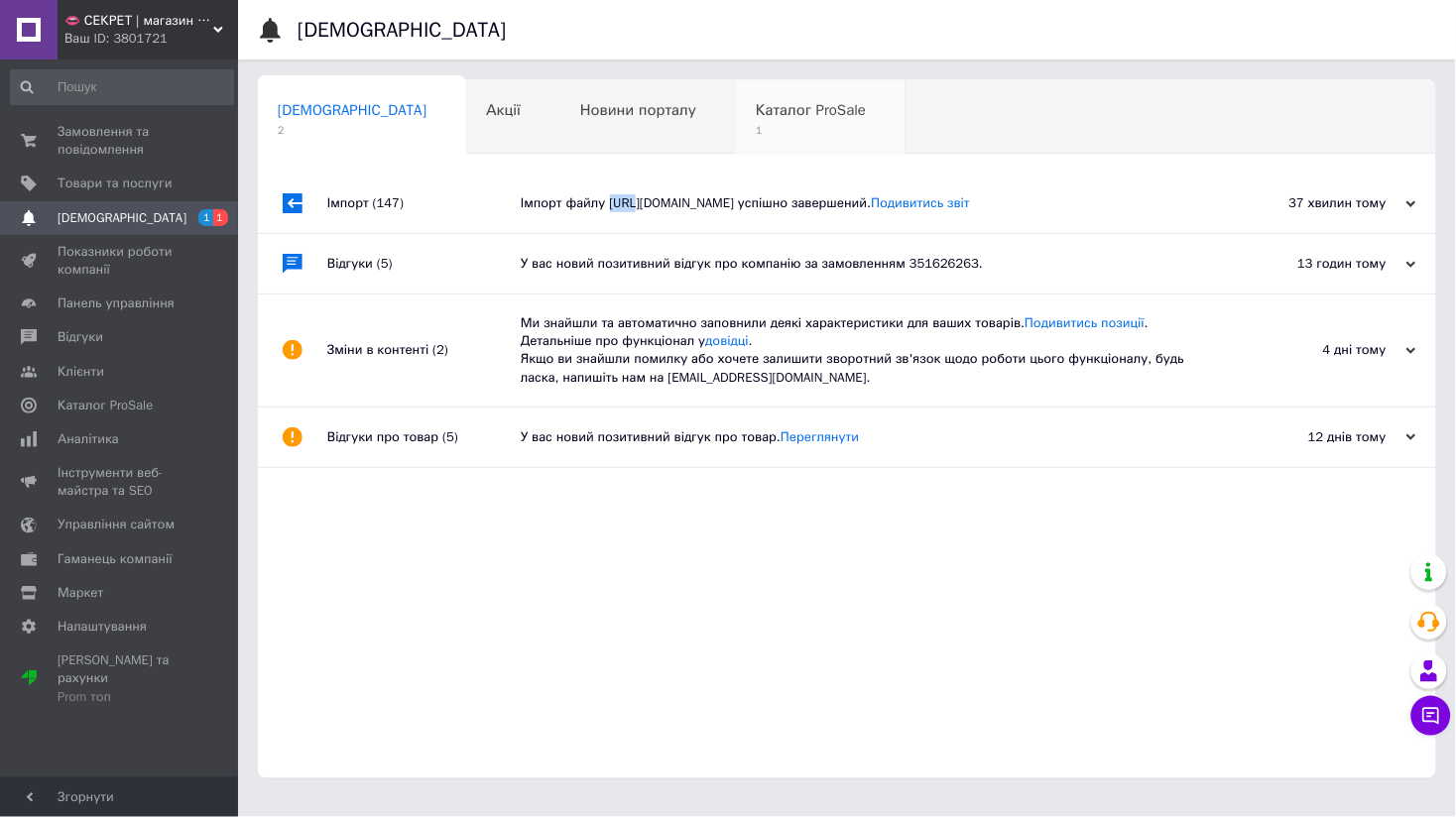click on "Каталог ProSale" at bounding box center [810, 110] 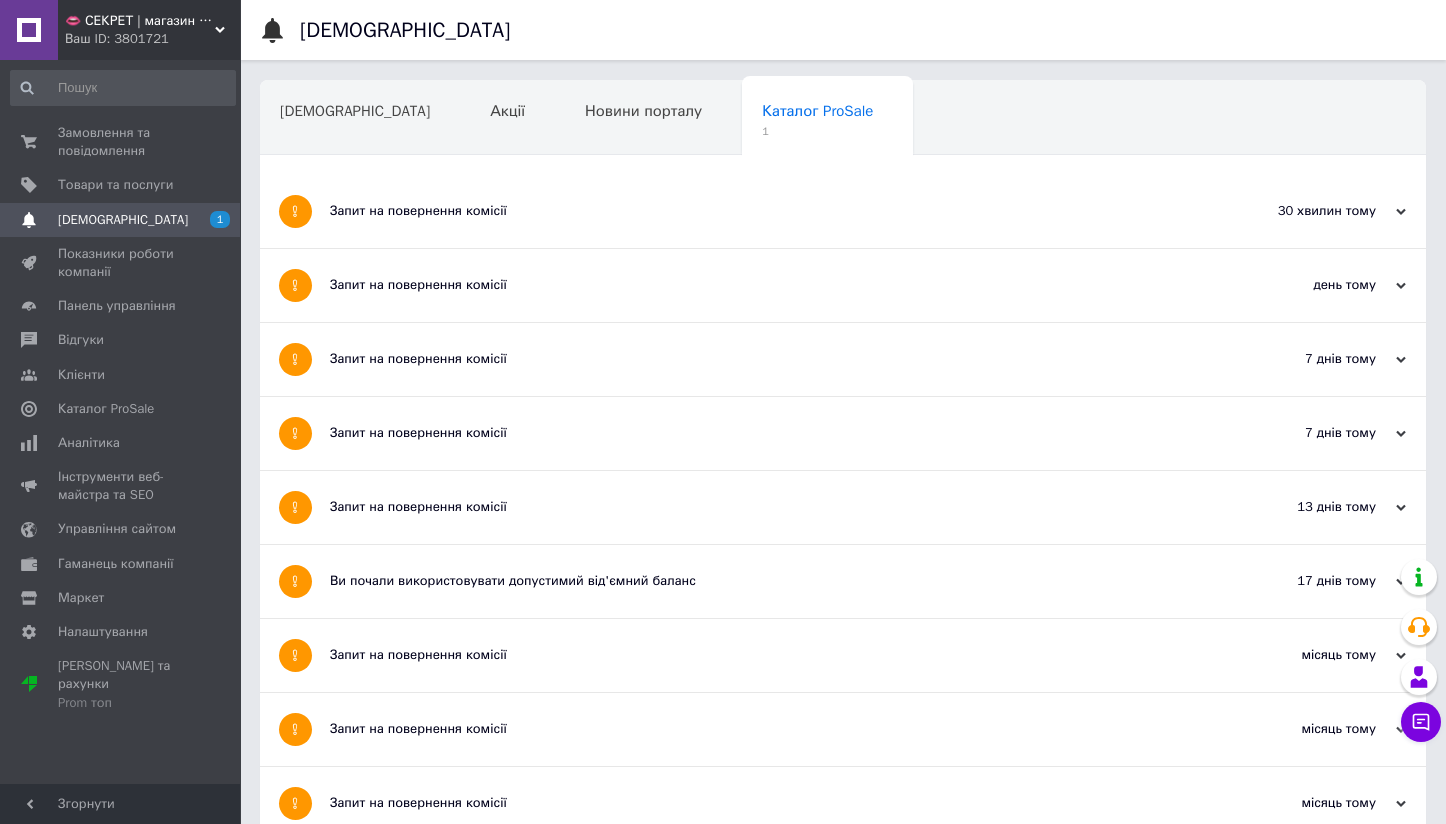 click on "Запит на повернення комісії" at bounding box center (768, 211) 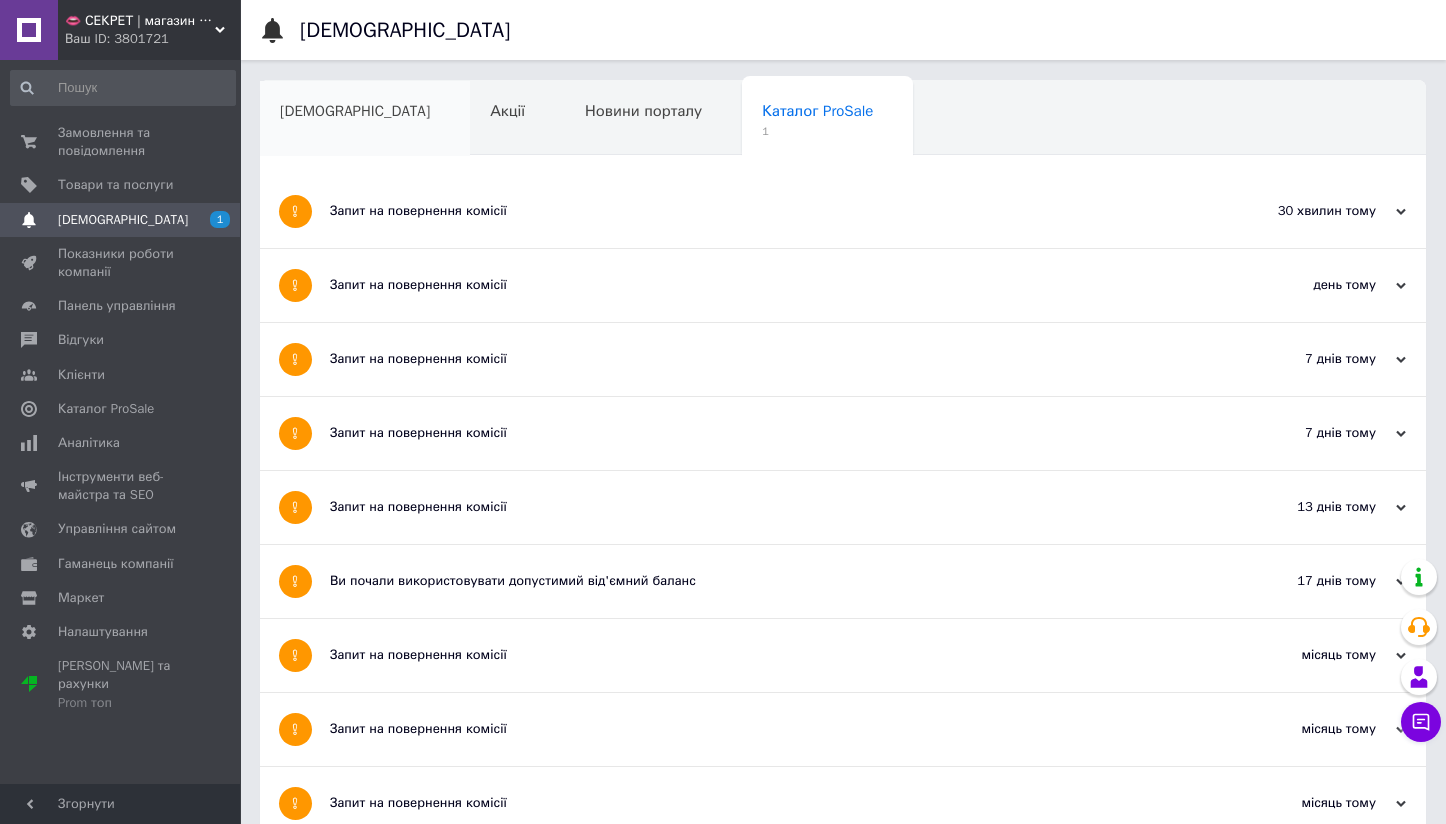 click on "[DEMOGRAPHIC_DATA]" at bounding box center [355, 111] 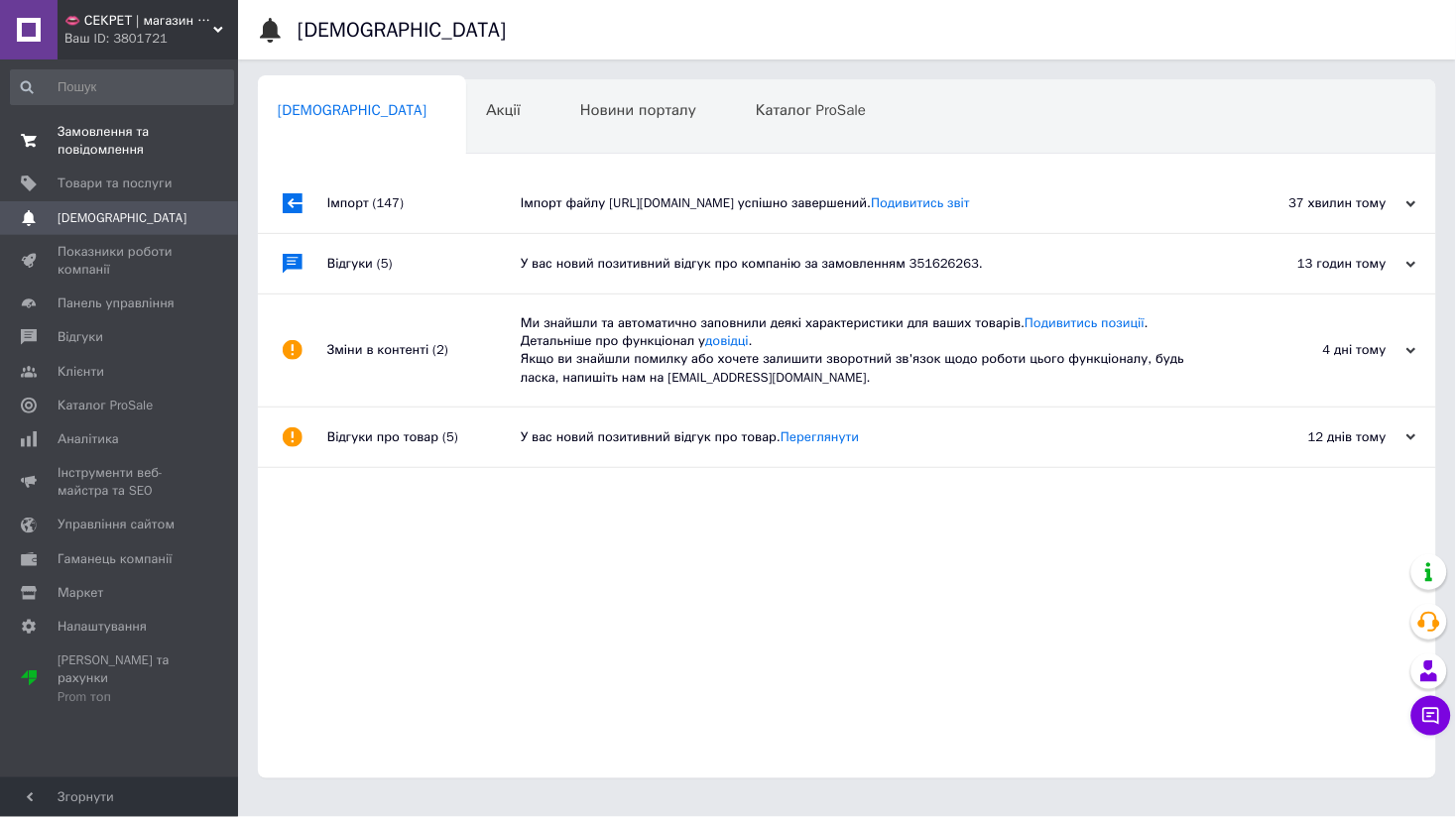 click on "Замовлення та повідомлення 0 0" at bounding box center [122, 141] 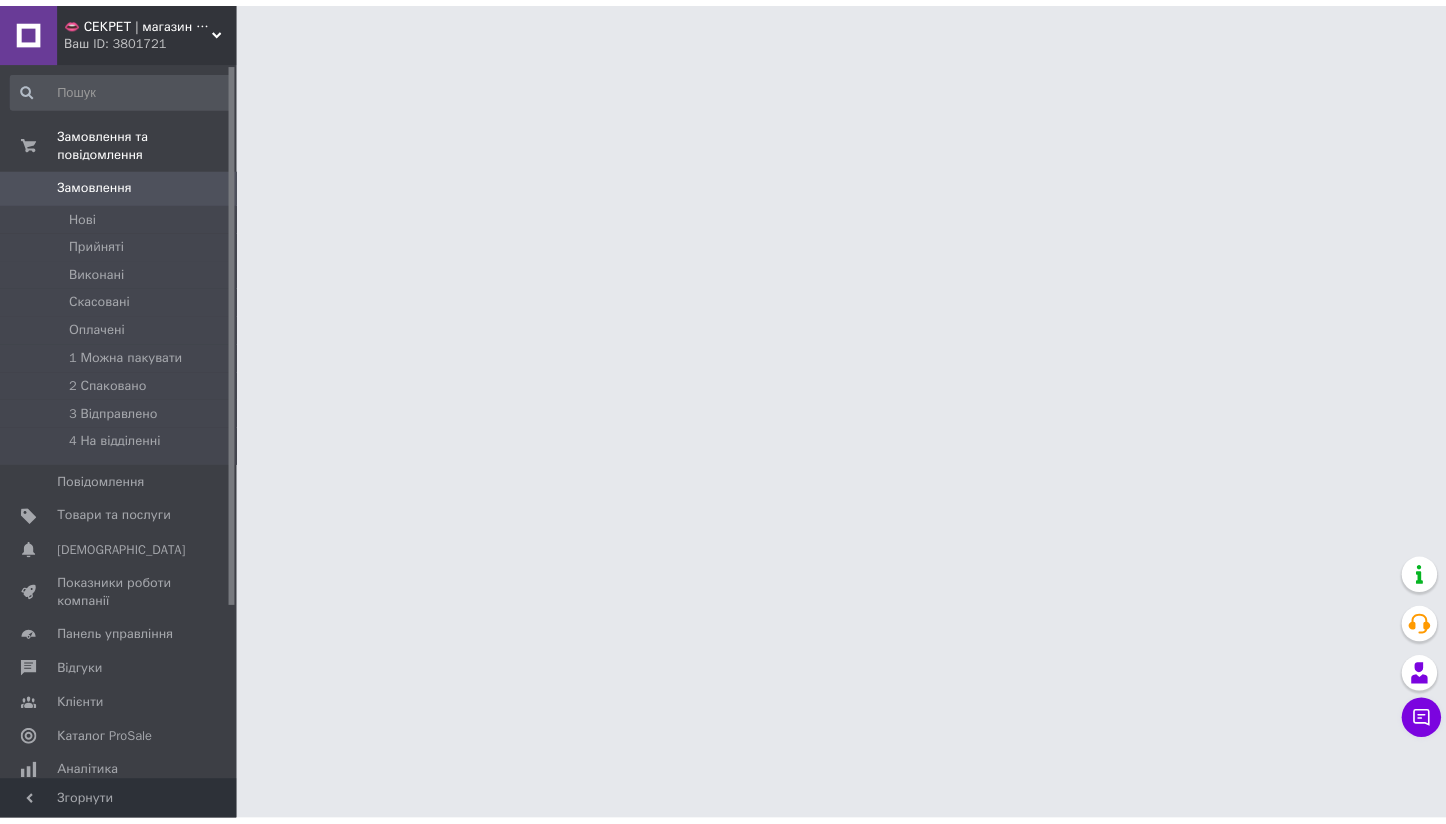 scroll, scrollTop: 0, scrollLeft: 0, axis: both 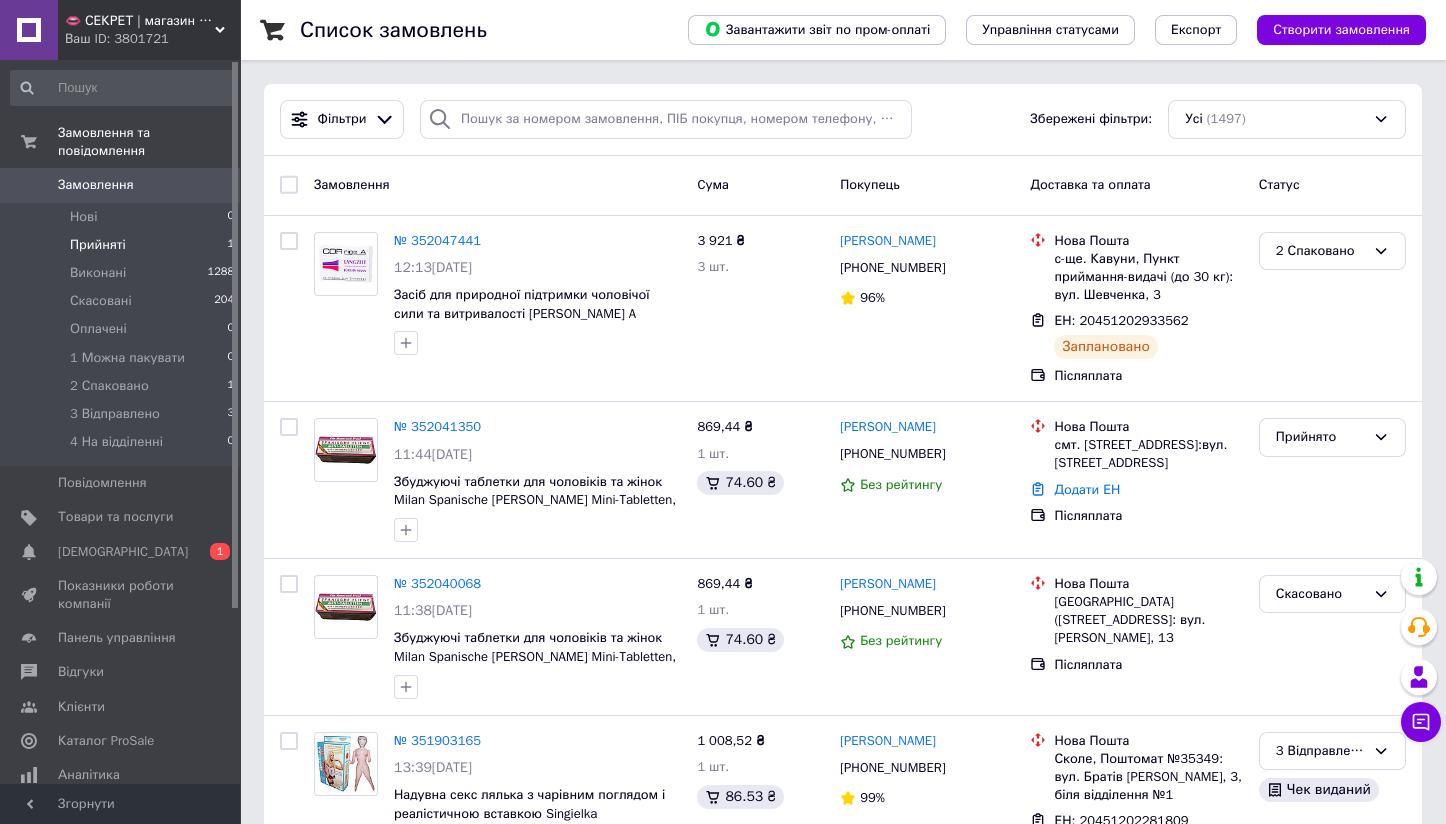 click on "Прийняті 1" at bounding box center (123, 245) 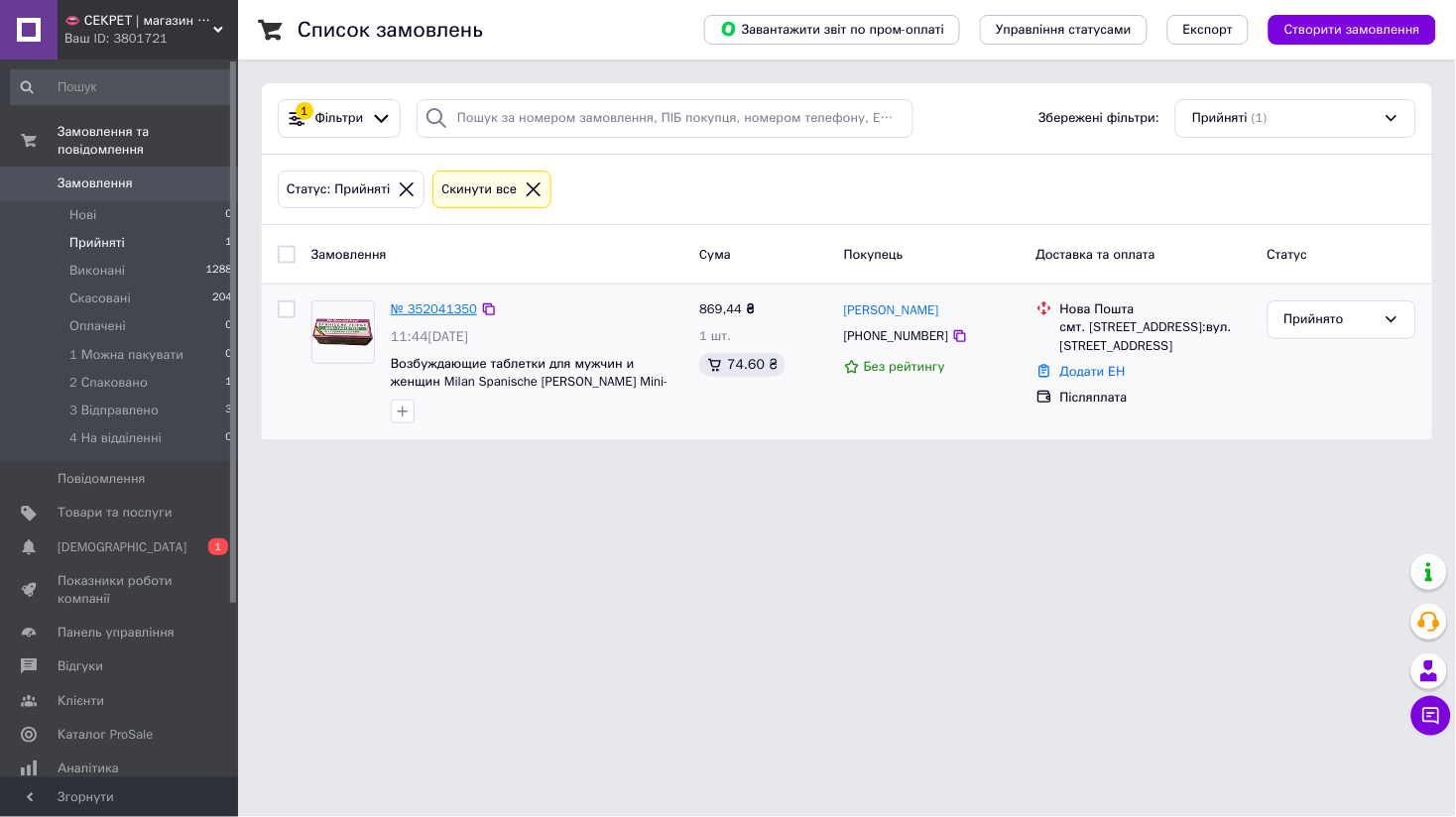 click on "№ 352041350" at bounding box center [433, 308] 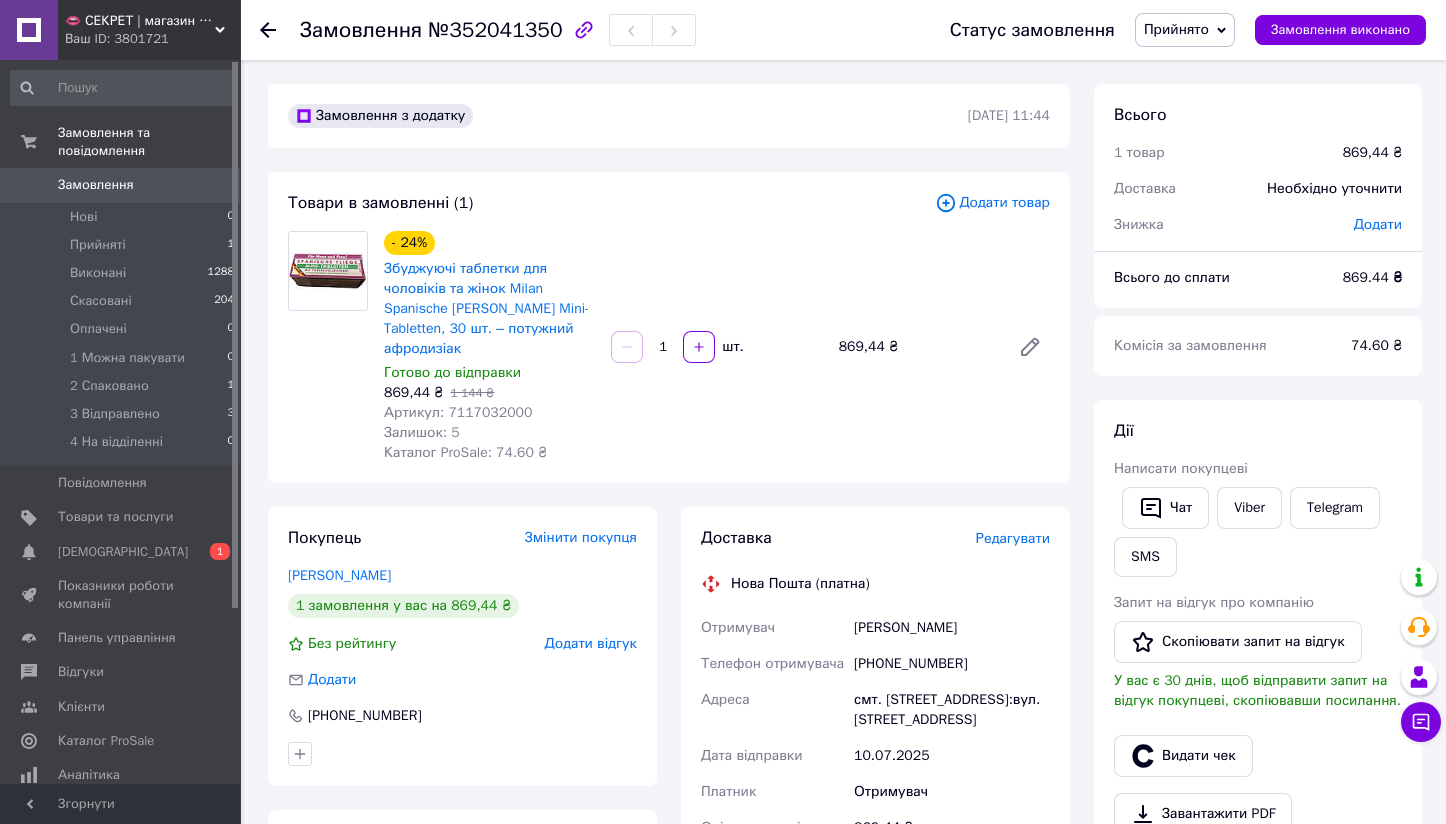 click on "[PERSON_NAME]" at bounding box center (952, 628) 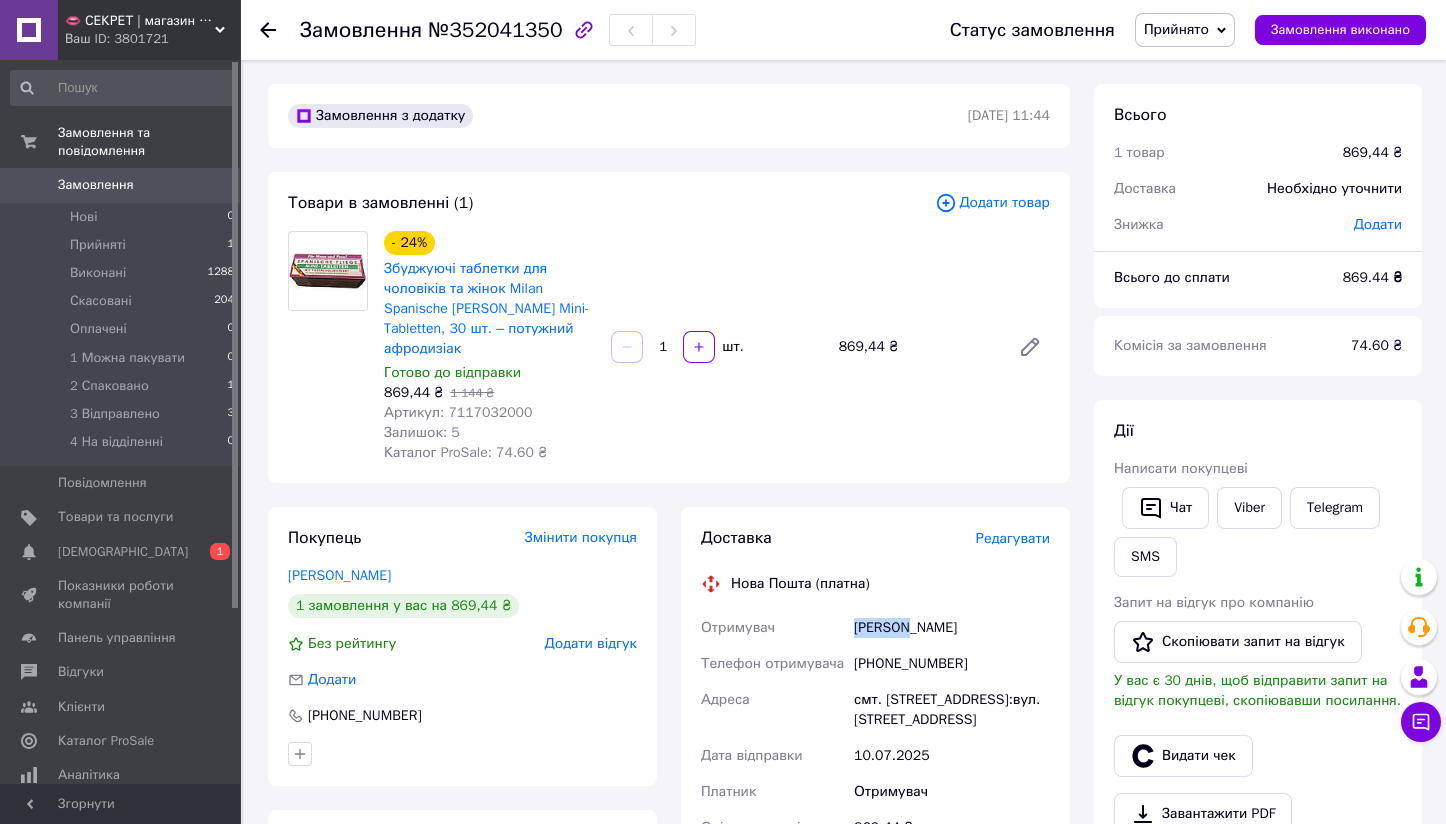 click on "[PERSON_NAME]" at bounding box center [952, 628] 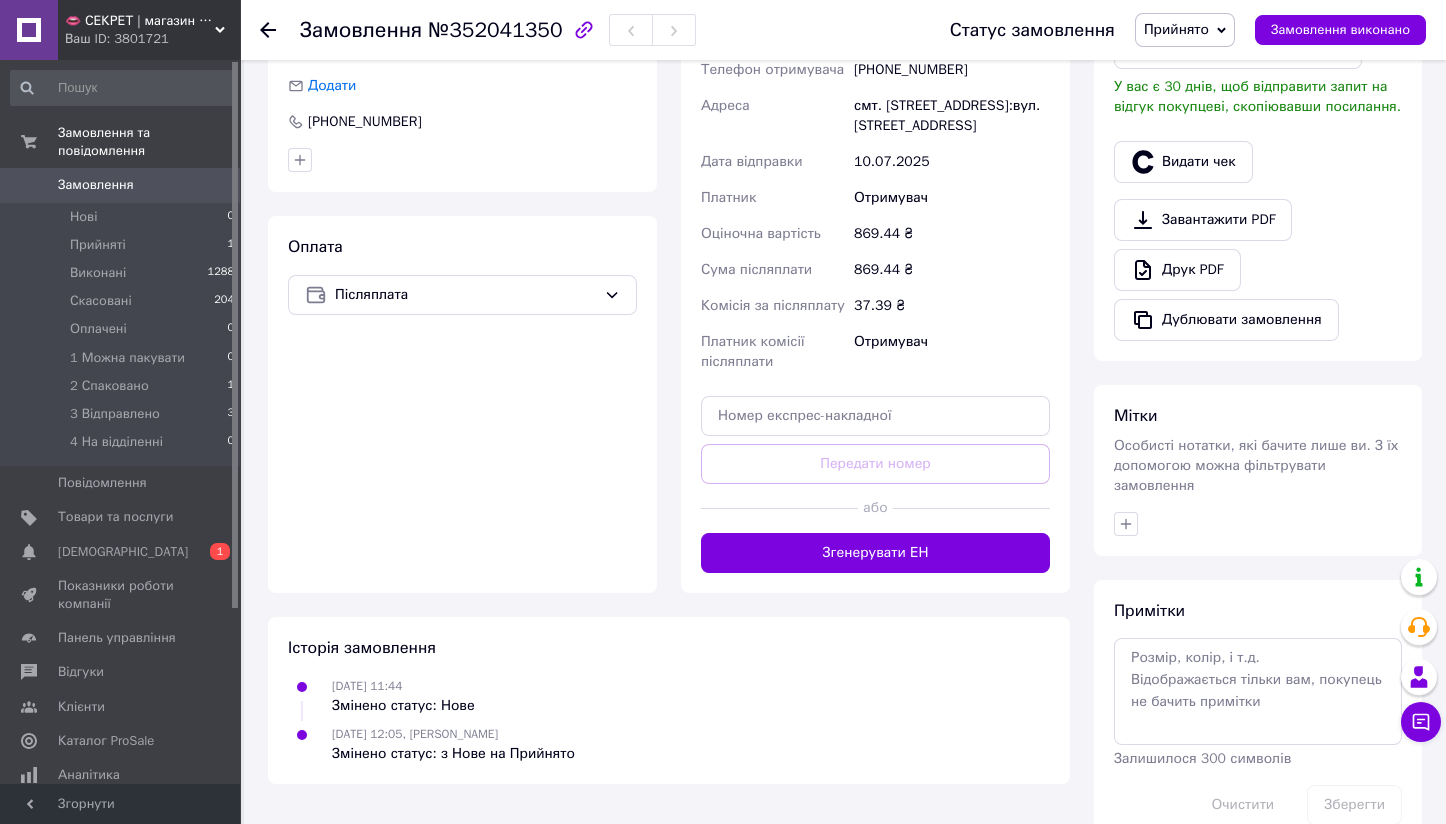 scroll, scrollTop: 600, scrollLeft: 0, axis: vertical 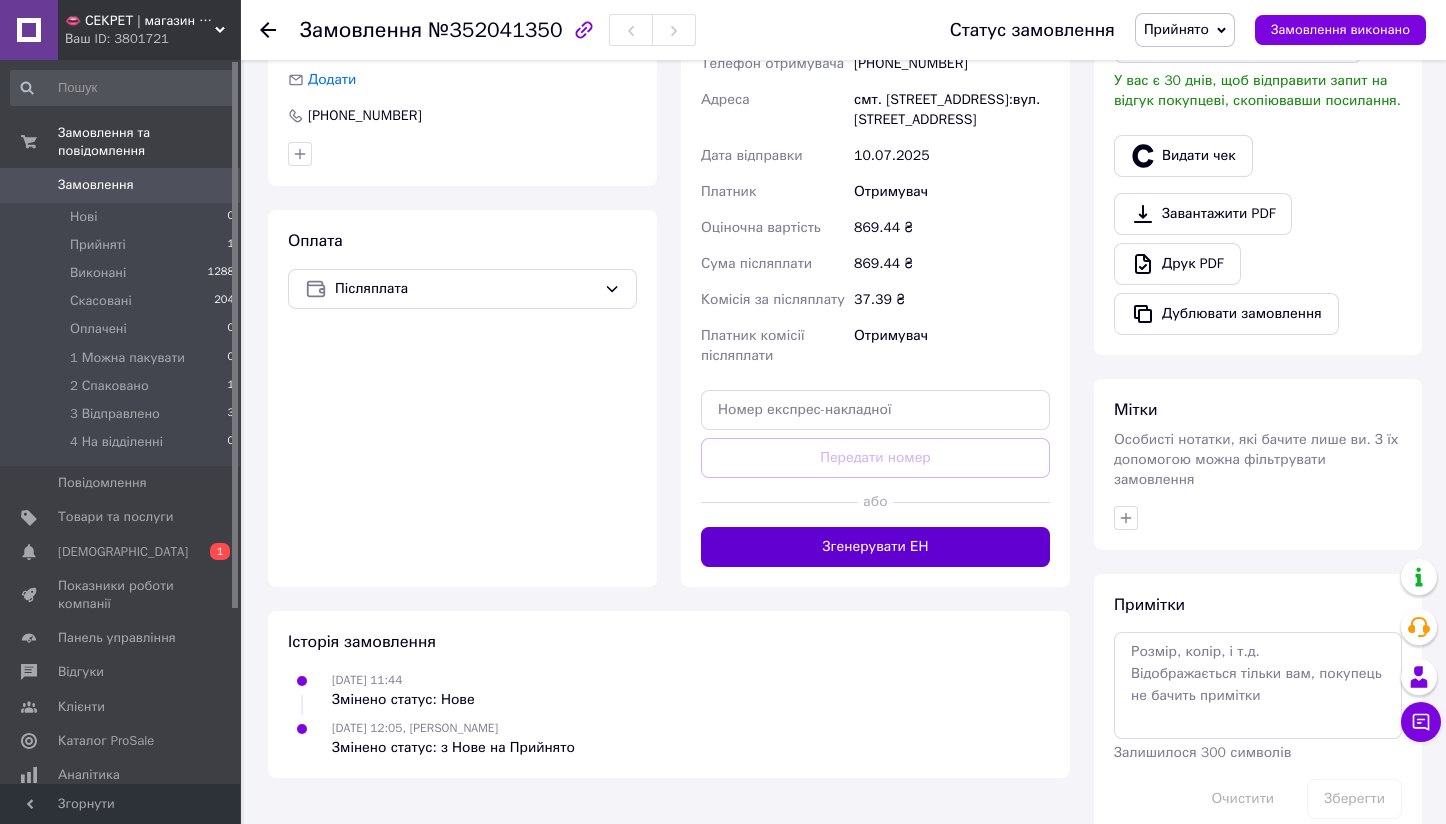 click on "Згенерувати ЕН" at bounding box center [875, 547] 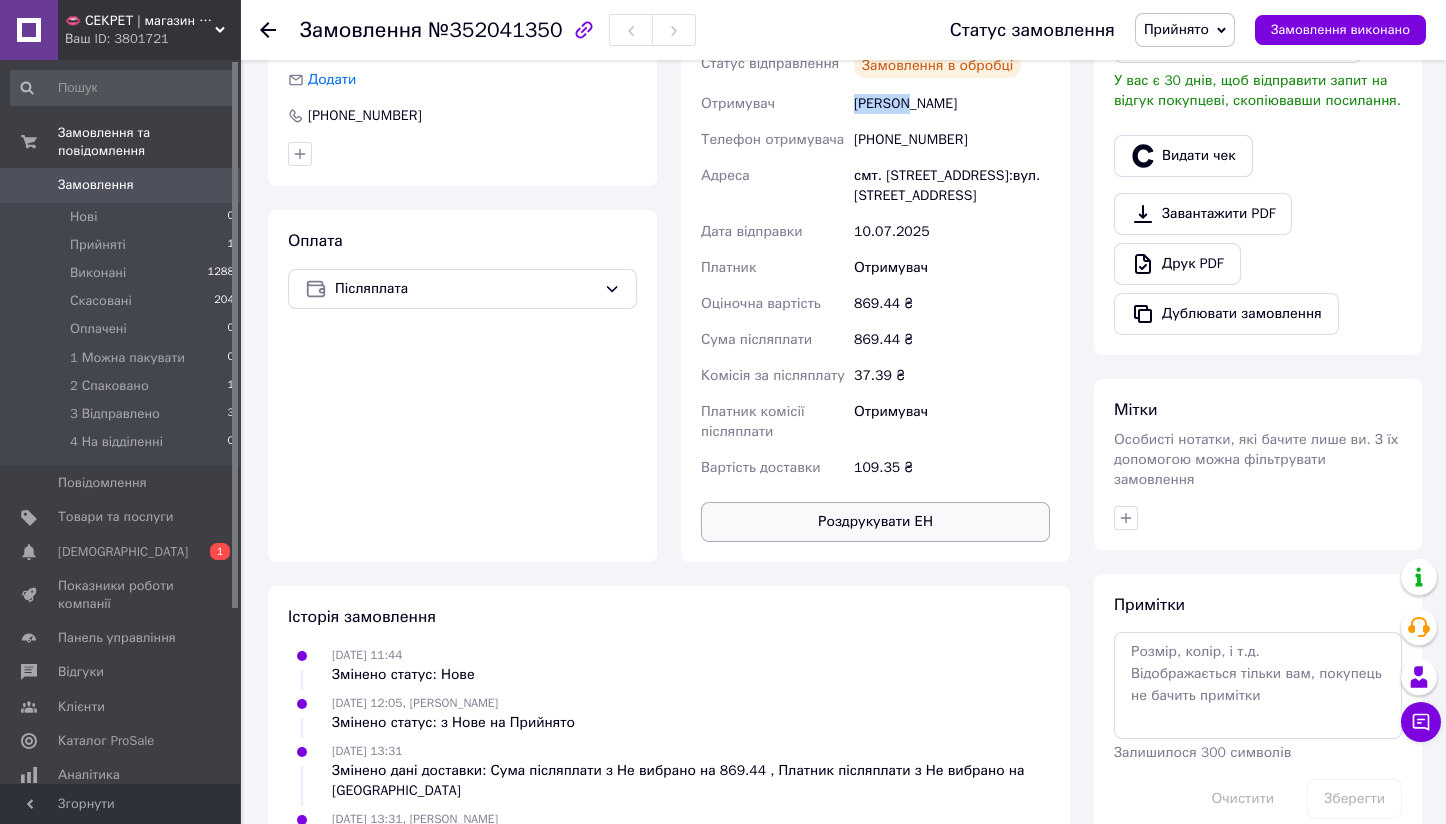 click on "Роздрукувати ЕН" at bounding box center (875, 522) 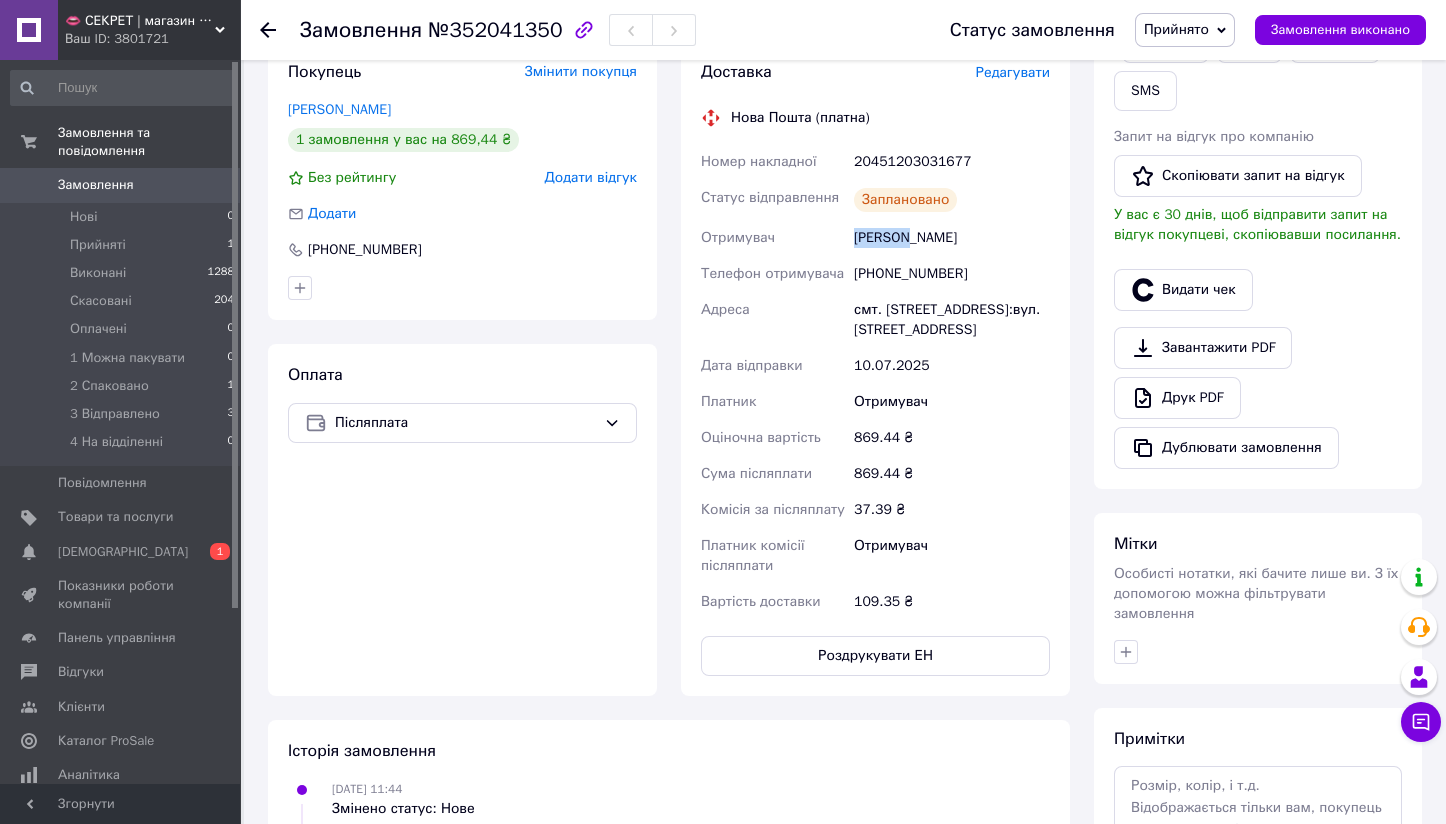scroll, scrollTop: 0, scrollLeft: 0, axis: both 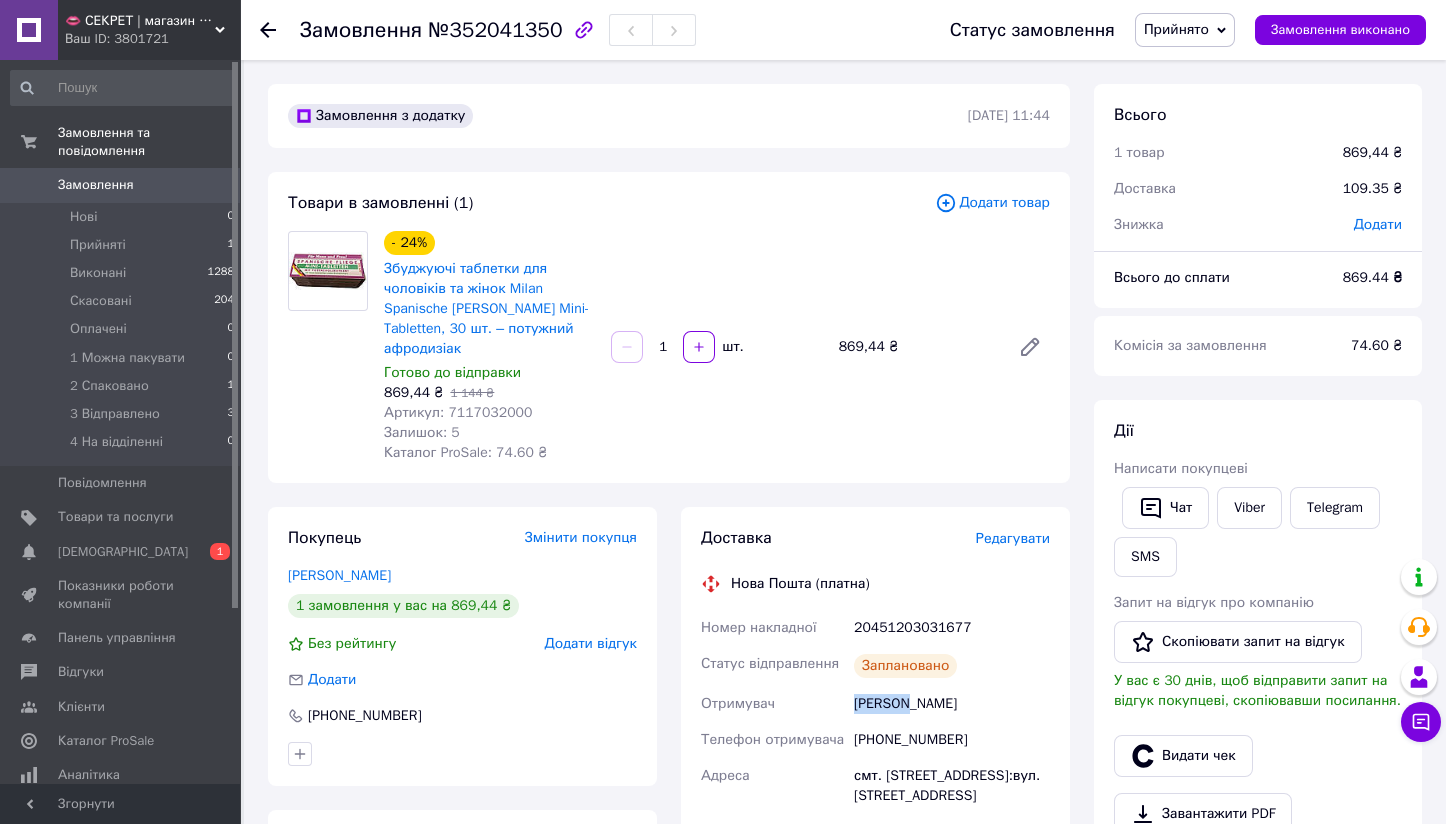 click on "Прийнято" at bounding box center [1176, 29] 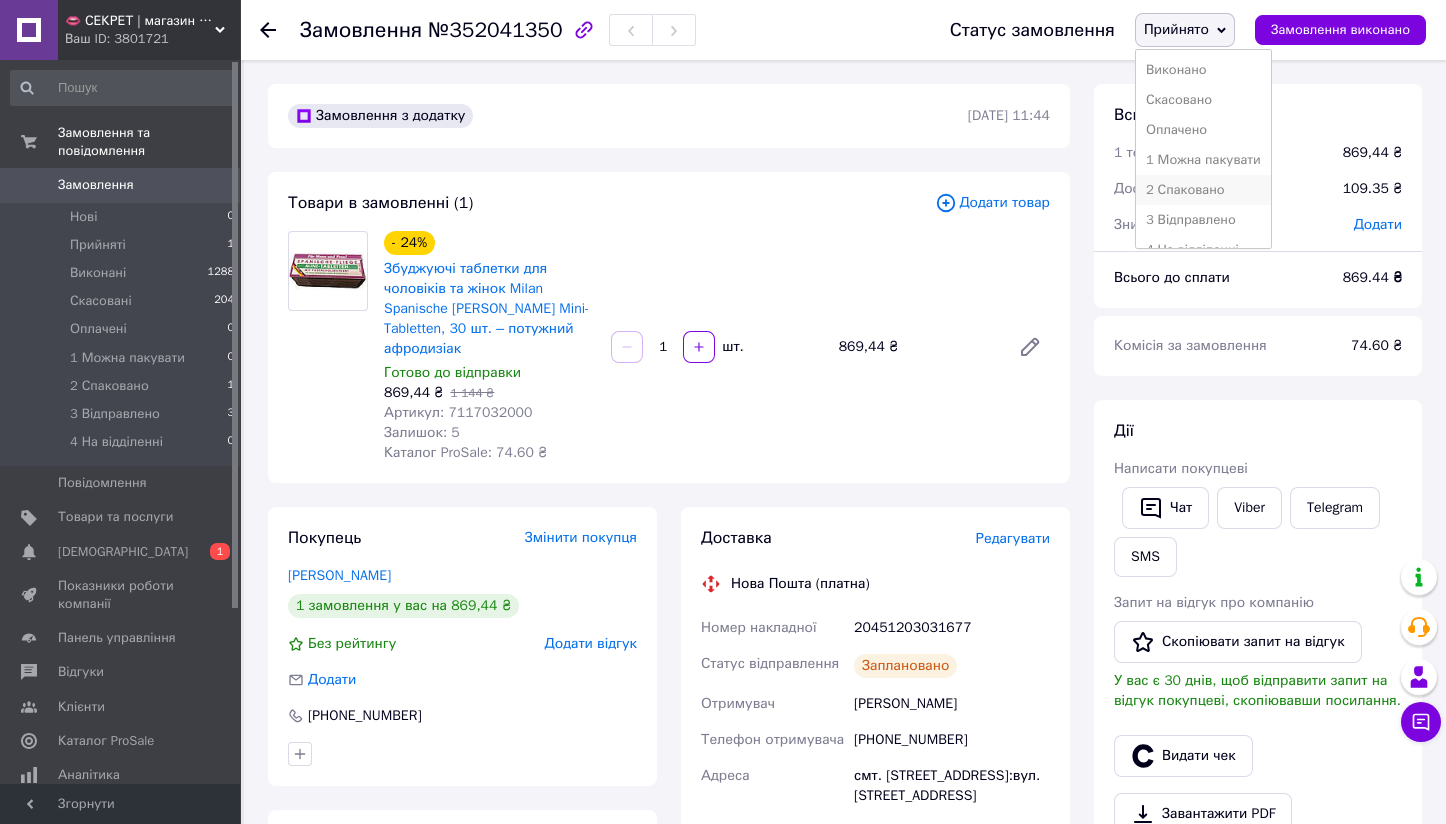 click on "2 Спаковано" at bounding box center [1203, 190] 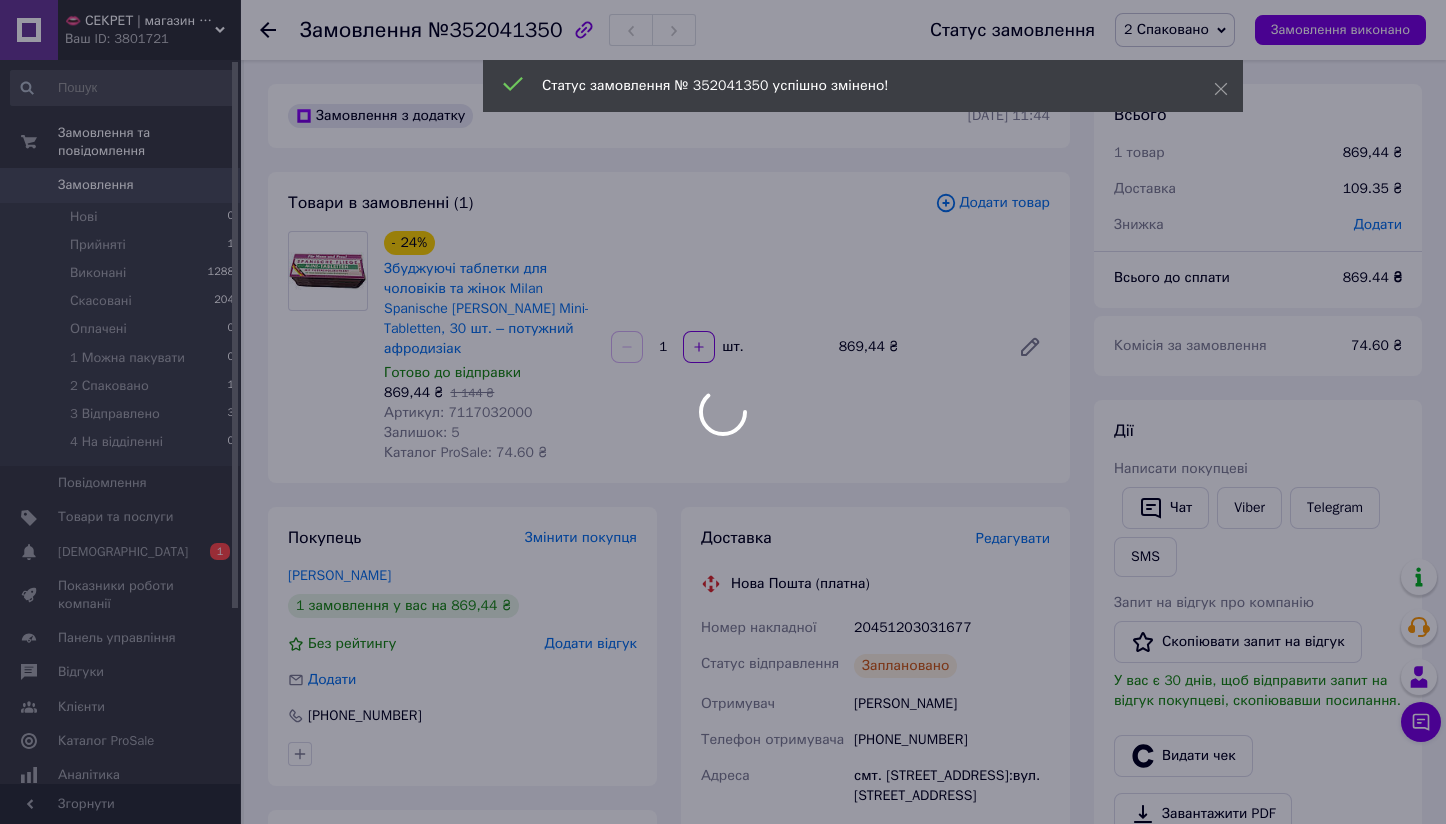 click at bounding box center [723, 412] 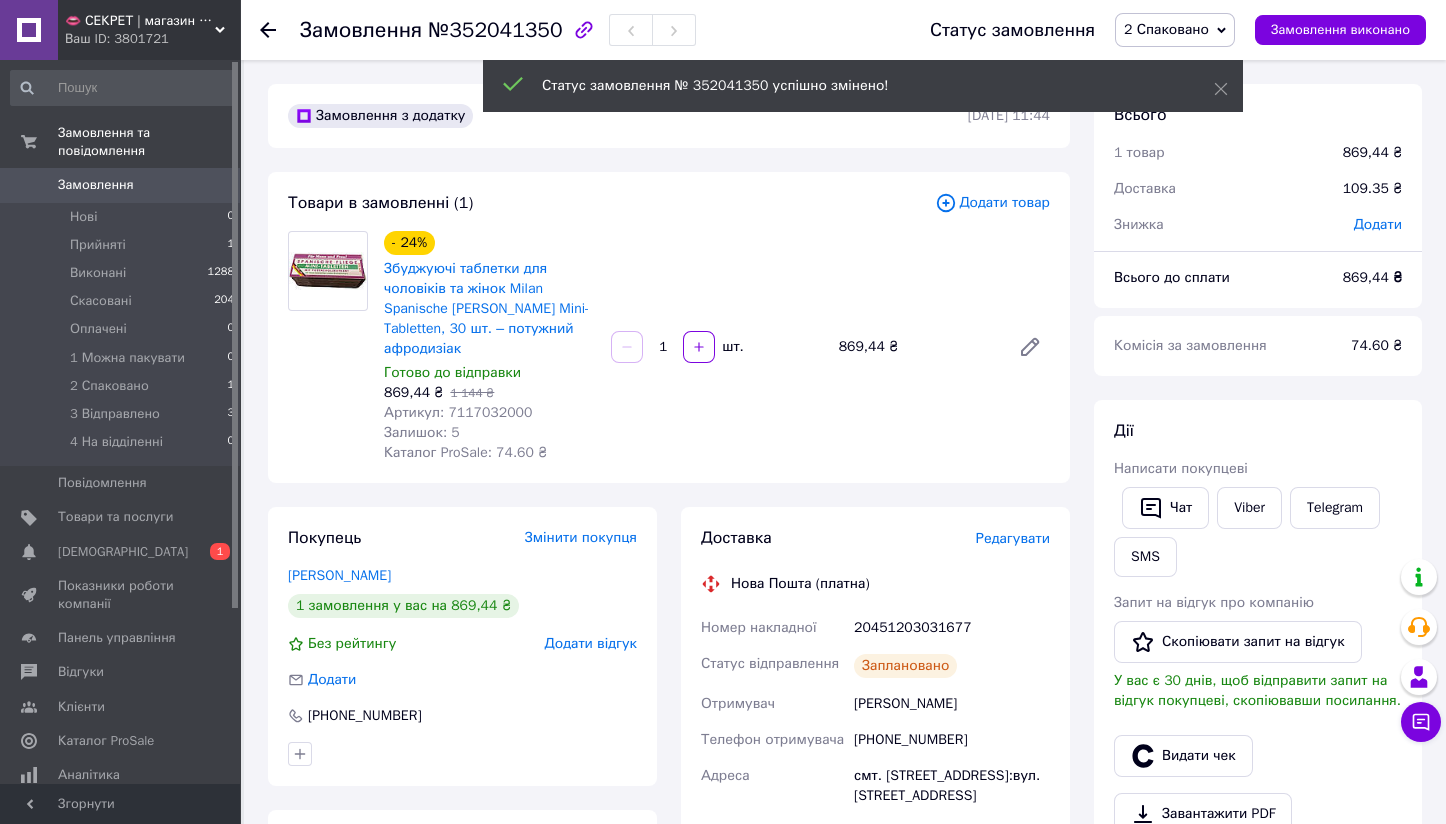 click on "2 Спаковано" at bounding box center [1166, 29] 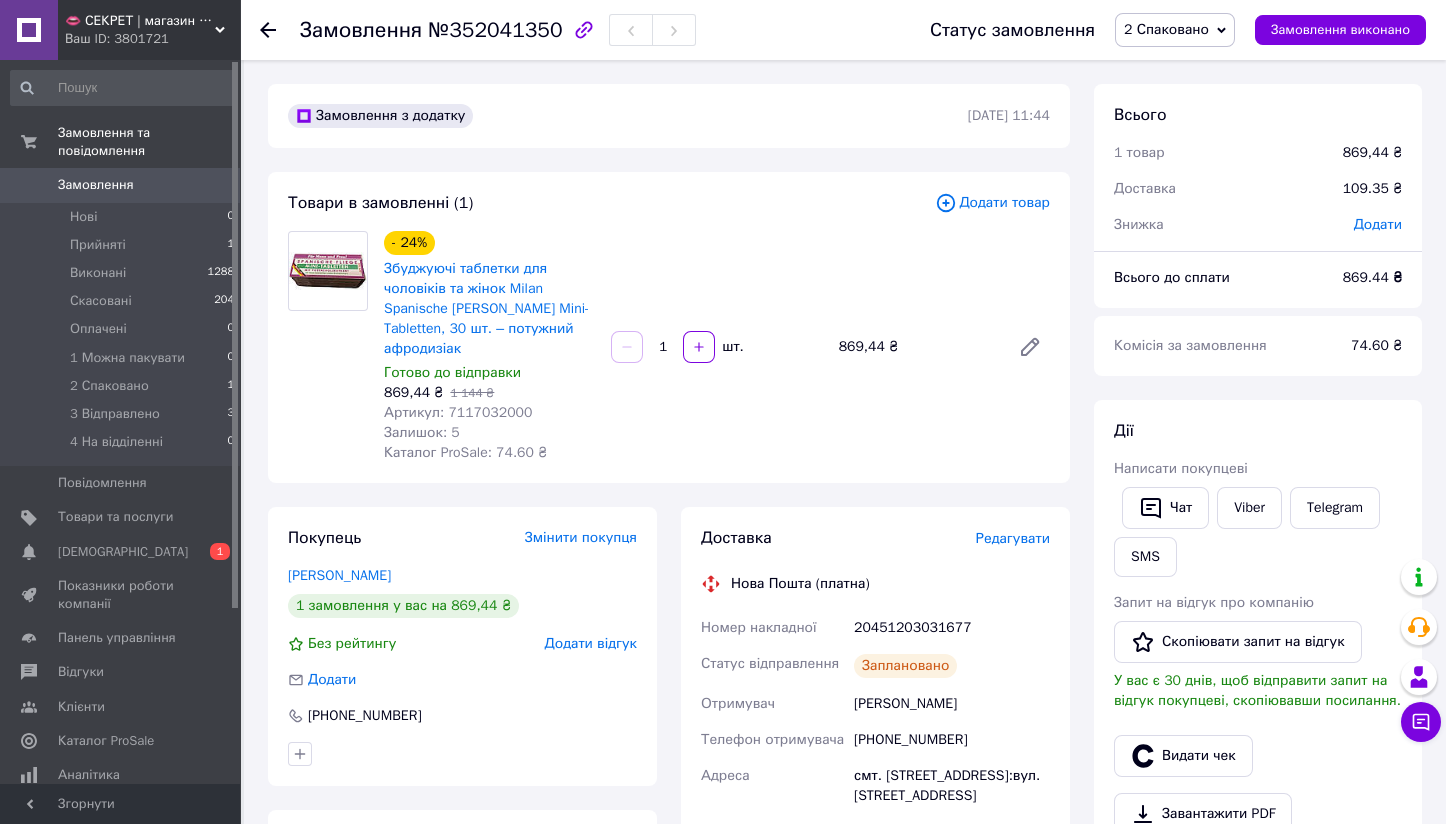 click on "Статус замовлення" at bounding box center [1012, 30] 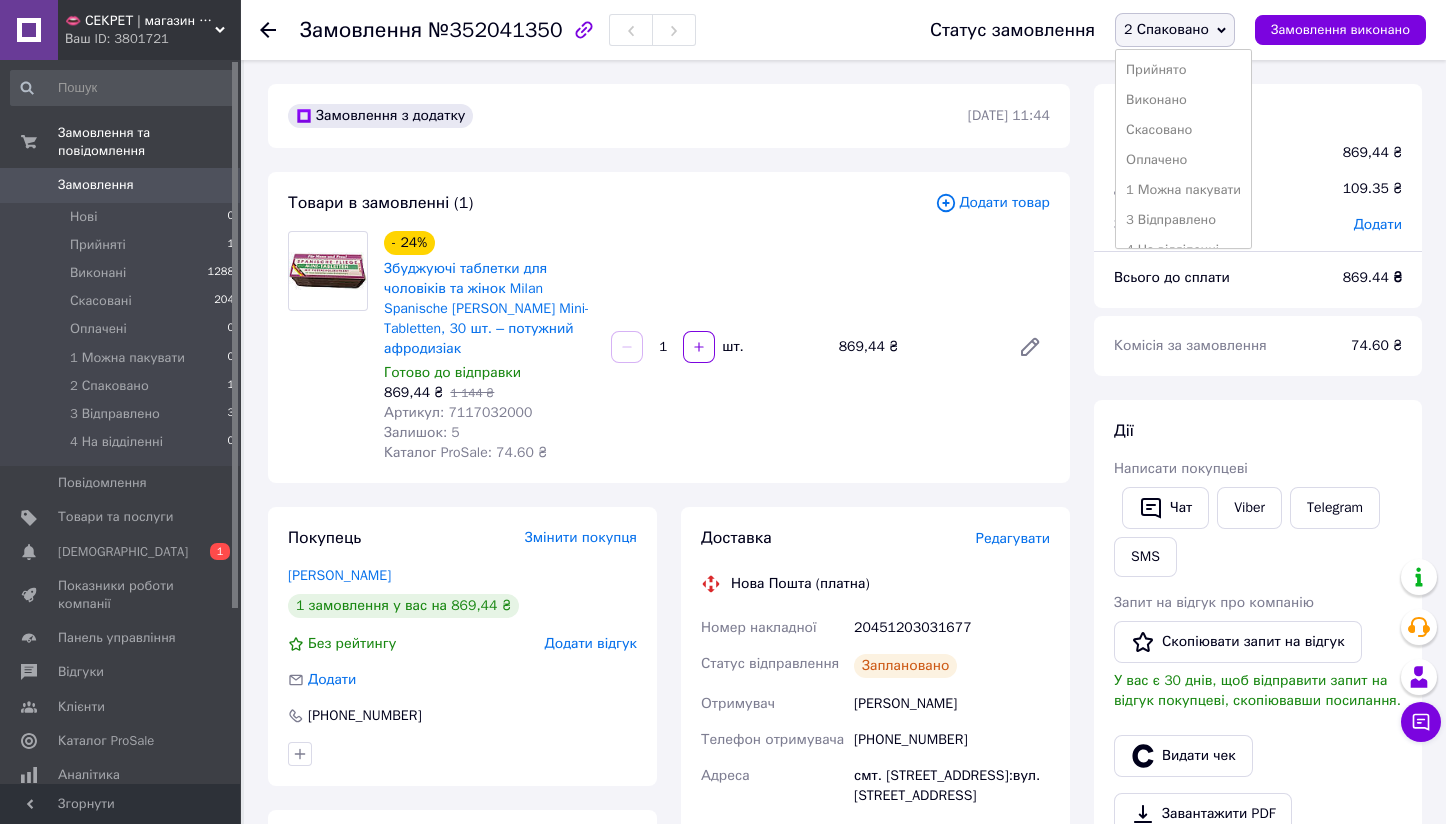 drag, startPoint x: 1186, startPoint y: 71, endPoint x: 249, endPoint y: 114, distance: 937.98615 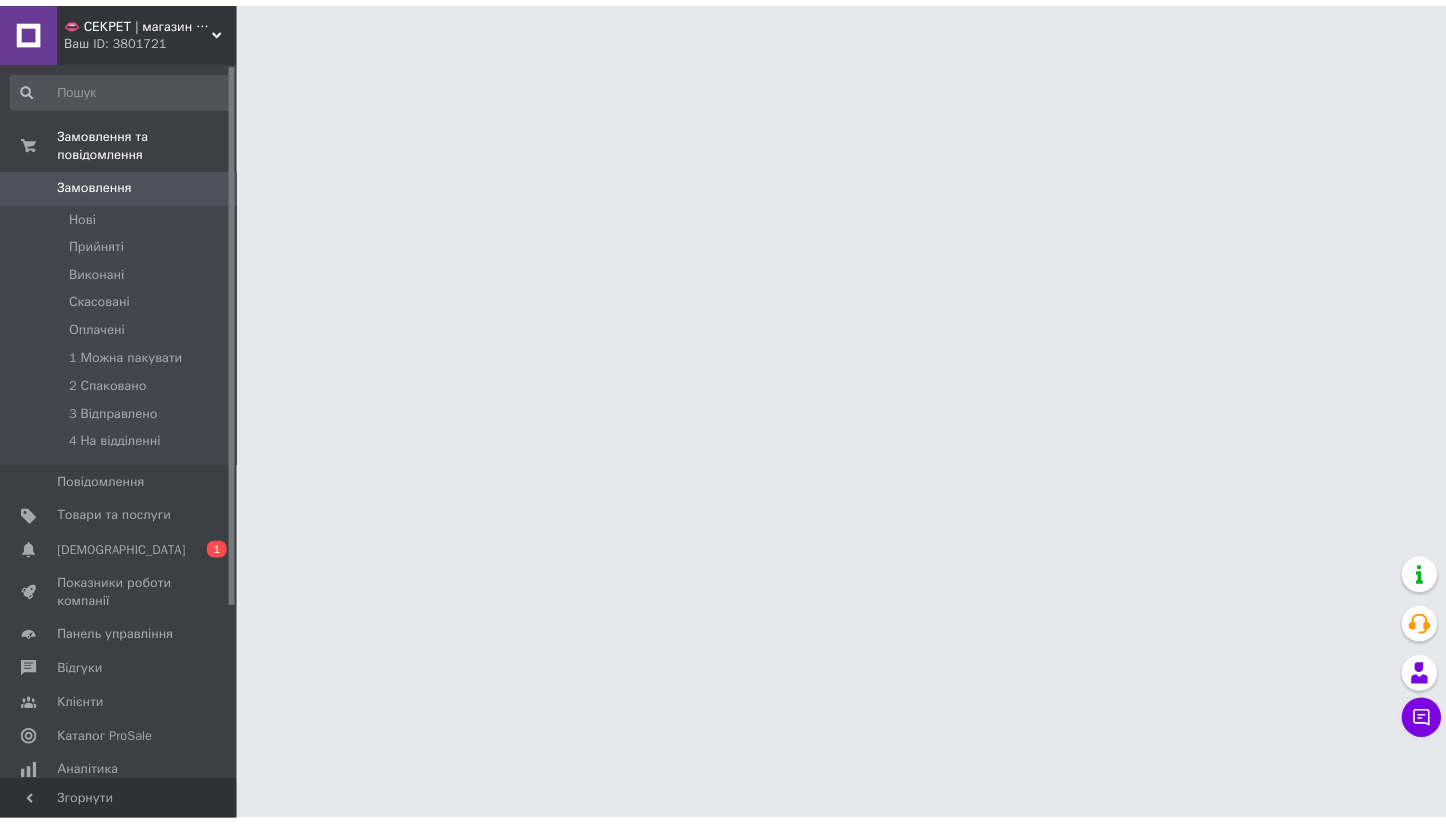 scroll, scrollTop: 0, scrollLeft: 0, axis: both 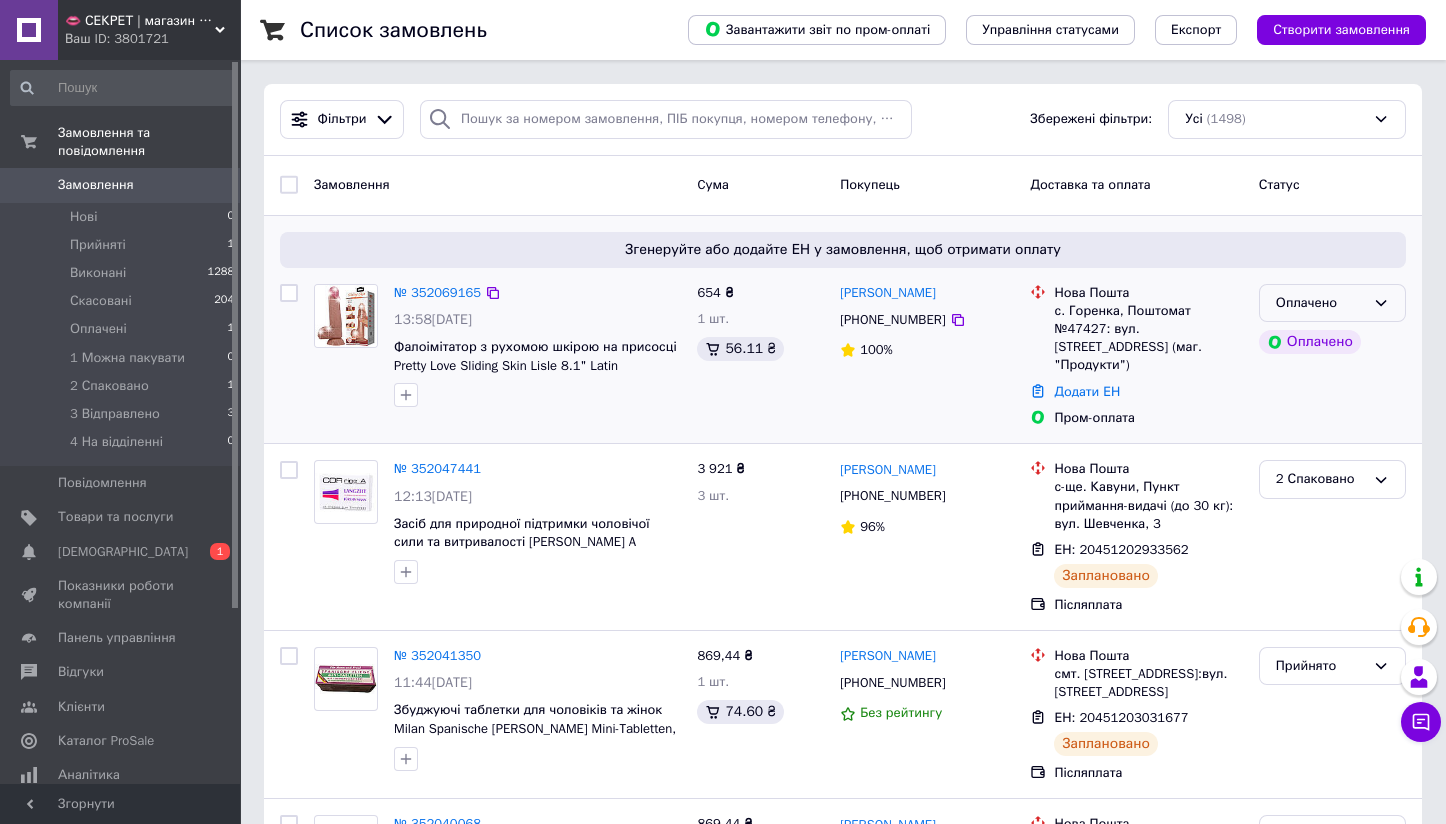 click 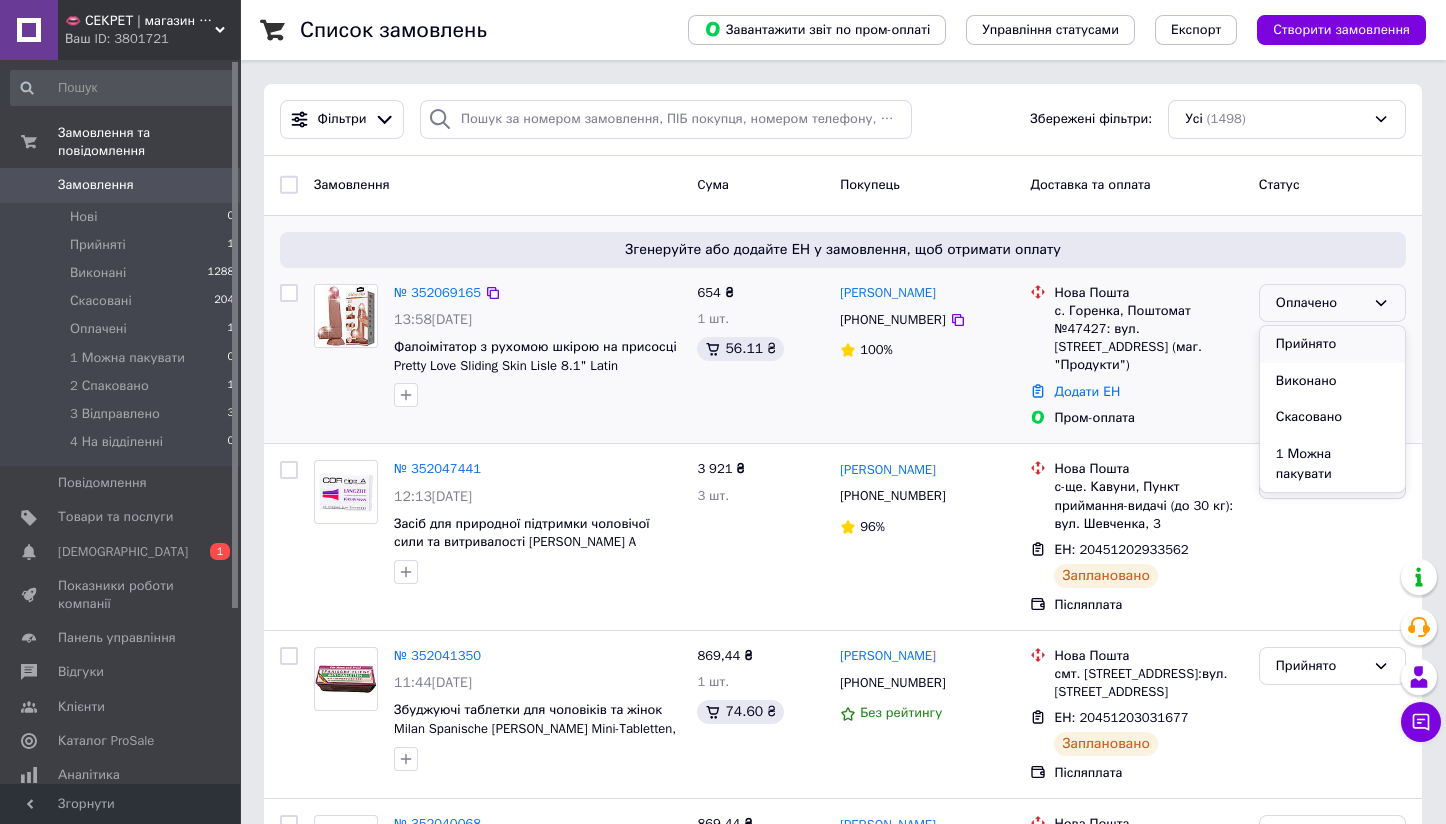 click on "Прийнято" at bounding box center [1332, 344] 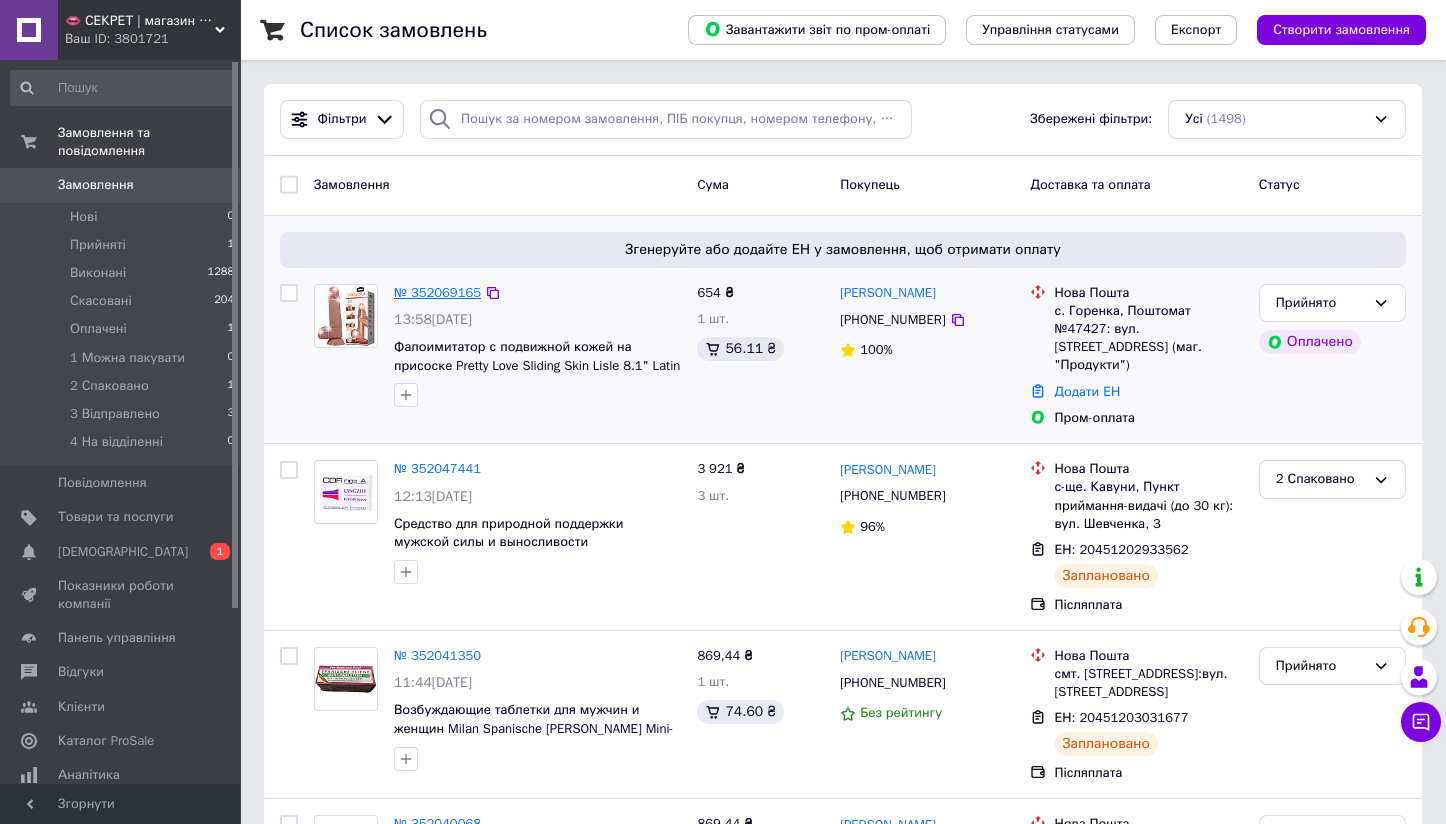click on "№ 352069165" at bounding box center (437, 292) 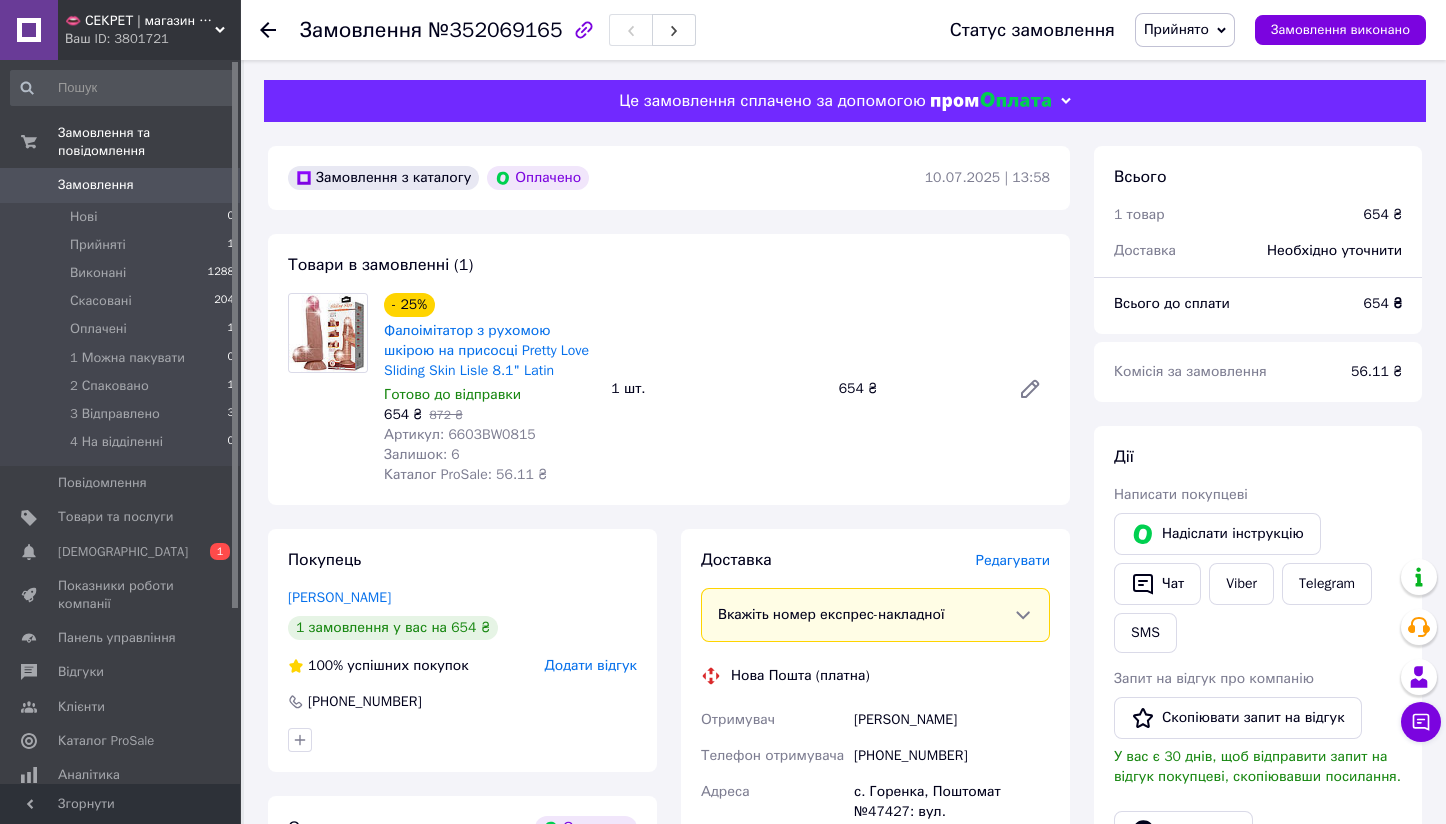 click on "Артикул: 6603BW0815" at bounding box center (460, 434) 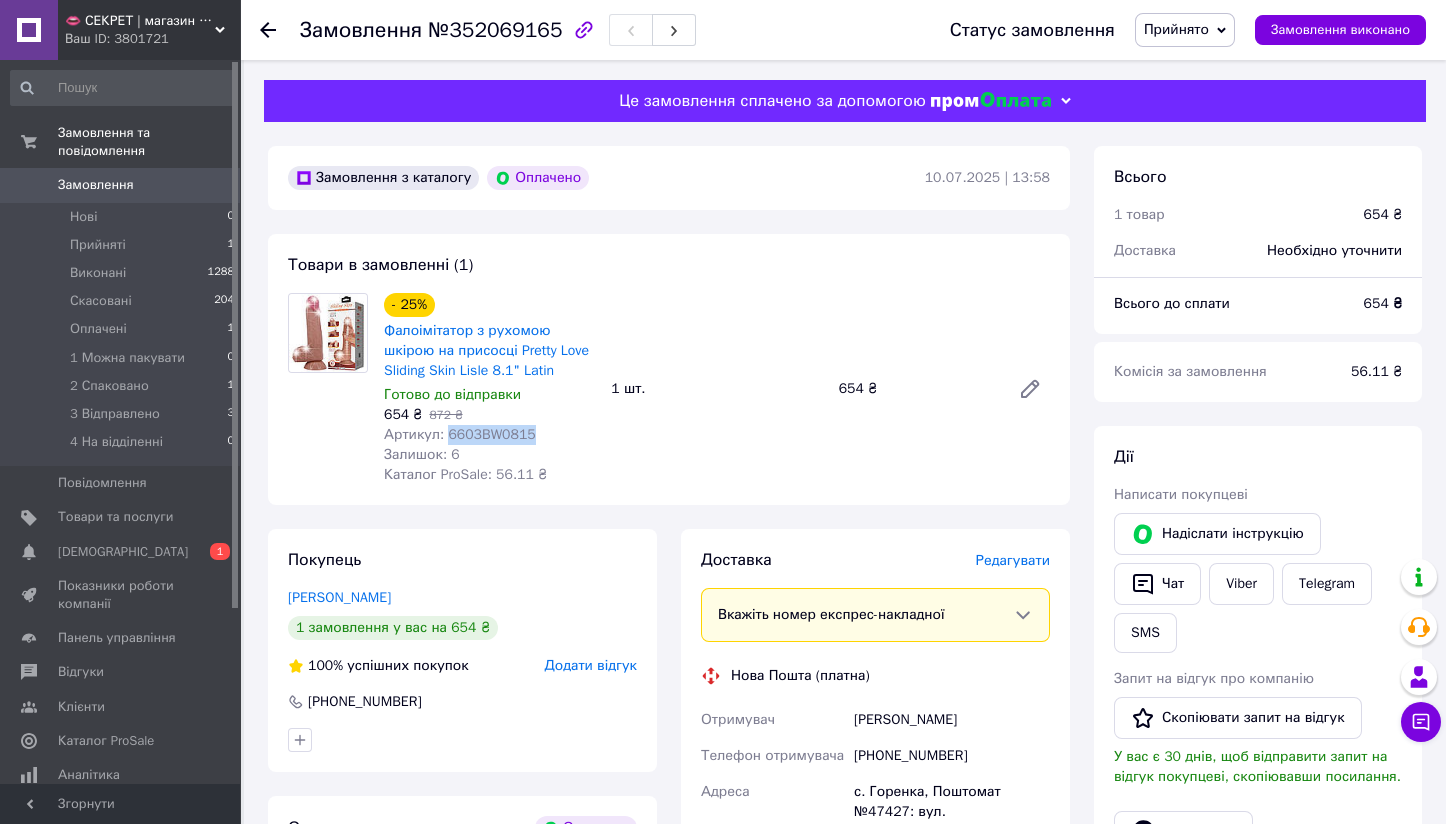 click on "Артикул: 6603BW0815" at bounding box center (460, 434) 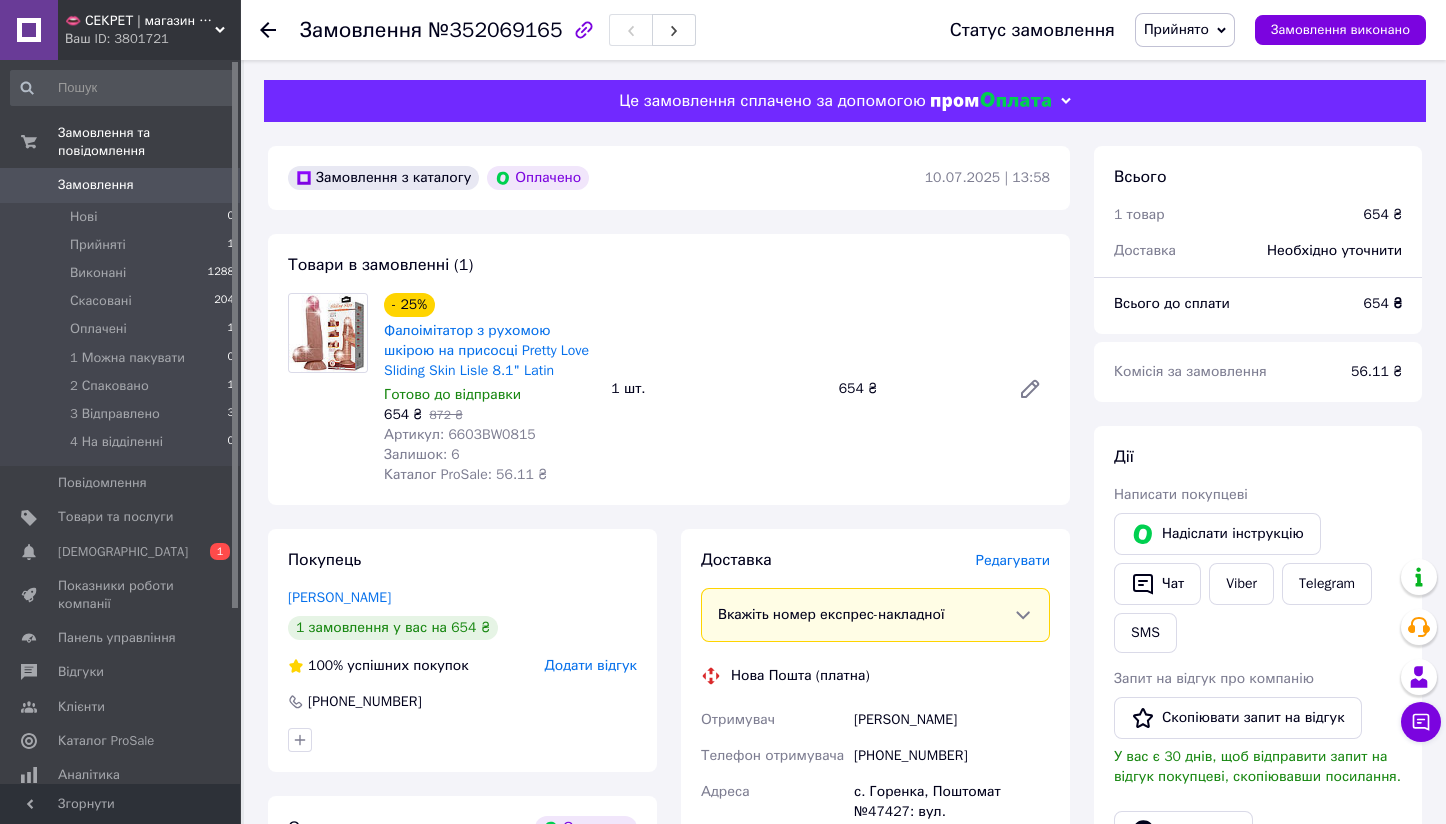 click on "Казаков Игорь" at bounding box center (952, 720) 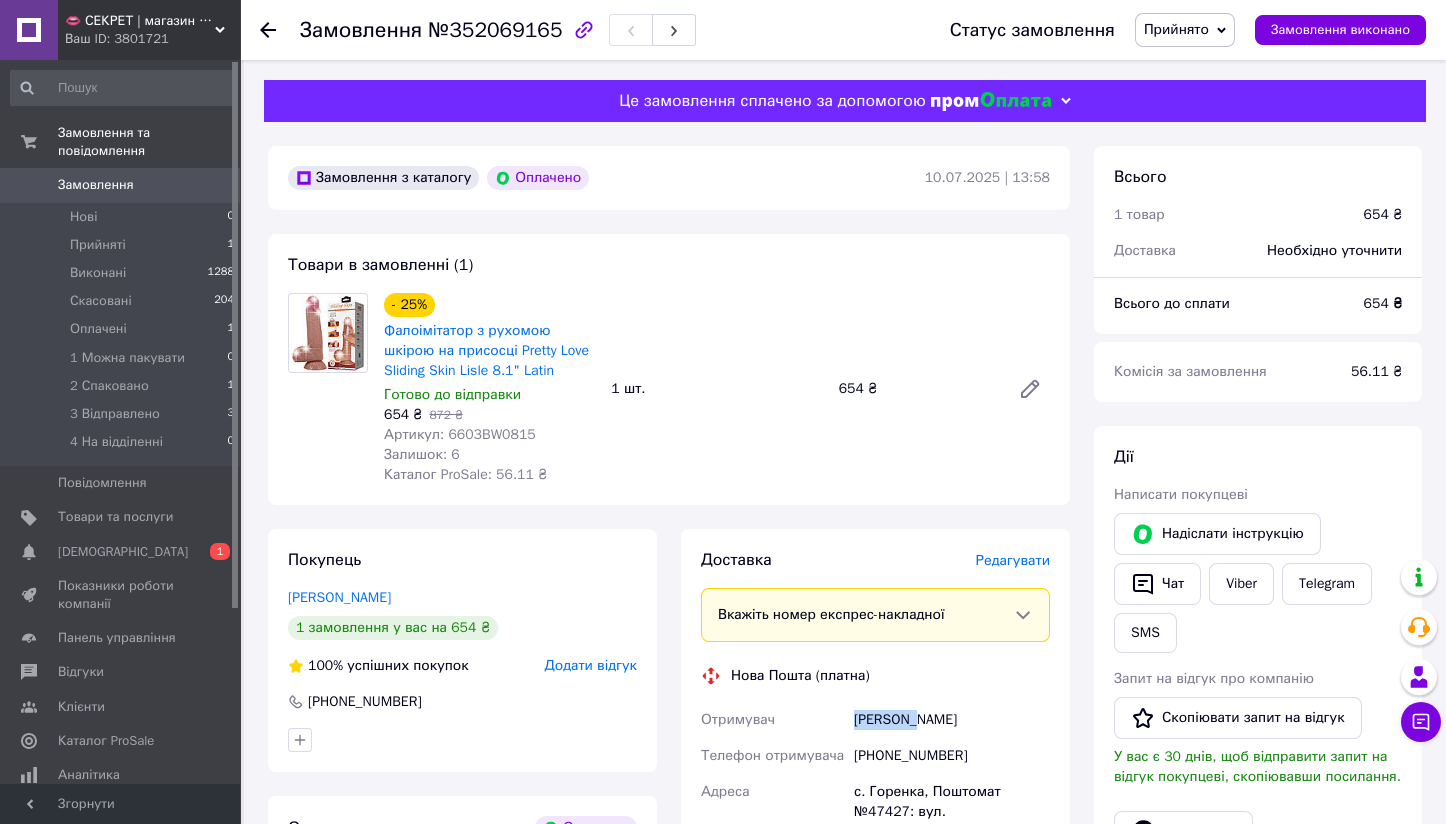 click on "Казаков Игорь" at bounding box center (952, 720) 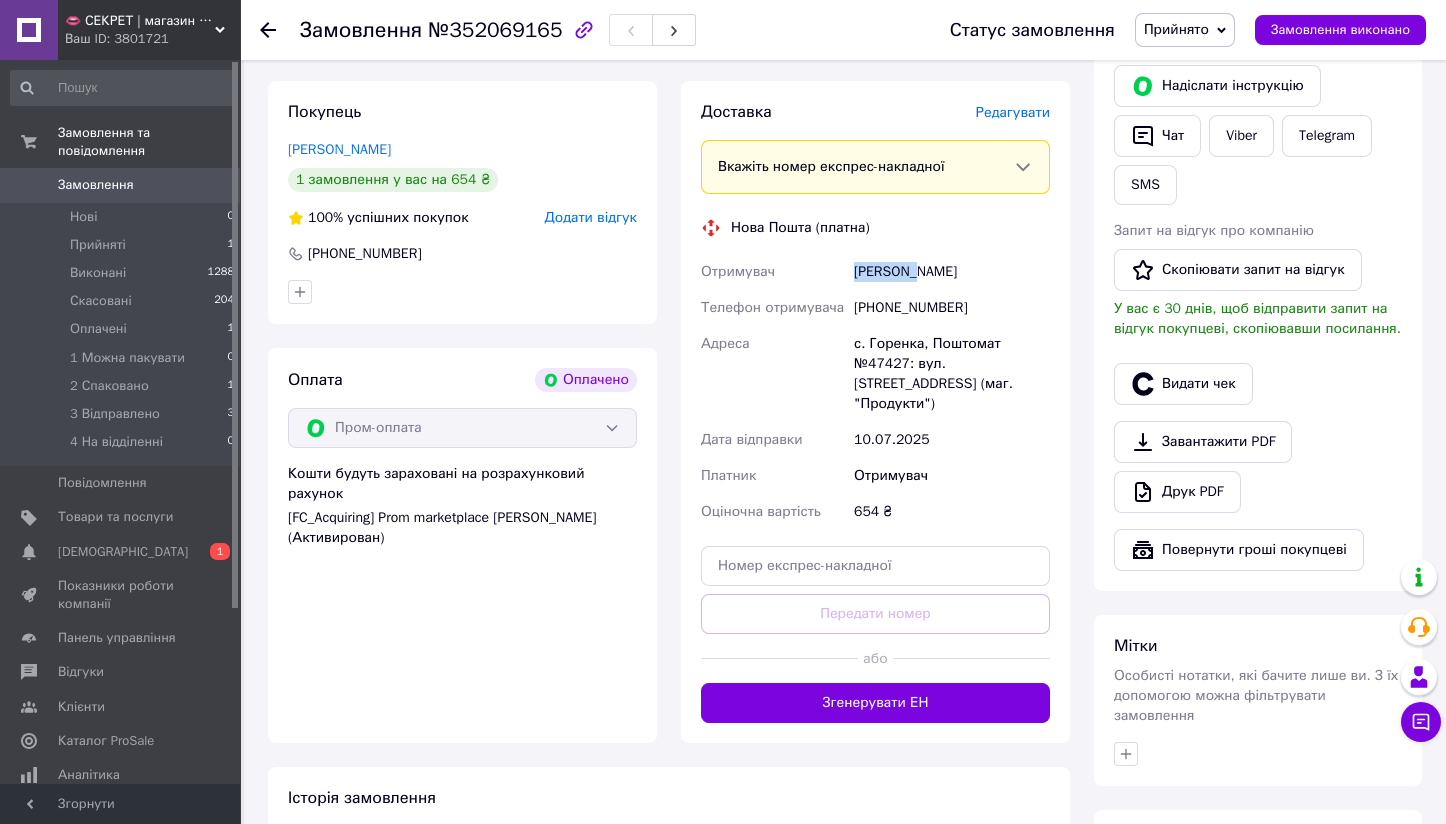 scroll, scrollTop: 449, scrollLeft: 0, axis: vertical 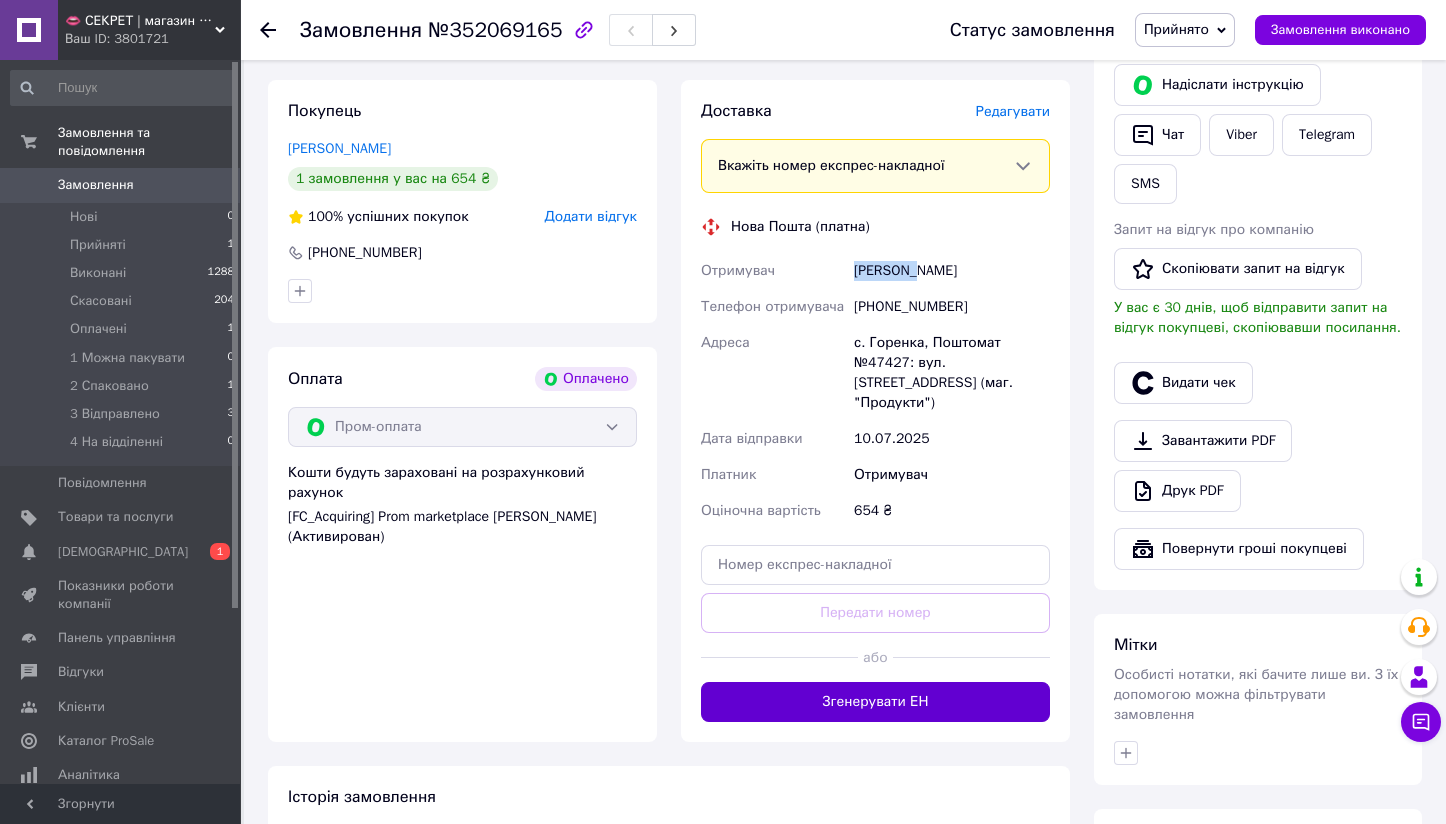 click on "Згенерувати ЕН" at bounding box center (875, 702) 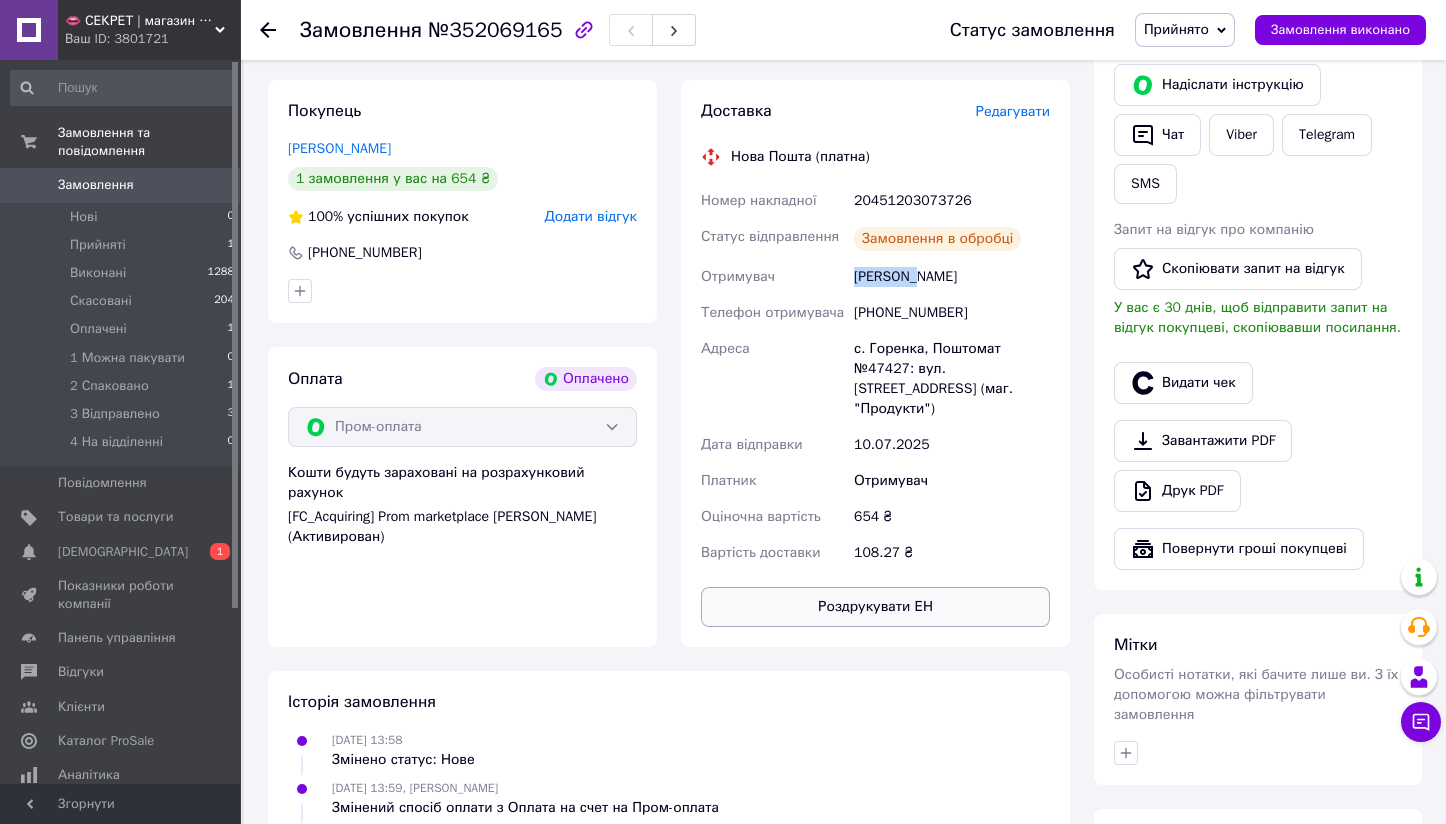 click on "Роздрукувати ЕН" at bounding box center [875, 607] 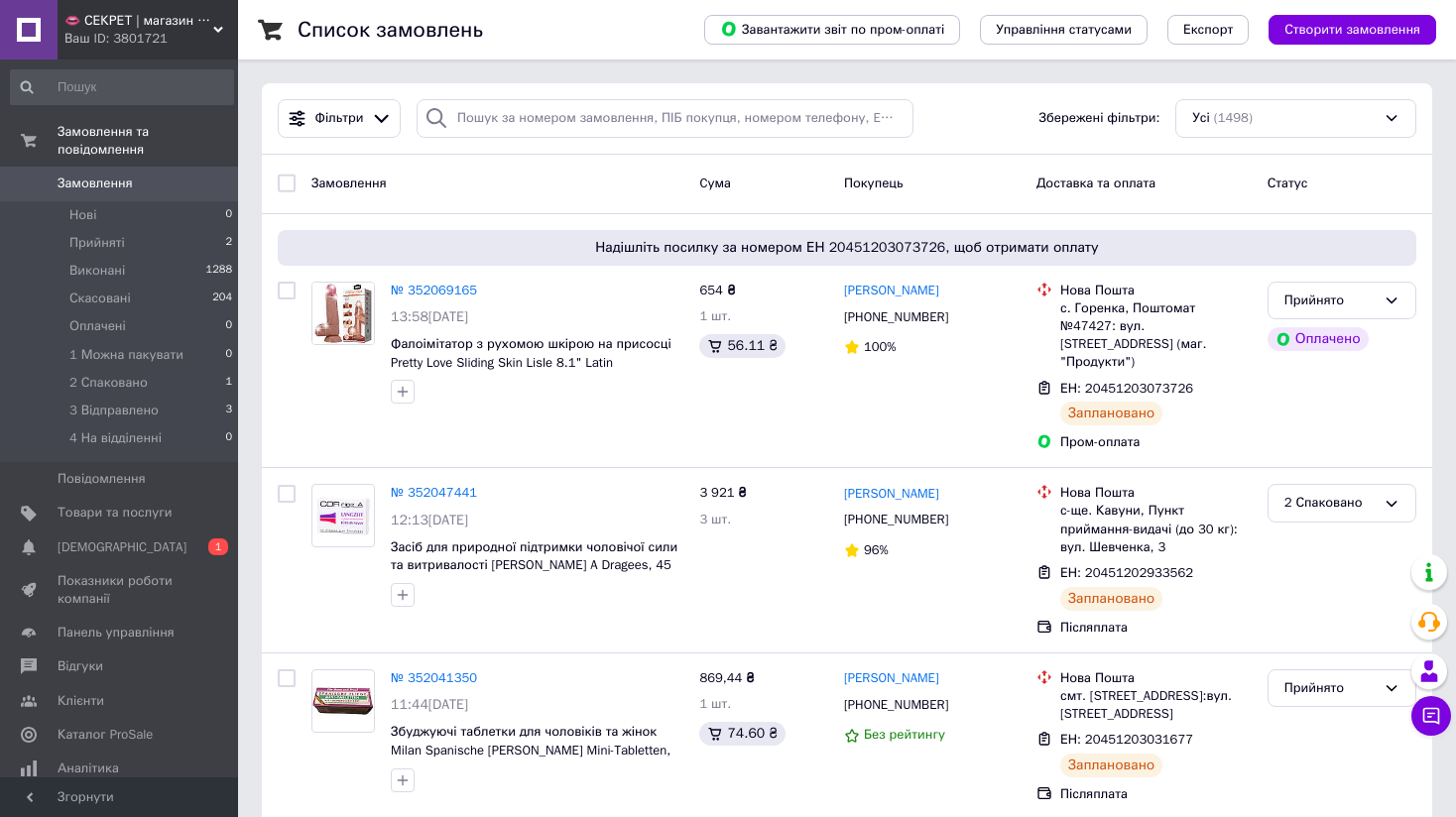 scroll, scrollTop: 0, scrollLeft: 0, axis: both 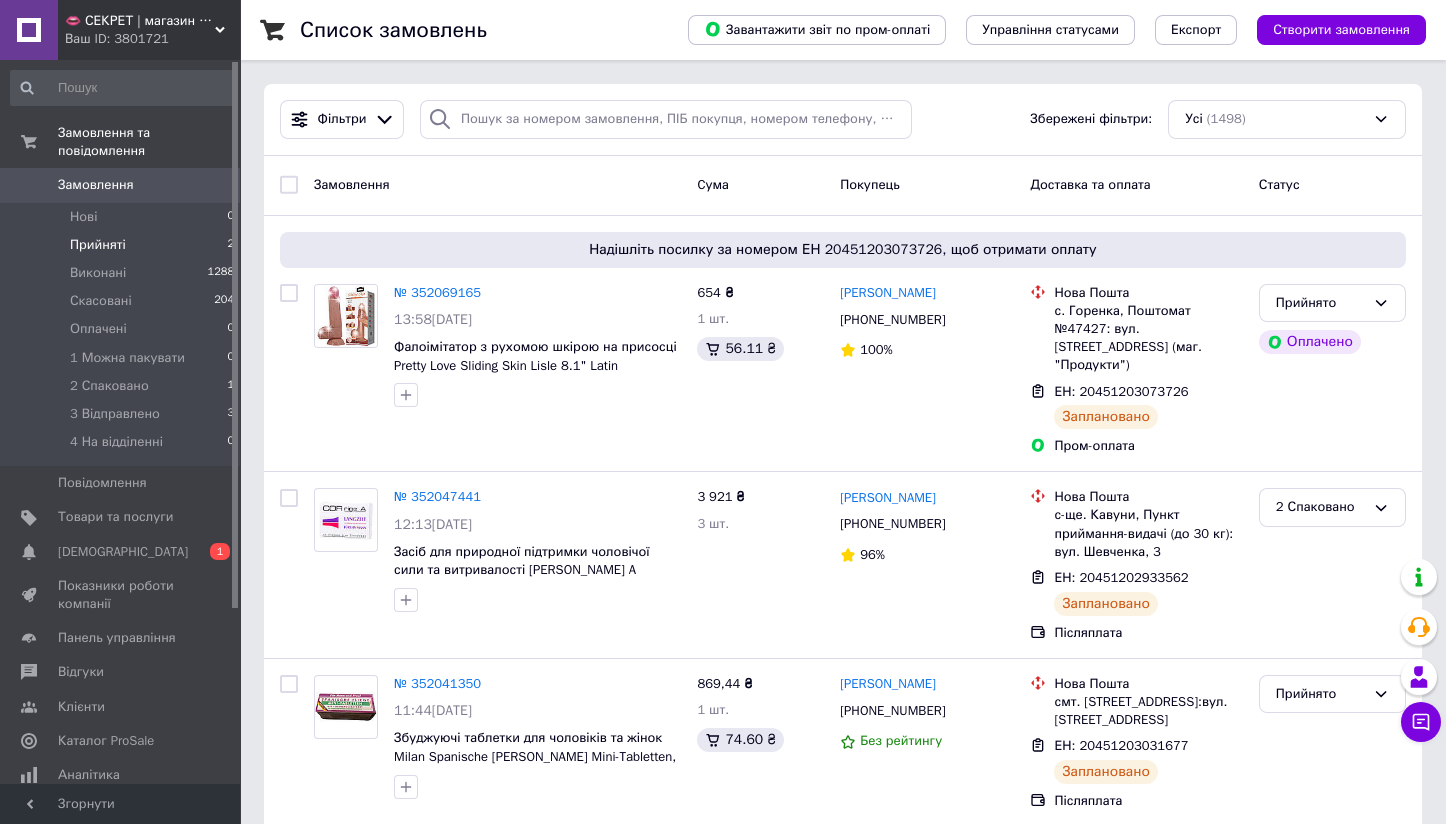 click on "Прийняті 2" at bounding box center [123, 245] 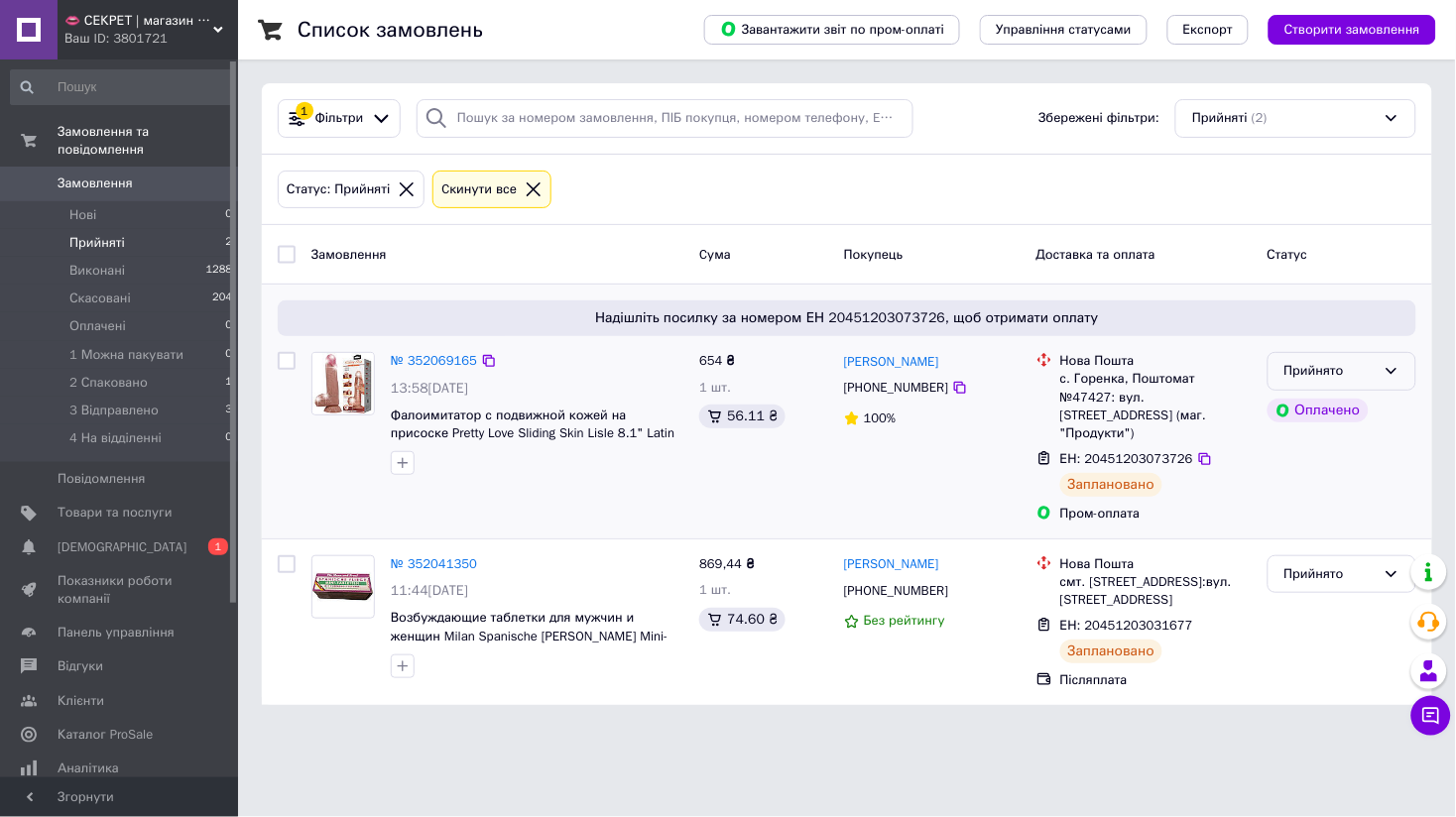 click on "Прийнято" at bounding box center [1330, 371] 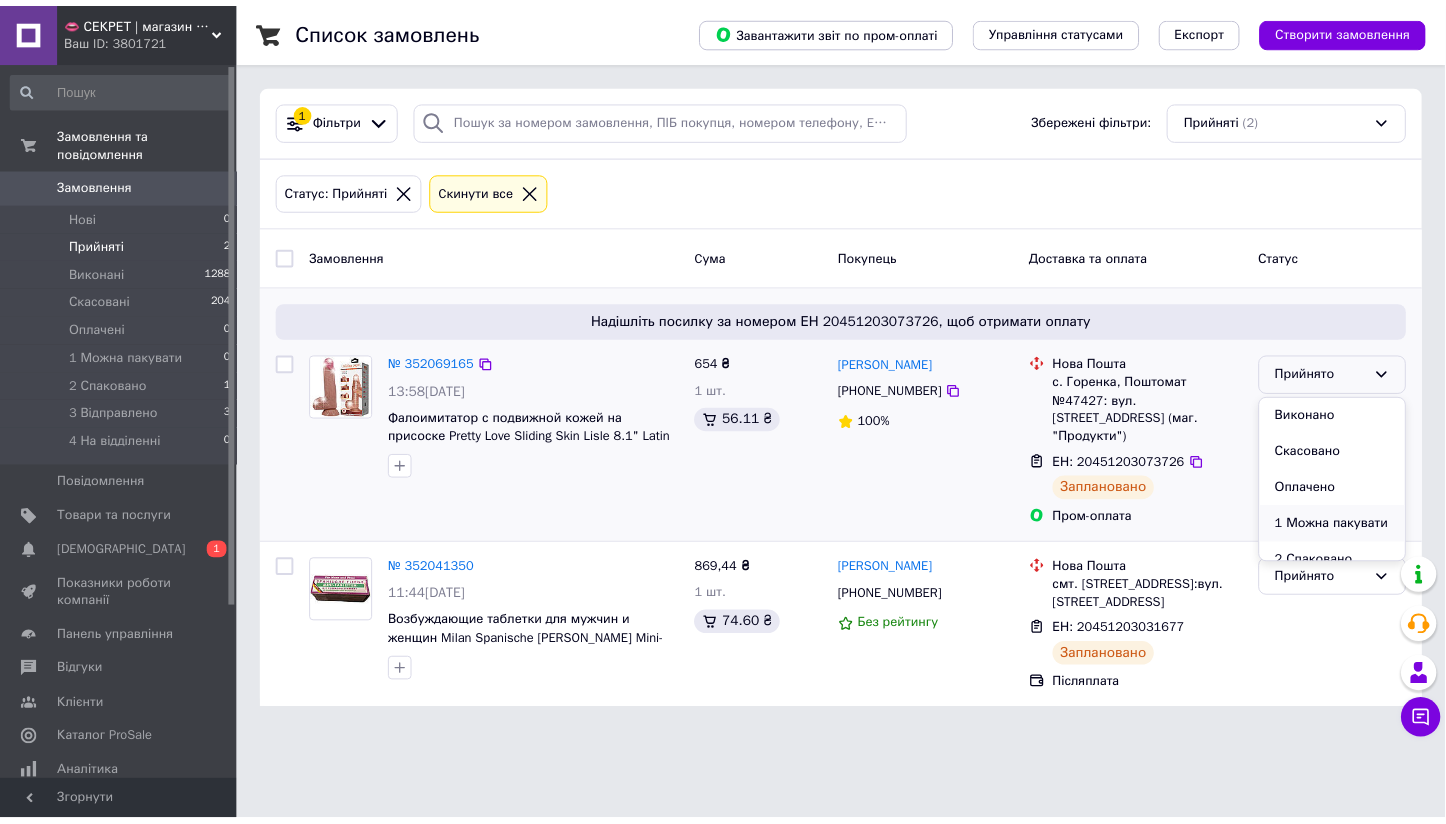 scroll, scrollTop: 110, scrollLeft: 0, axis: vertical 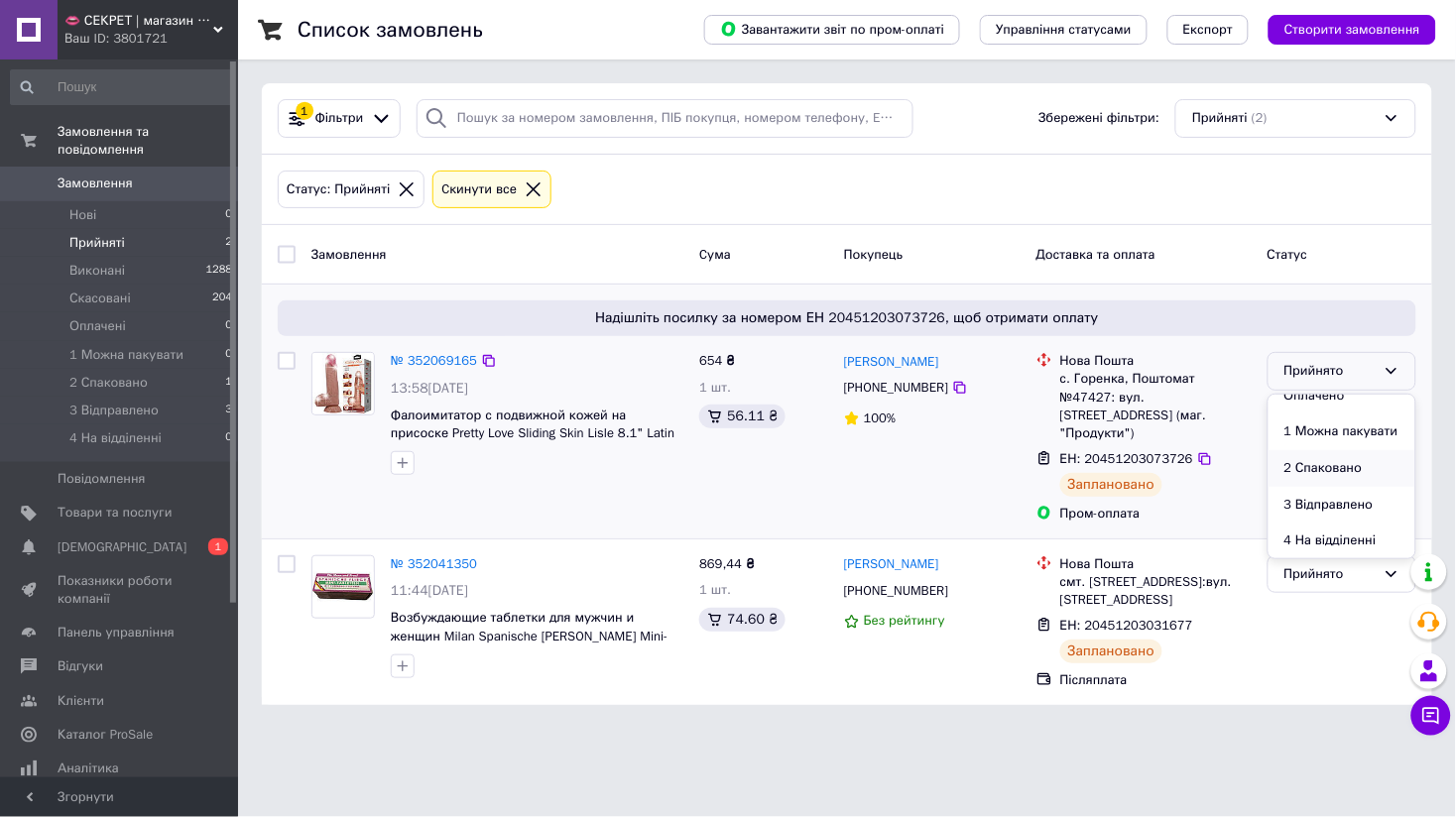 click on "2 Спаковано" at bounding box center (1342, 468) 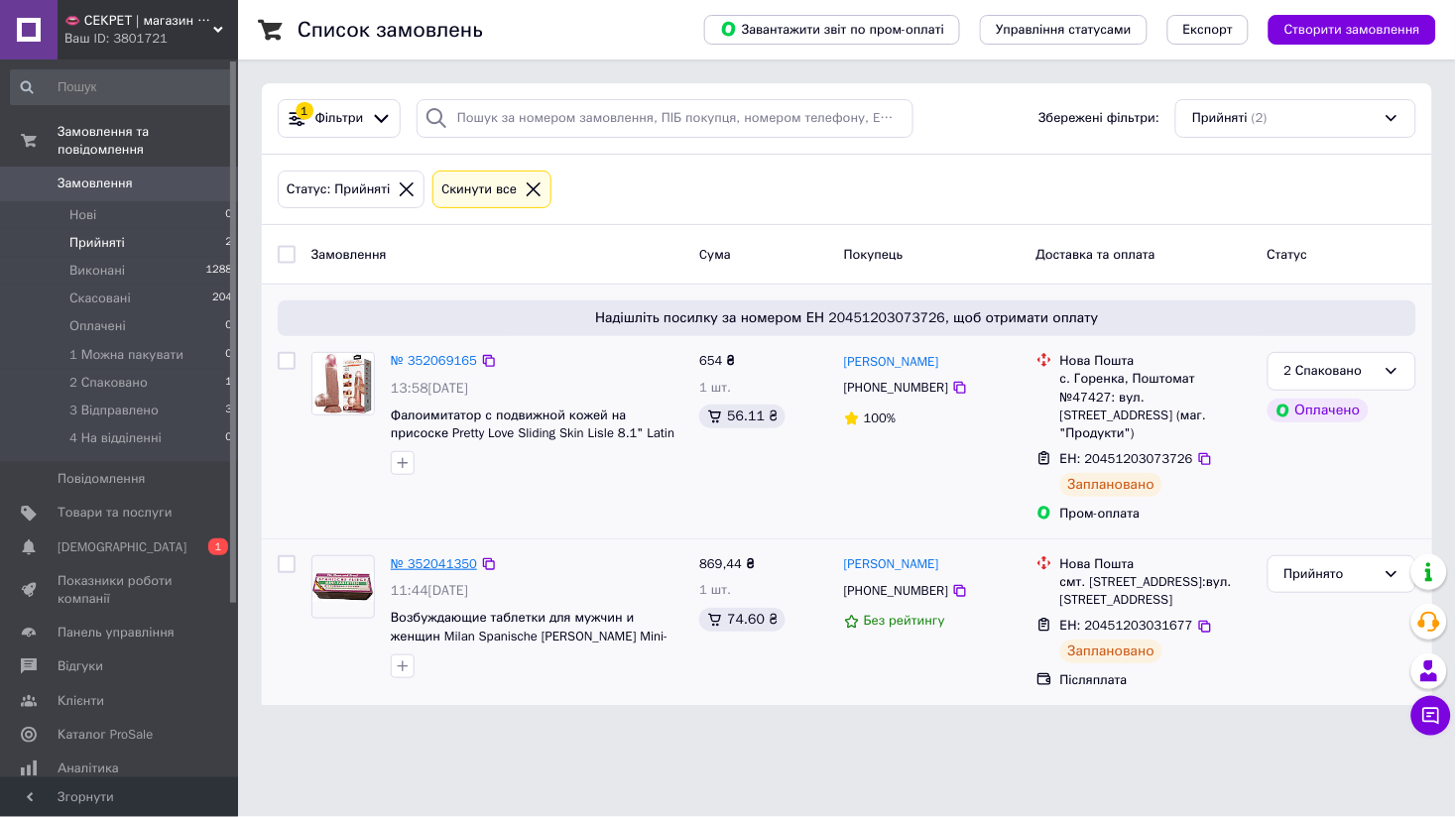 click on "№ 352041350" at bounding box center (433, 563) 